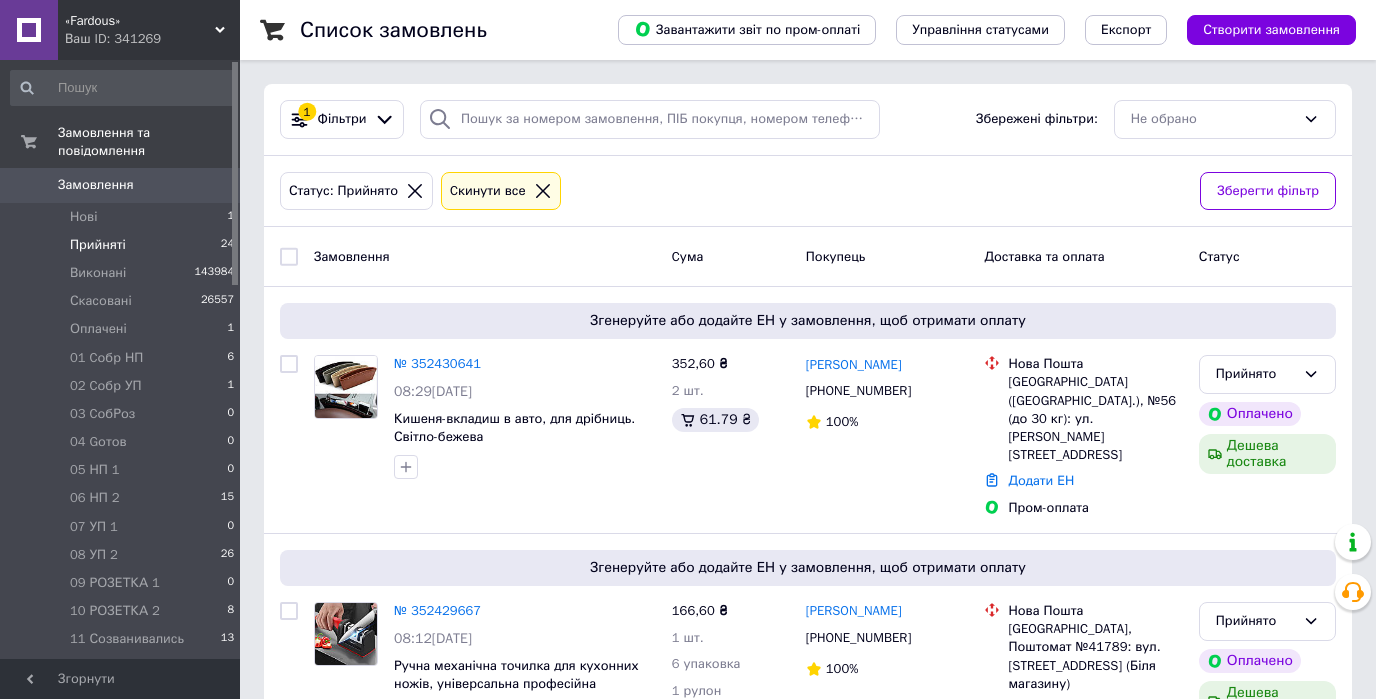 scroll, scrollTop: 0, scrollLeft: 0, axis: both 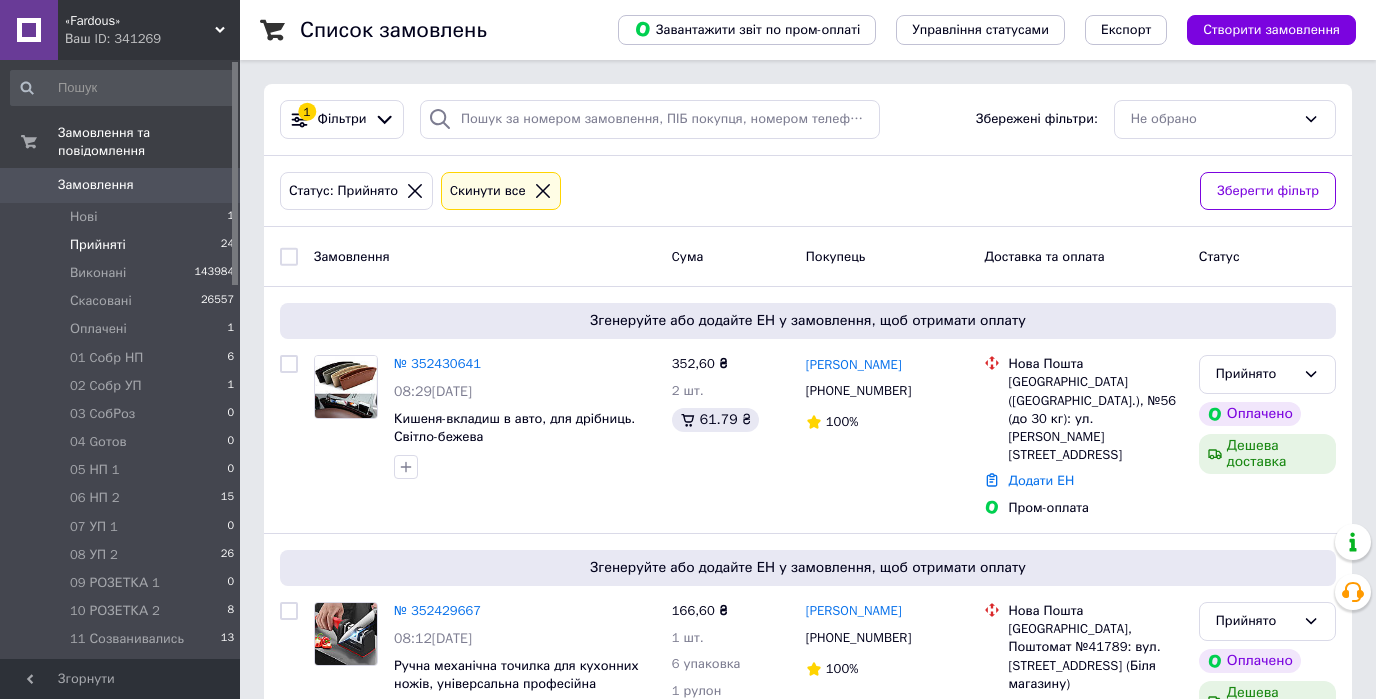 click on "Статус: Прийнято Cкинути все" at bounding box center (732, 191) 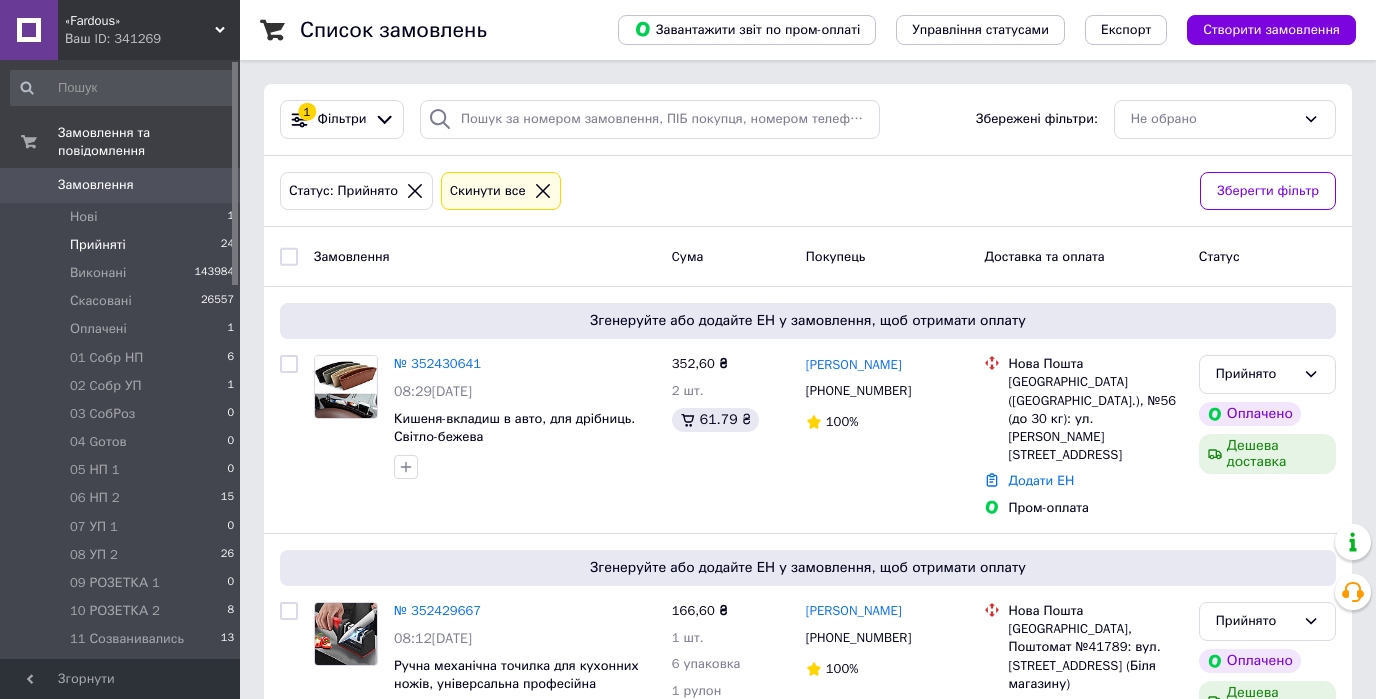 click 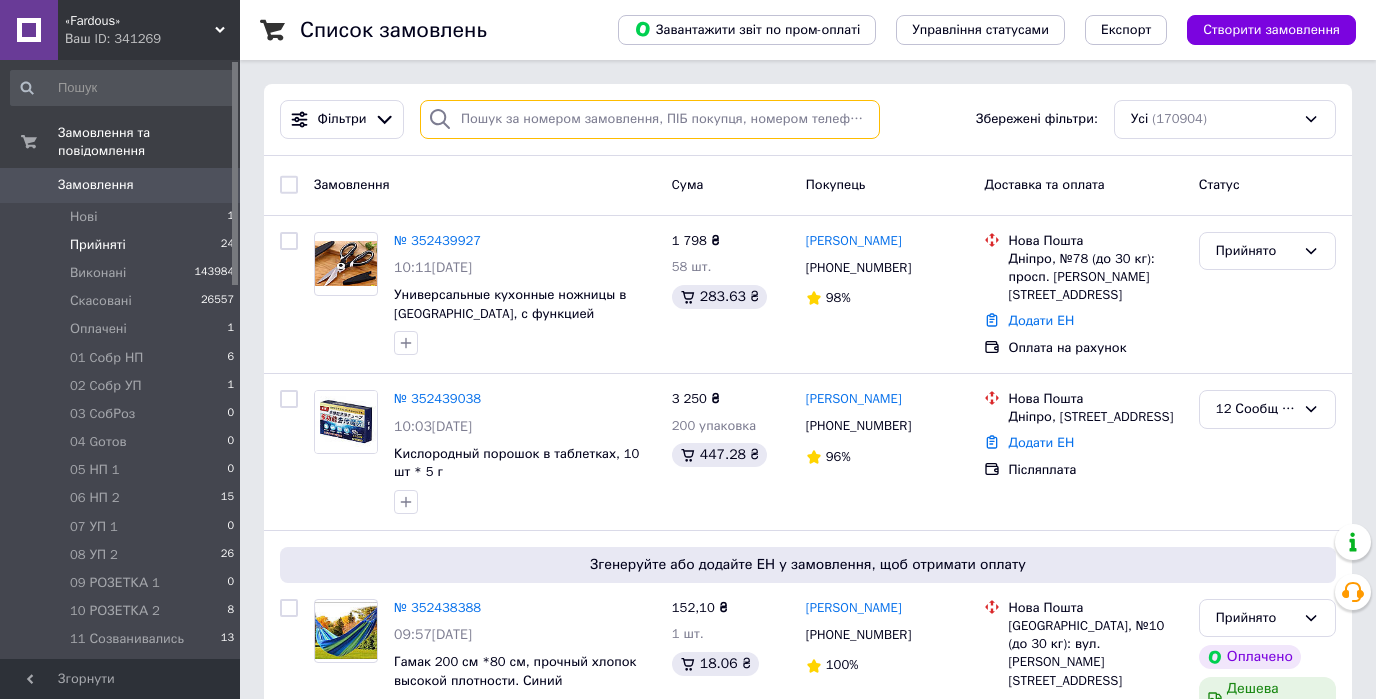 paste on "352300360" 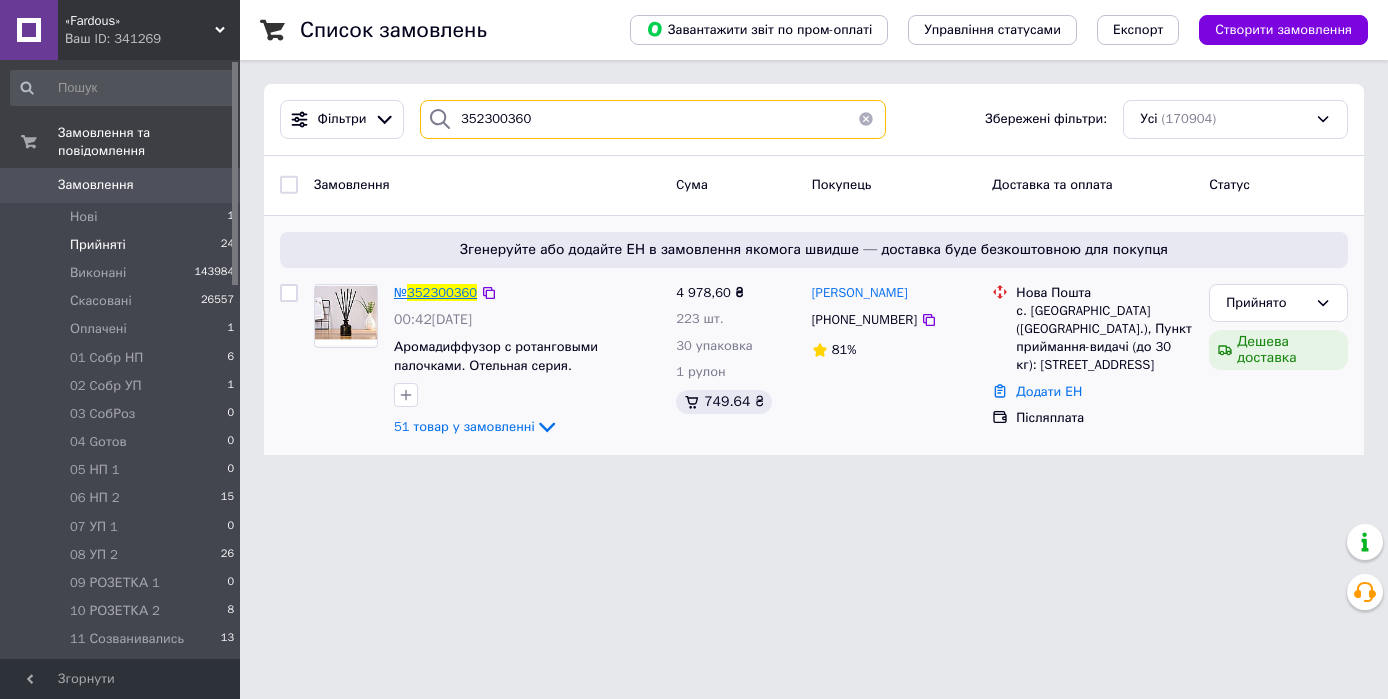 type on "352300360" 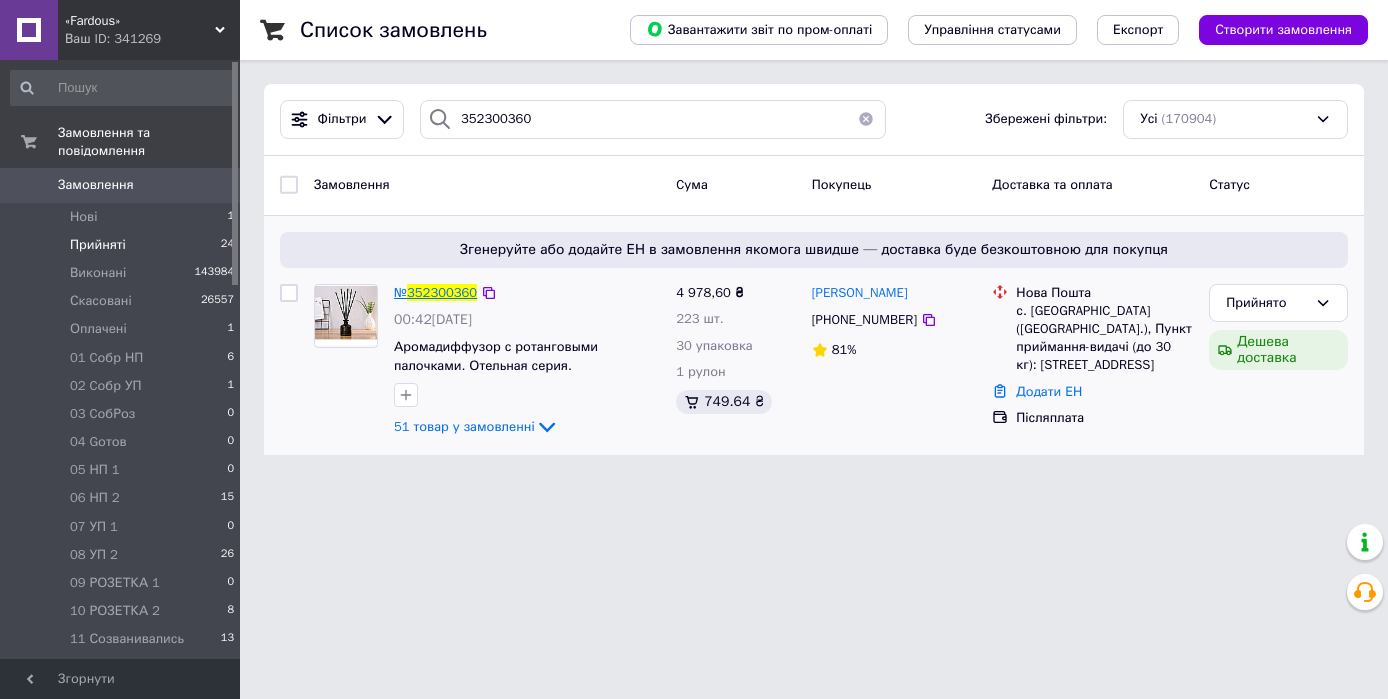 click on "352300360" at bounding box center [442, 292] 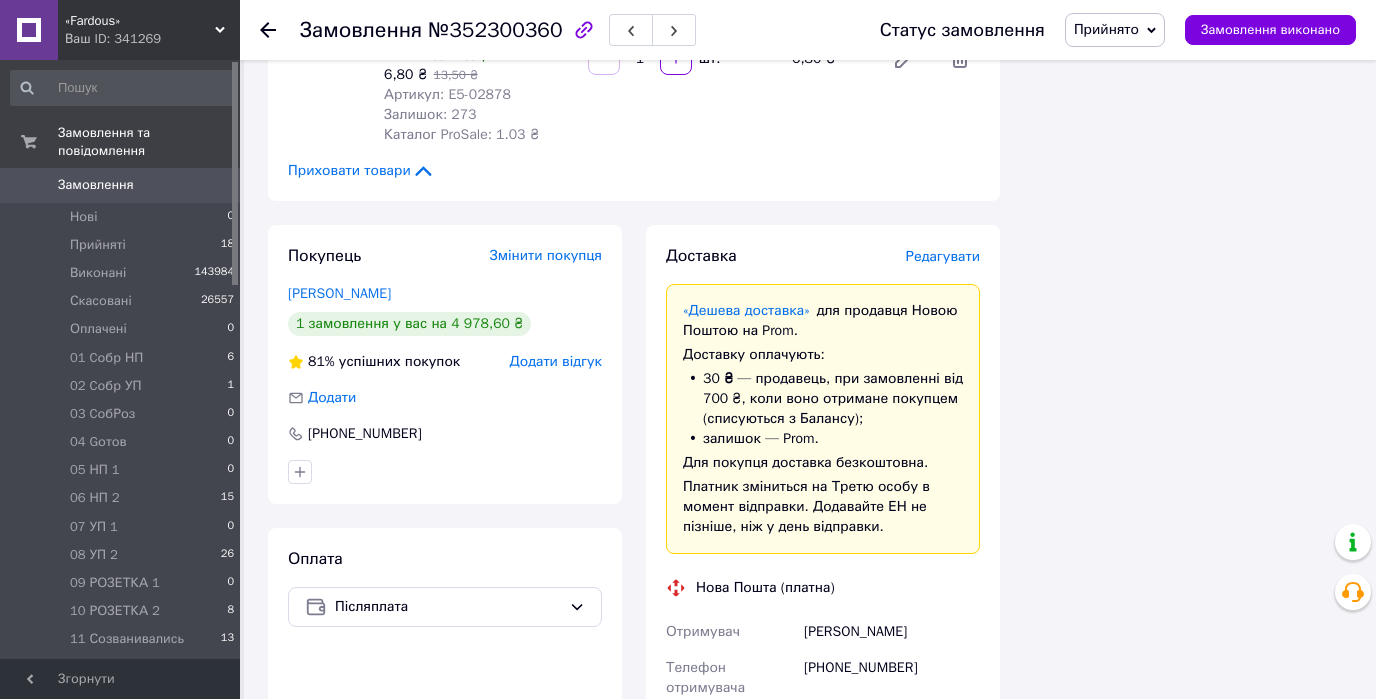 scroll, scrollTop: 11120, scrollLeft: 0, axis: vertical 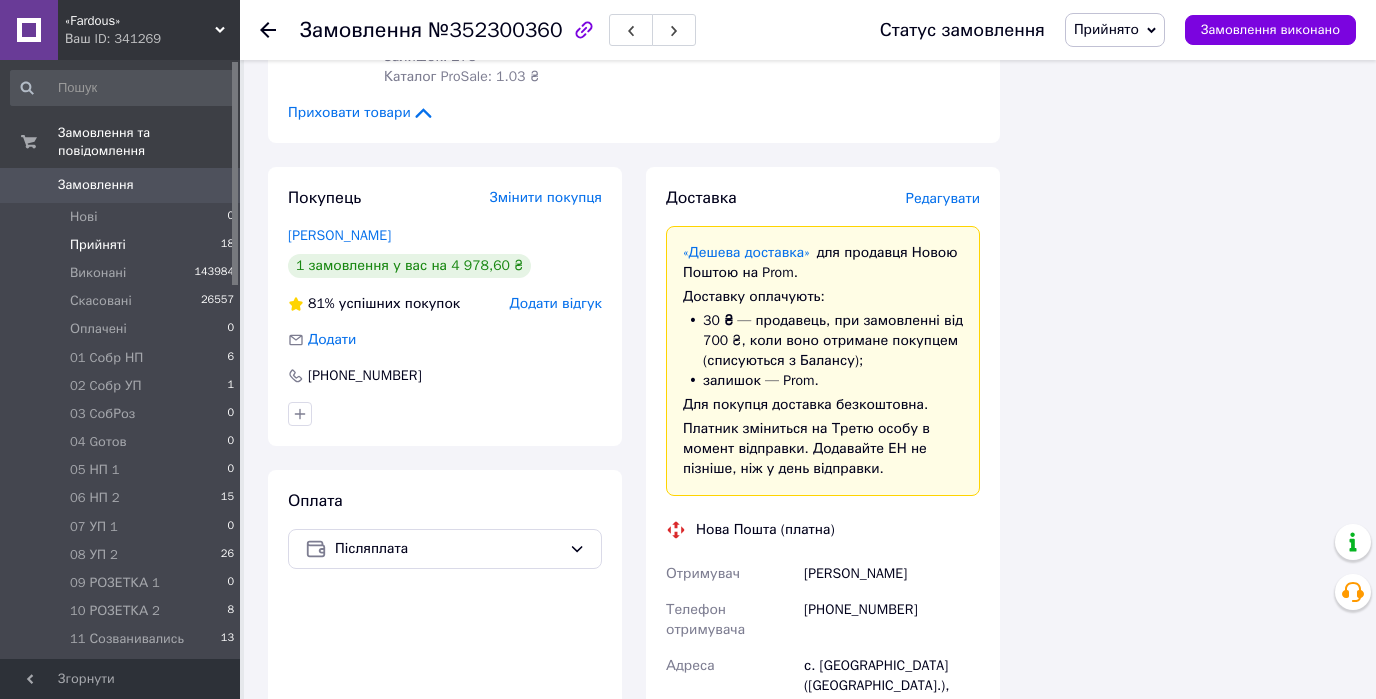 click on "Прийняті" at bounding box center [98, 245] 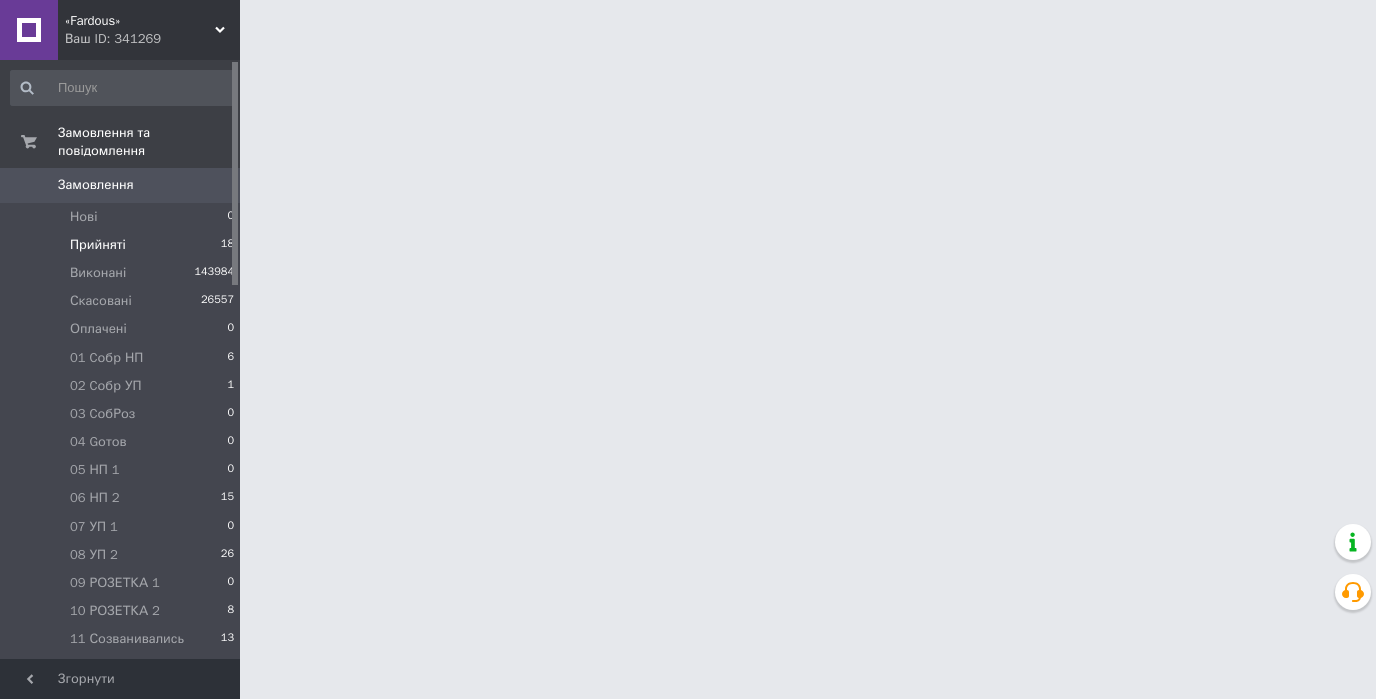 scroll, scrollTop: 0, scrollLeft: 0, axis: both 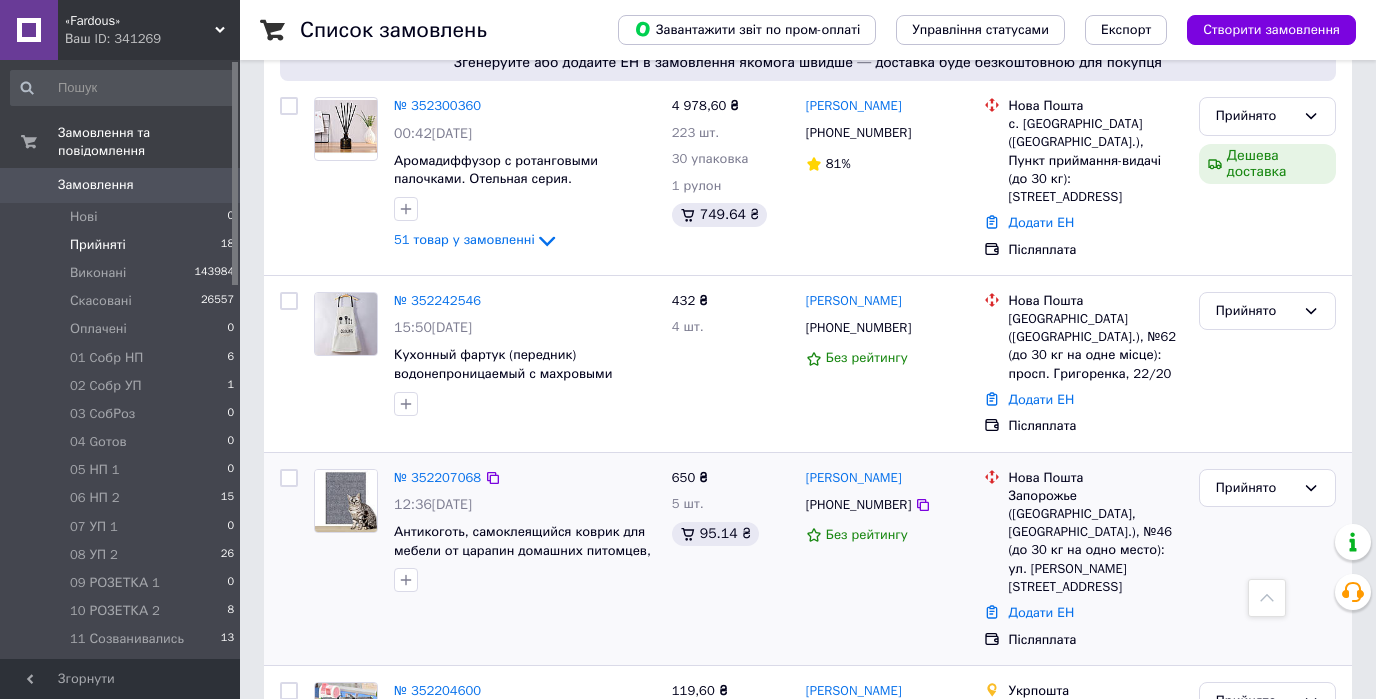 click on "№ 352207068" at bounding box center [437, 478] 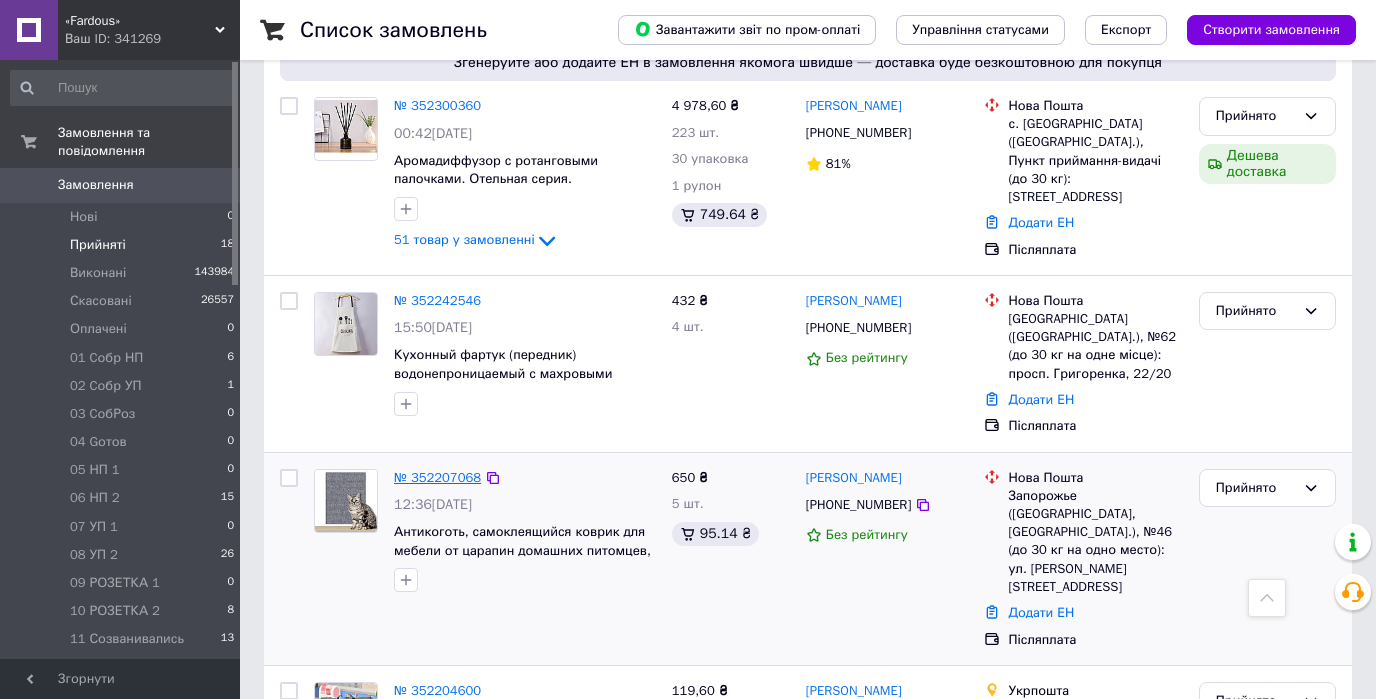 click on "№ 352207068" at bounding box center [437, 477] 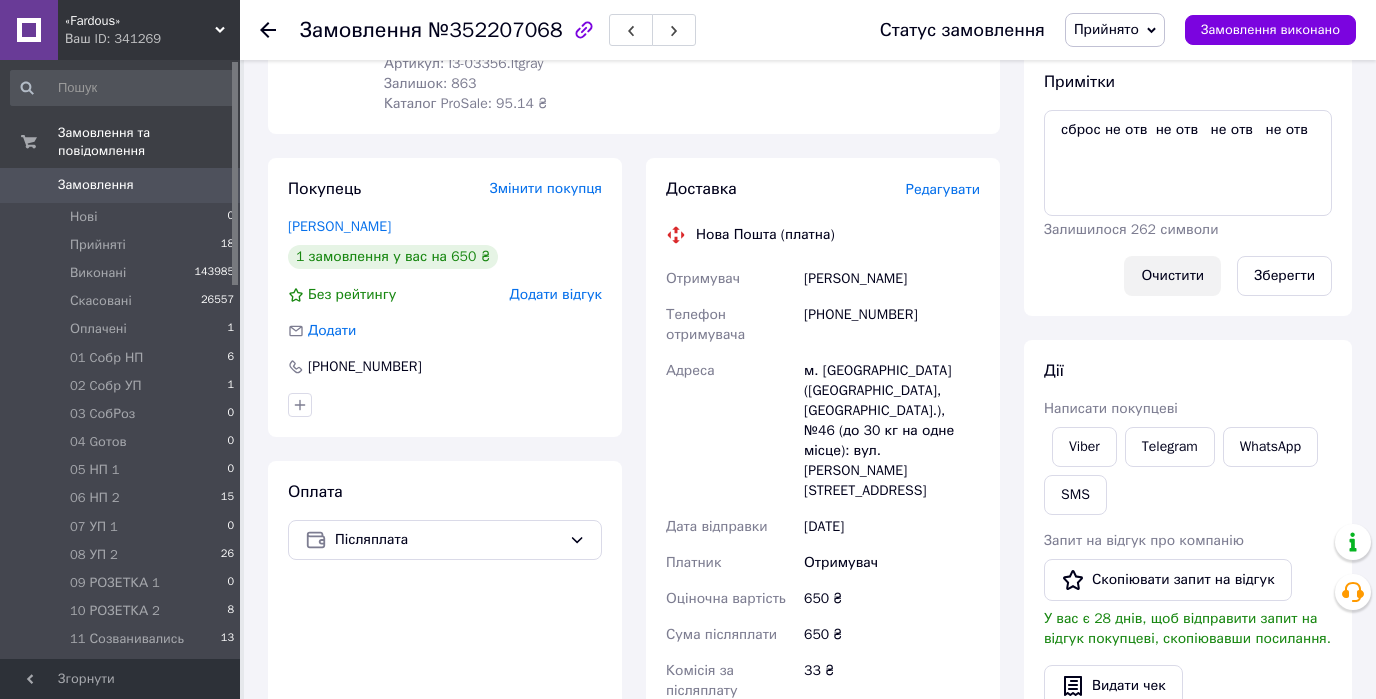 scroll, scrollTop: 64, scrollLeft: 0, axis: vertical 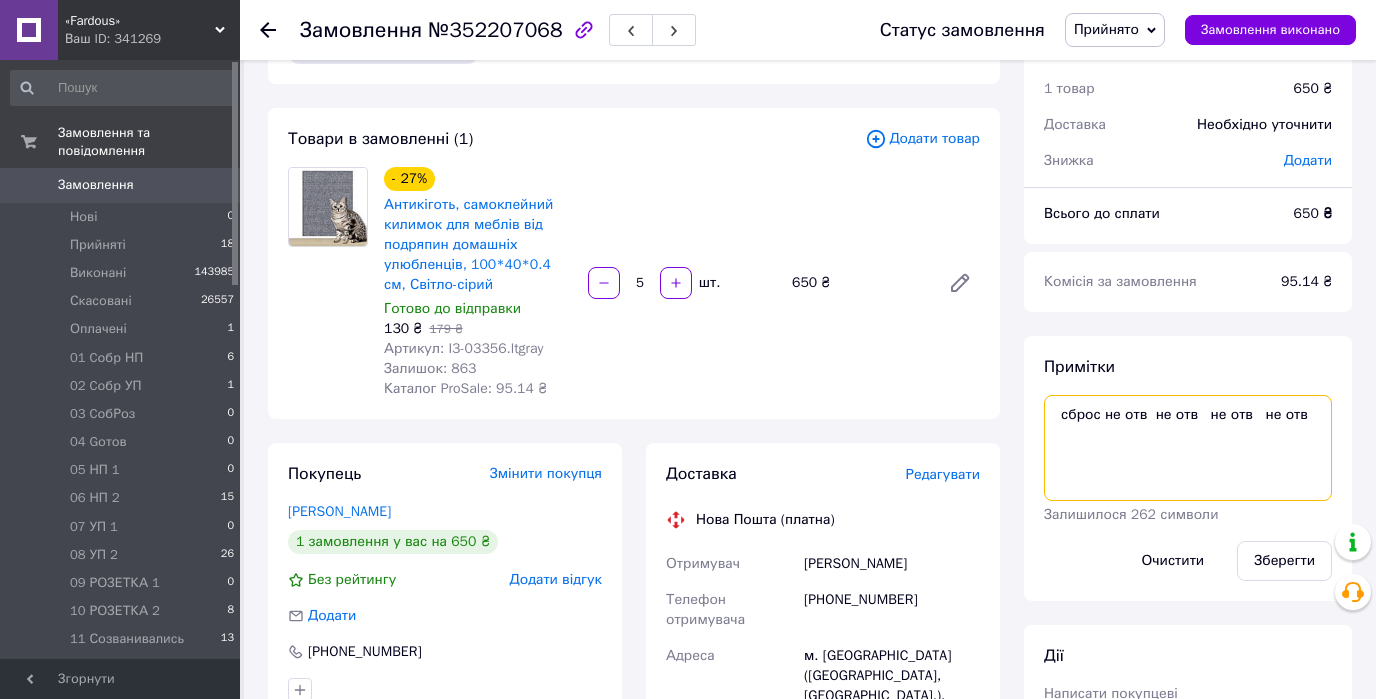 click on "сброс не отв  не отв   не отв   не отв" at bounding box center [1188, 448] 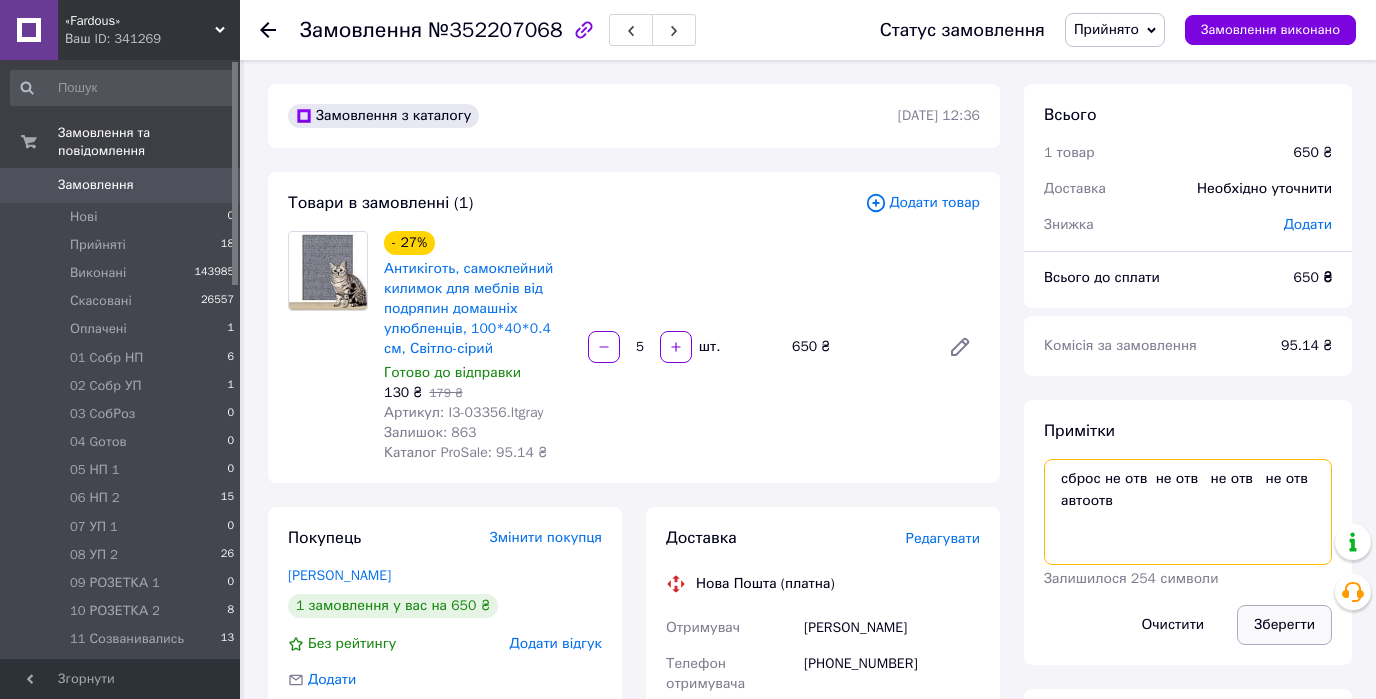 type on "сброс не отв  не отв   не отв   не отв автоотв" 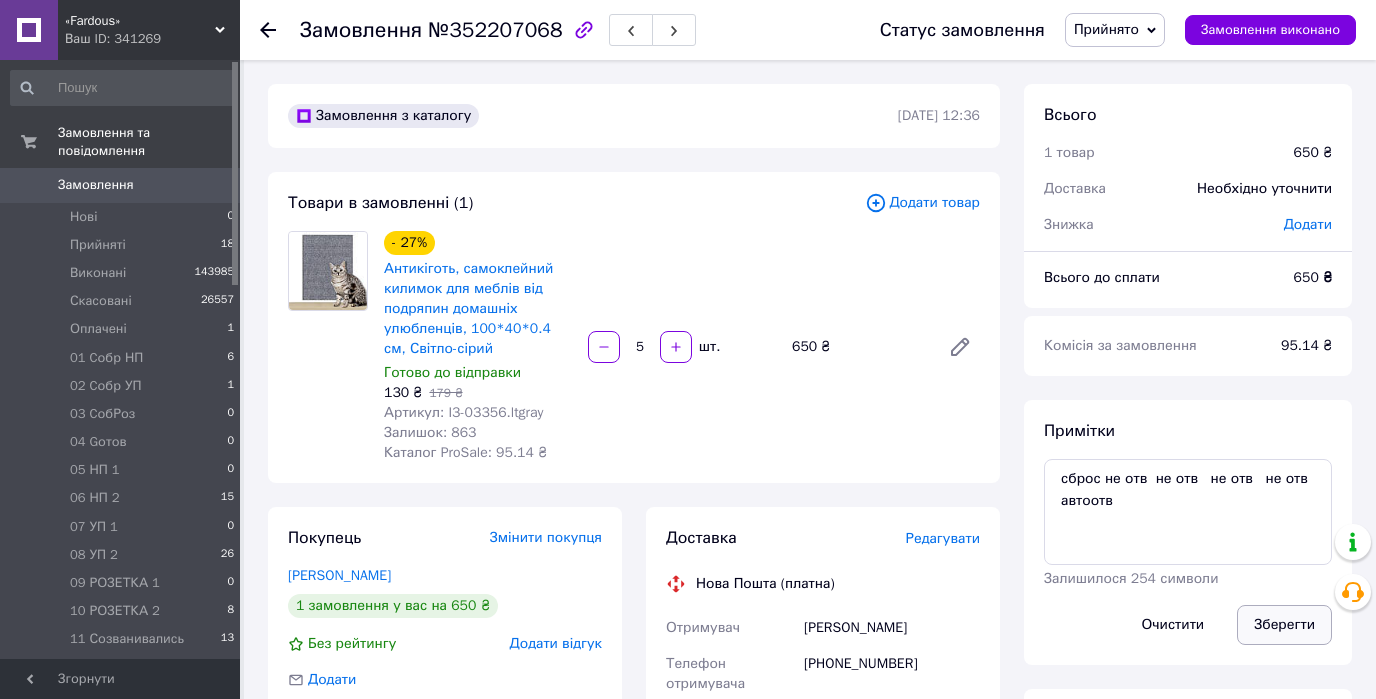 click on "Зберегти" at bounding box center [1284, 625] 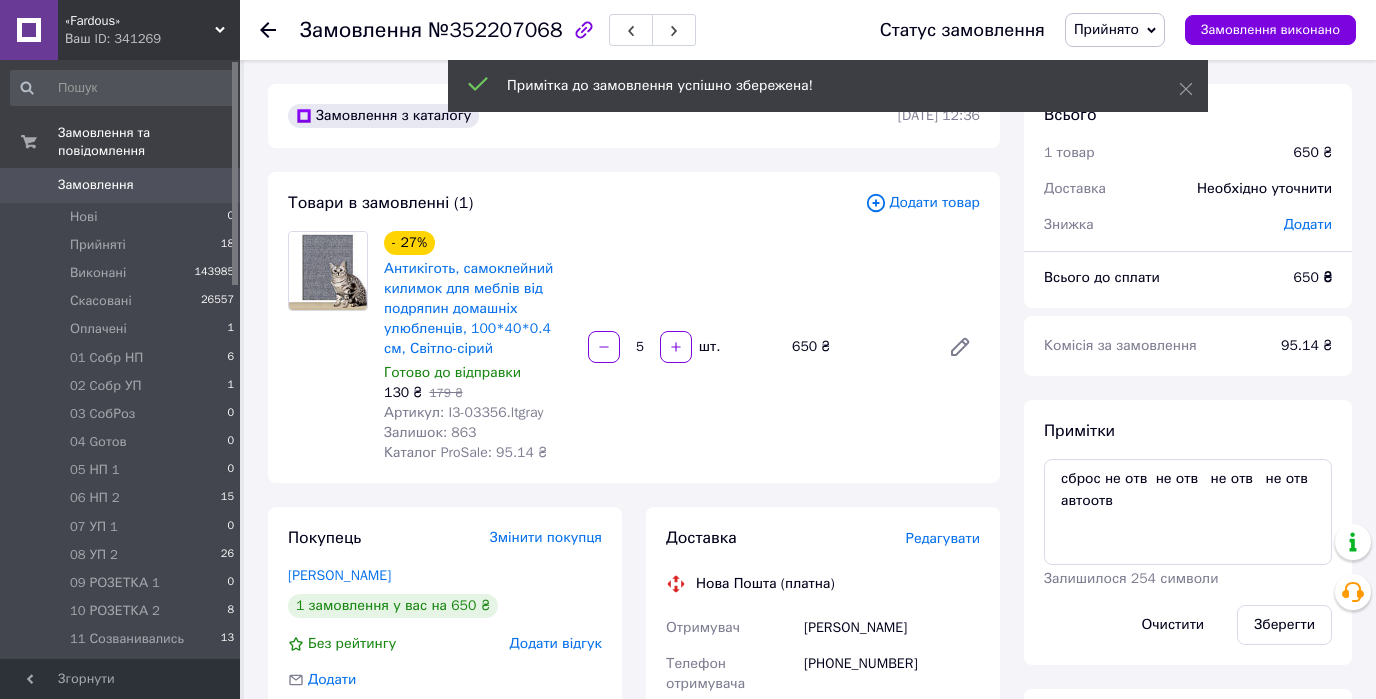 click 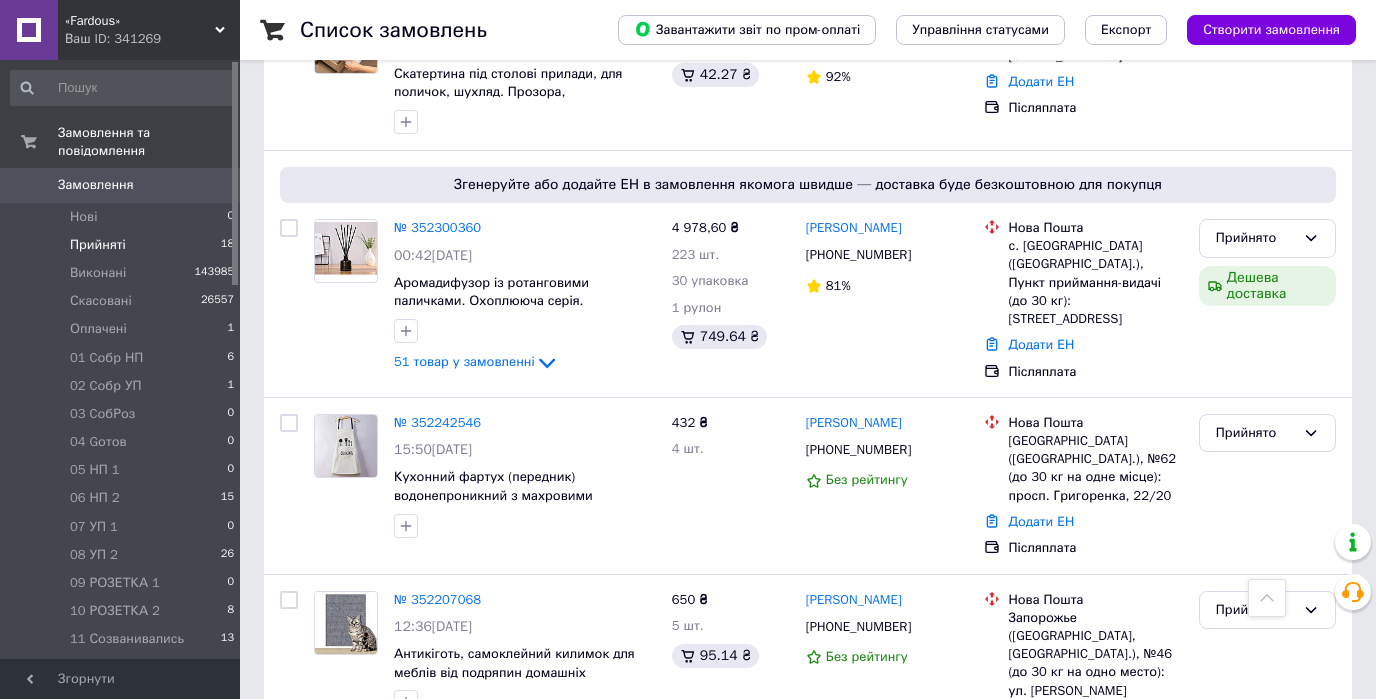 scroll, scrollTop: 3040, scrollLeft: 0, axis: vertical 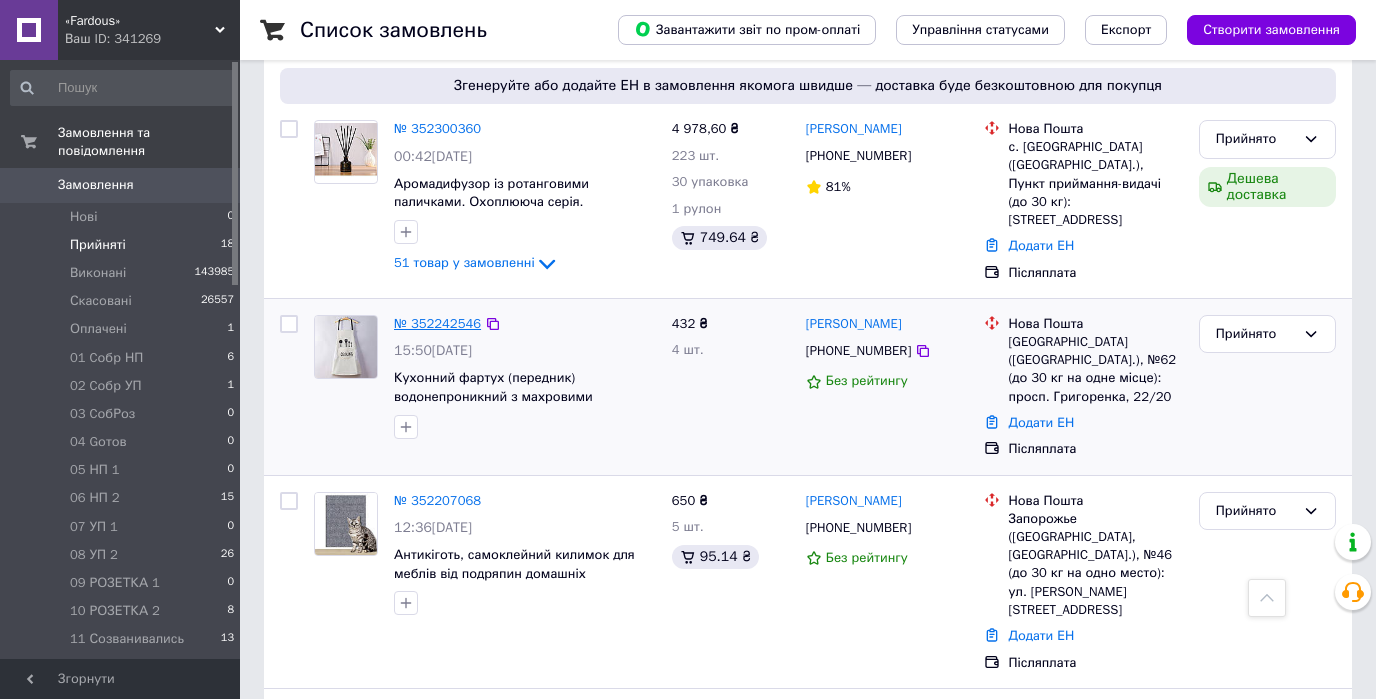 click on "№ 352242546" at bounding box center [437, 323] 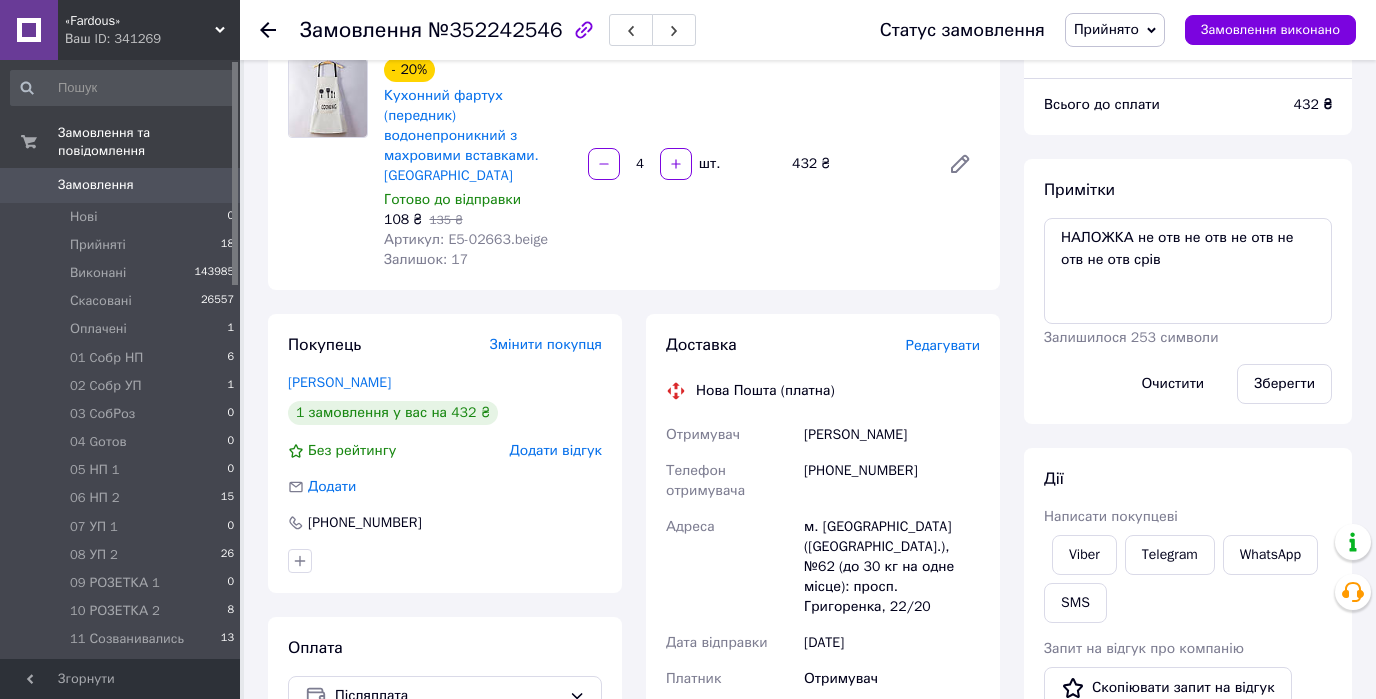 scroll, scrollTop: 201, scrollLeft: 0, axis: vertical 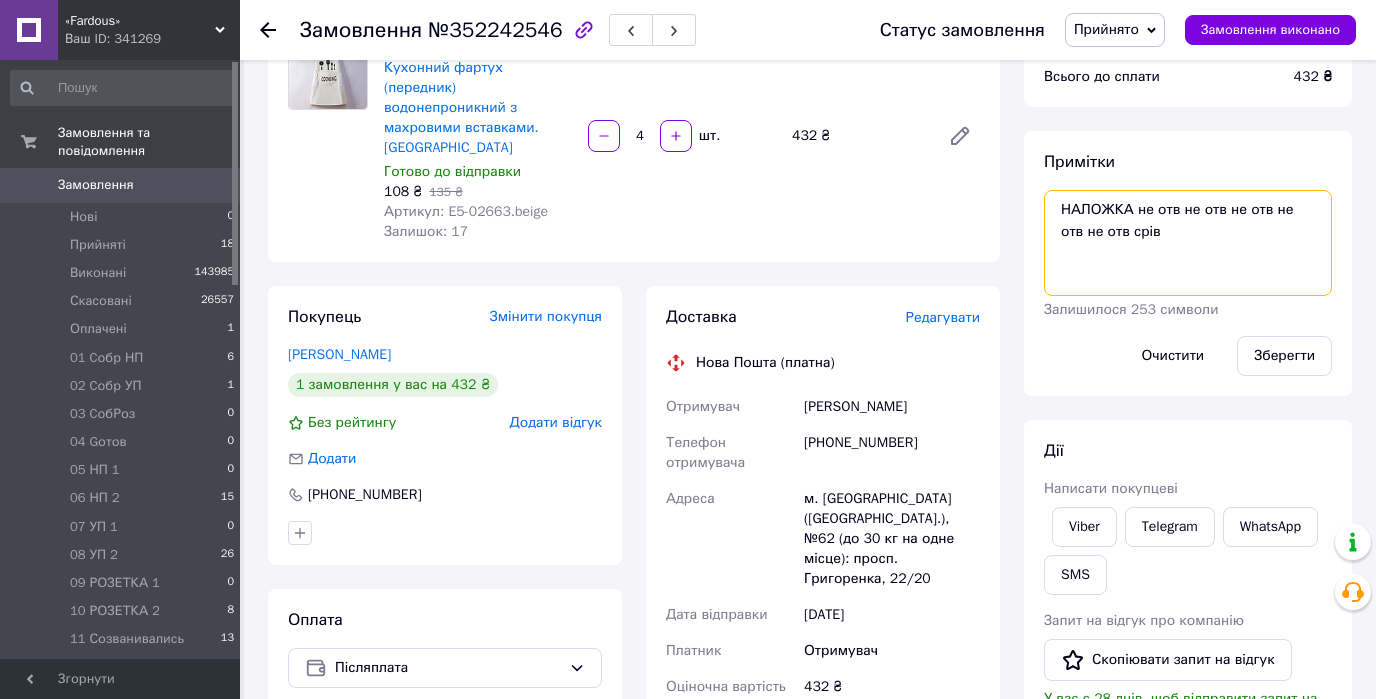 drag, startPoint x: 1132, startPoint y: 212, endPoint x: 1191, endPoint y: 227, distance: 60.876926 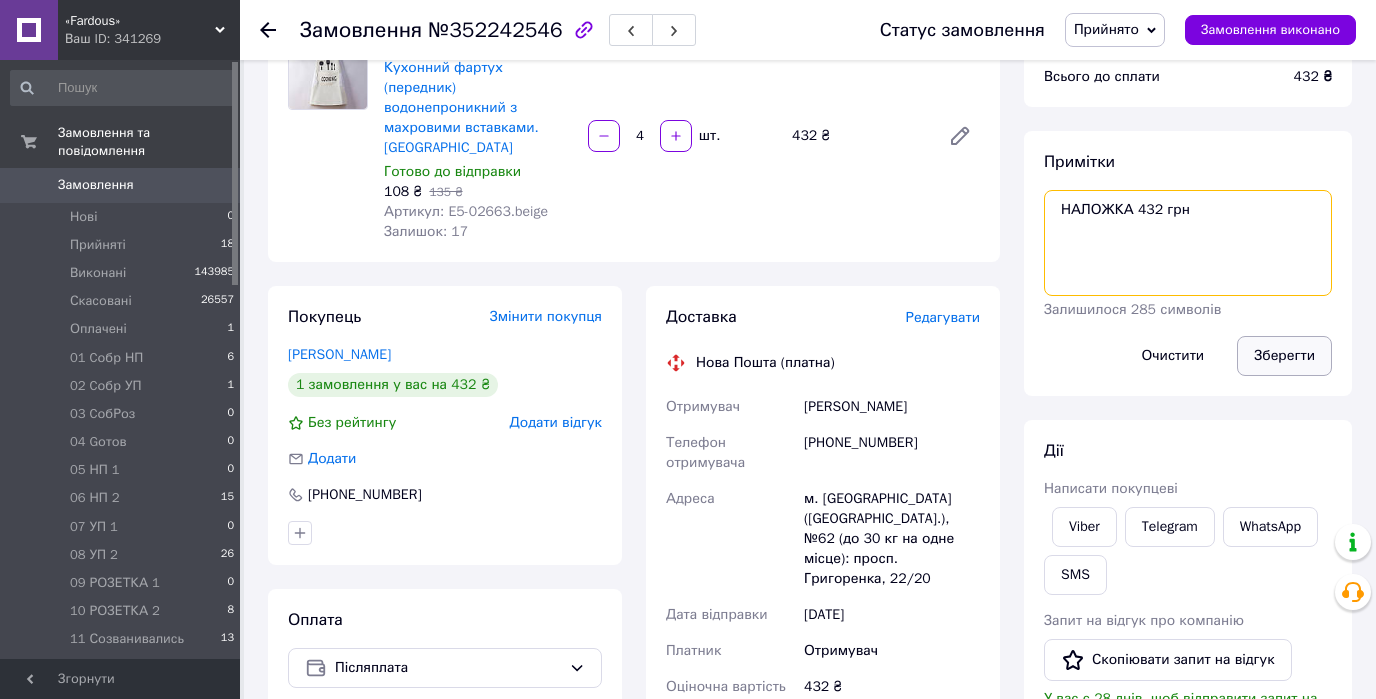type on "НАЛОЖКА 432 грн" 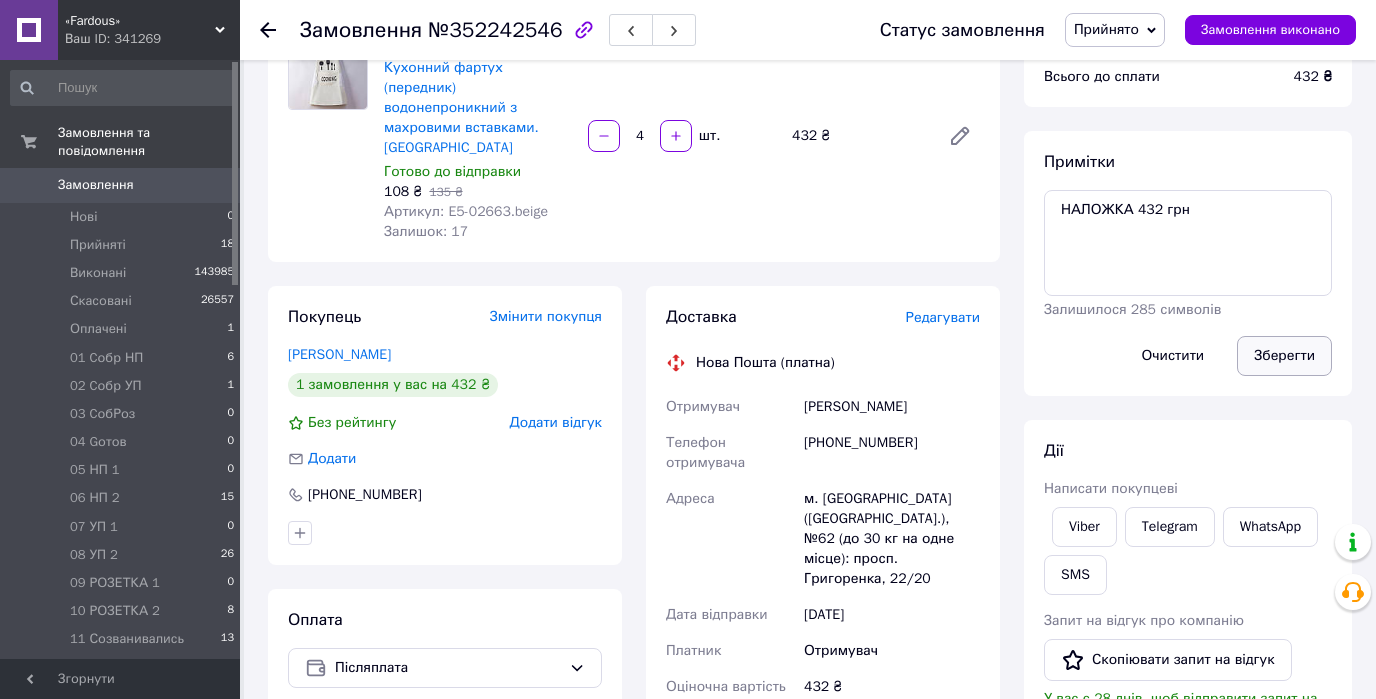 click on "Зберегти" at bounding box center (1284, 356) 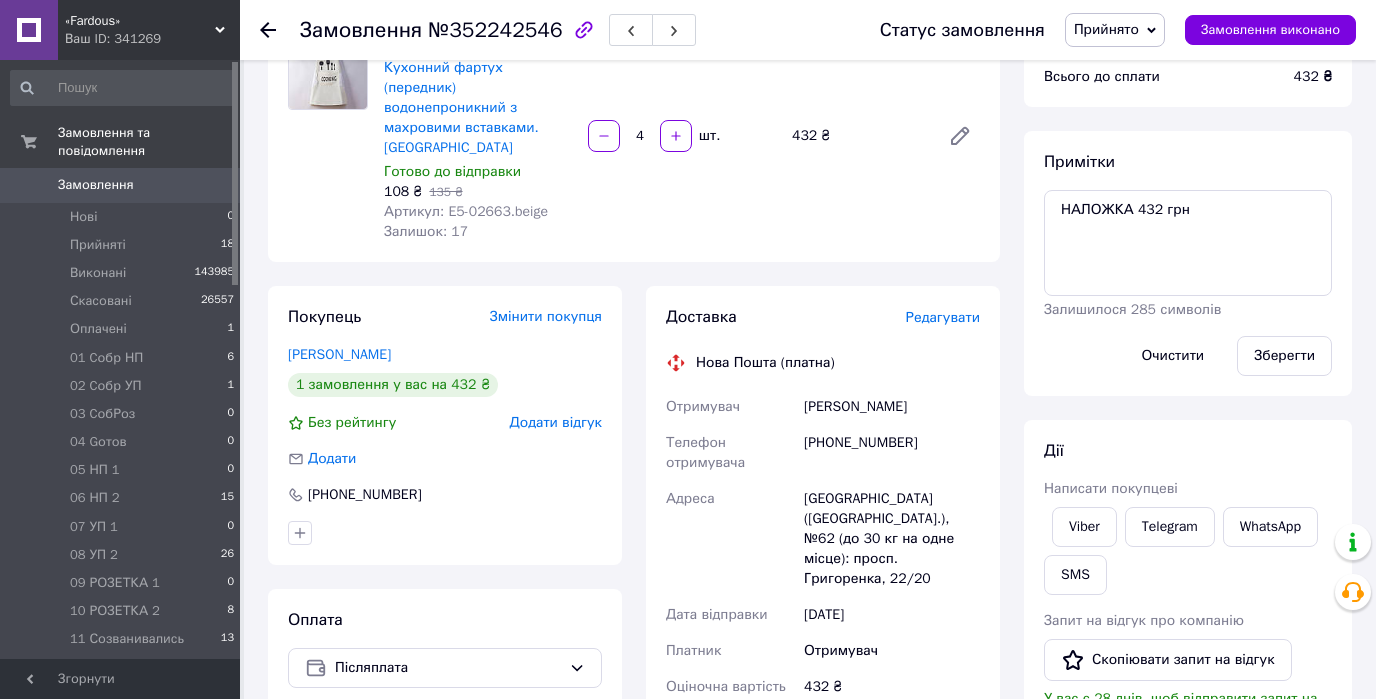 click 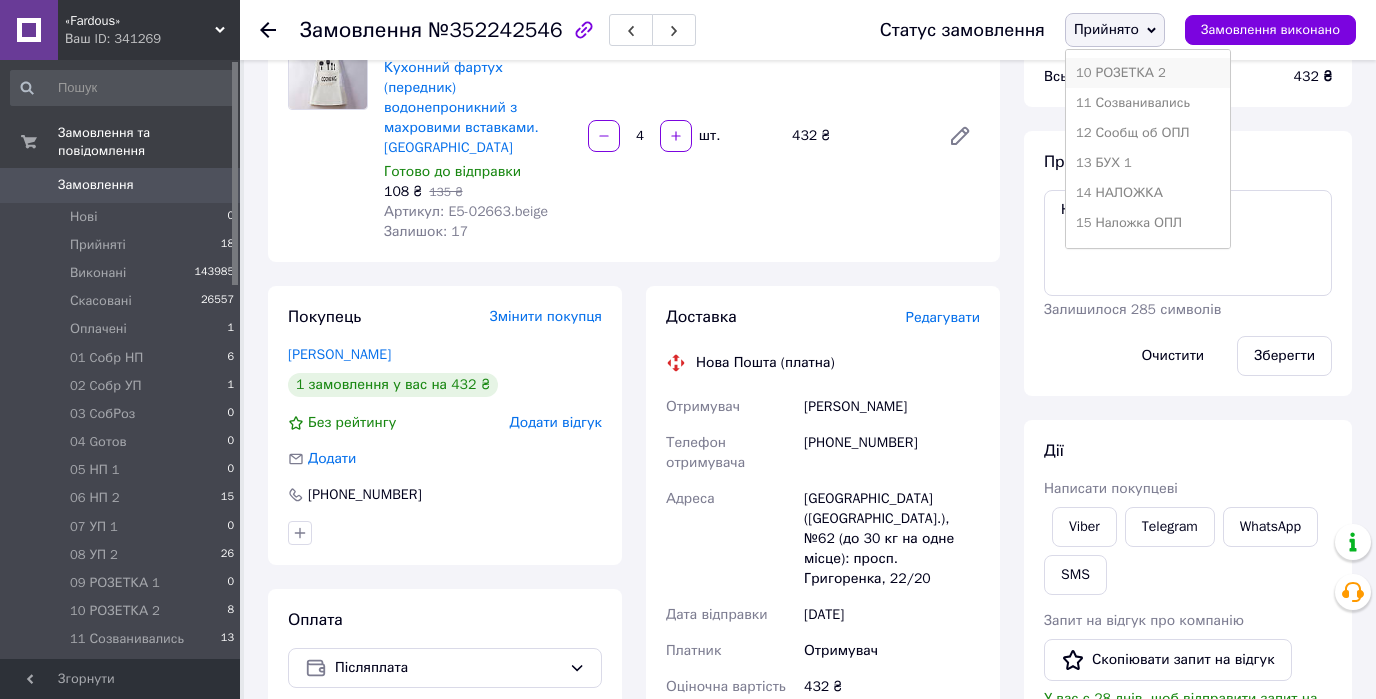 scroll, scrollTop: 400, scrollLeft: 0, axis: vertical 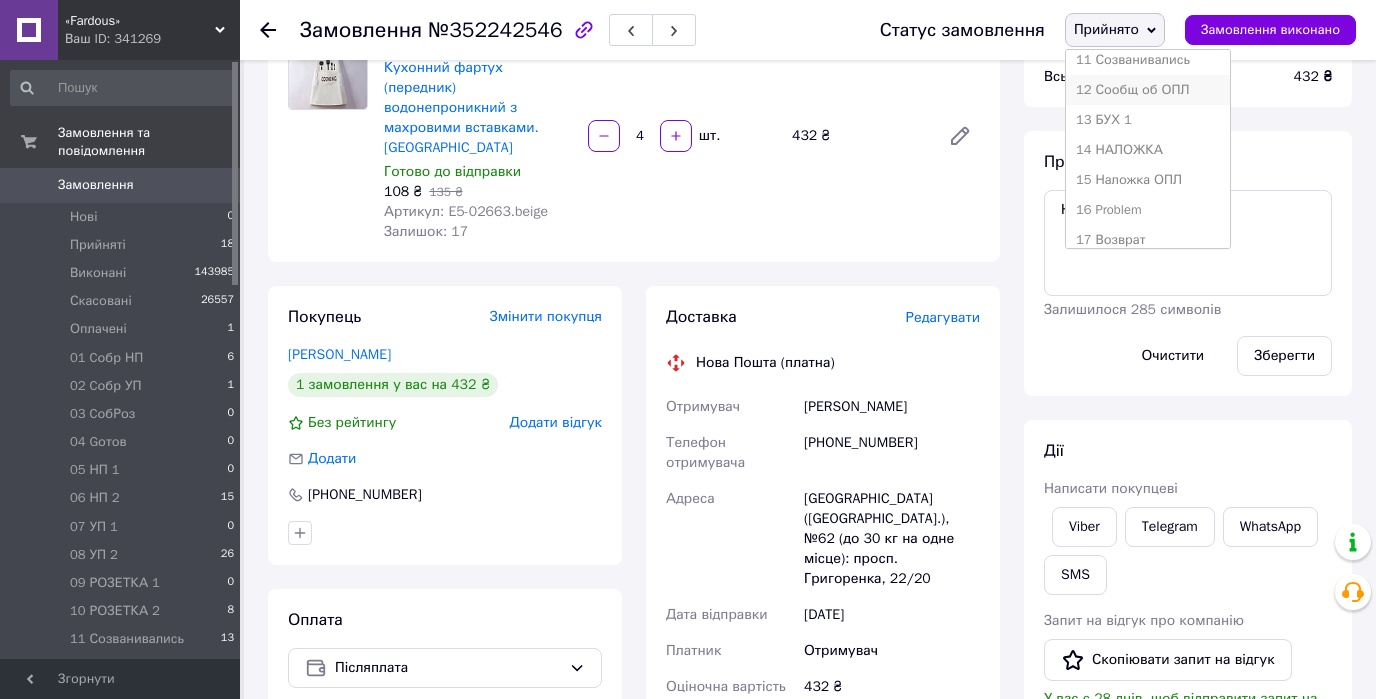 click on "12 Сообщ об ОПЛ" at bounding box center (1148, 90) 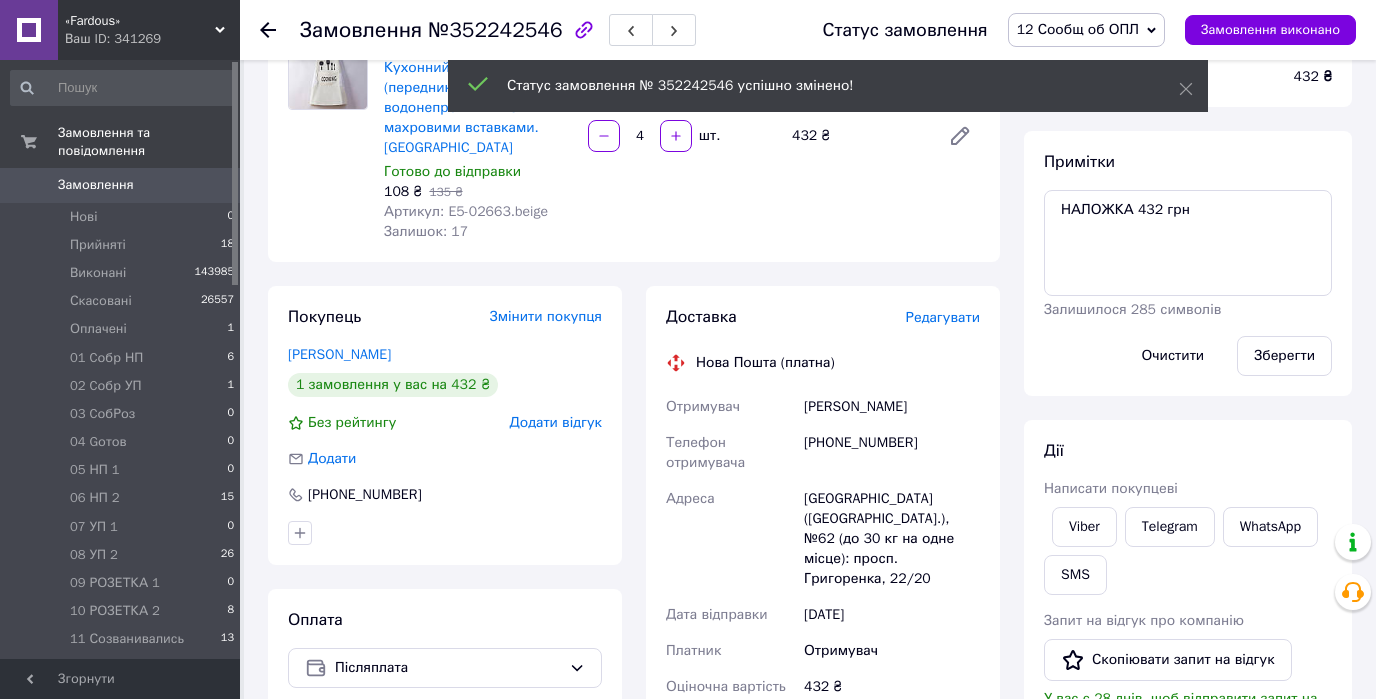 scroll, scrollTop: 0, scrollLeft: 0, axis: both 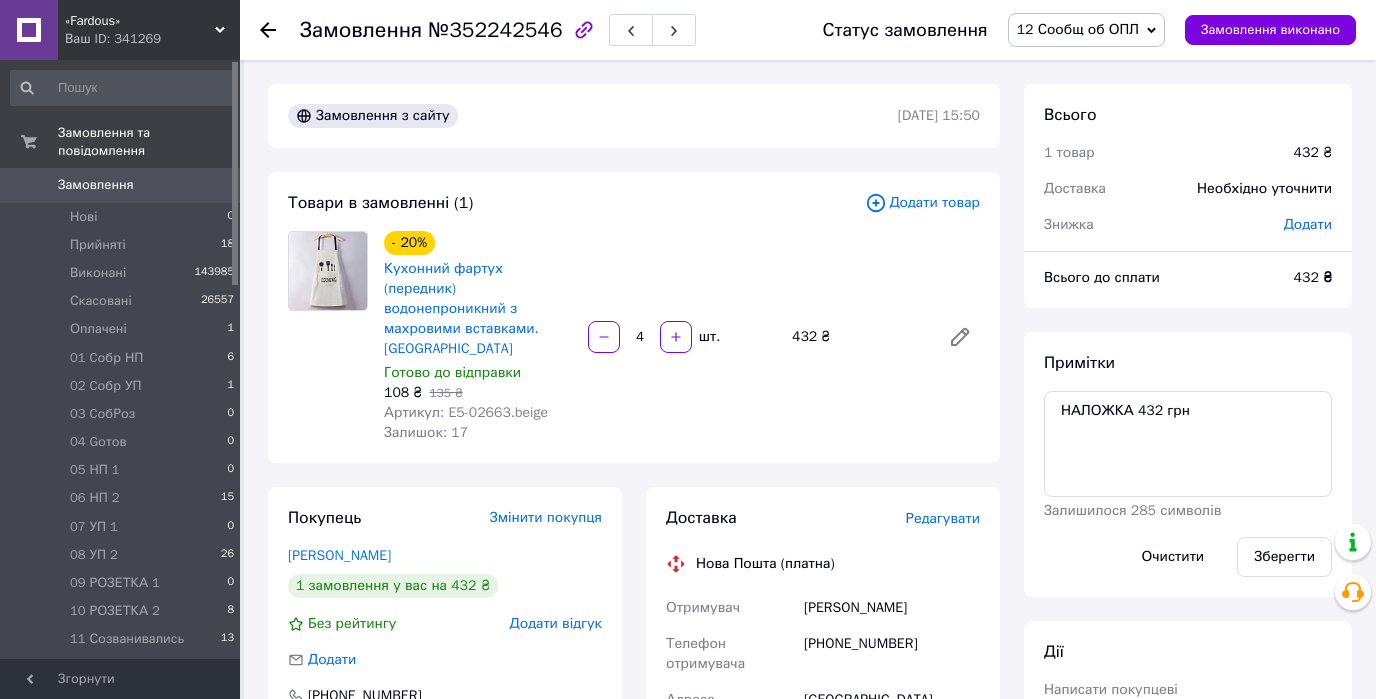 click 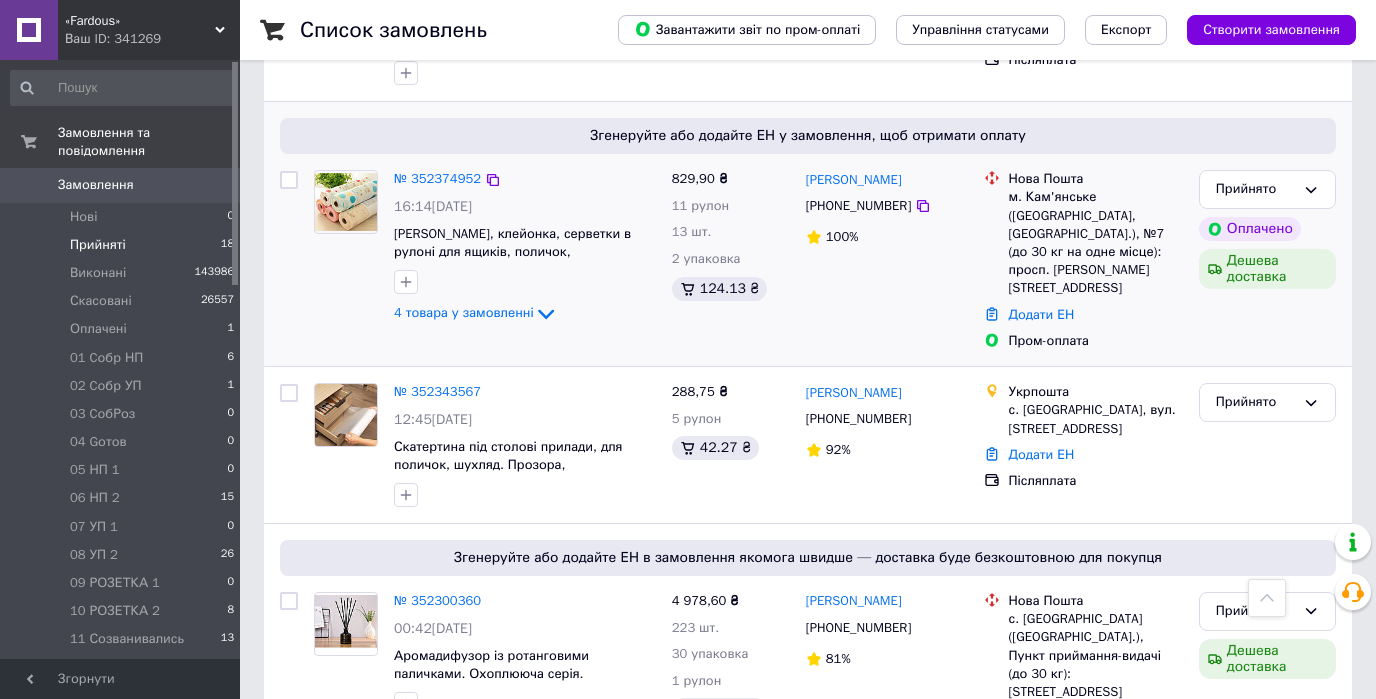 scroll, scrollTop: 2560, scrollLeft: 0, axis: vertical 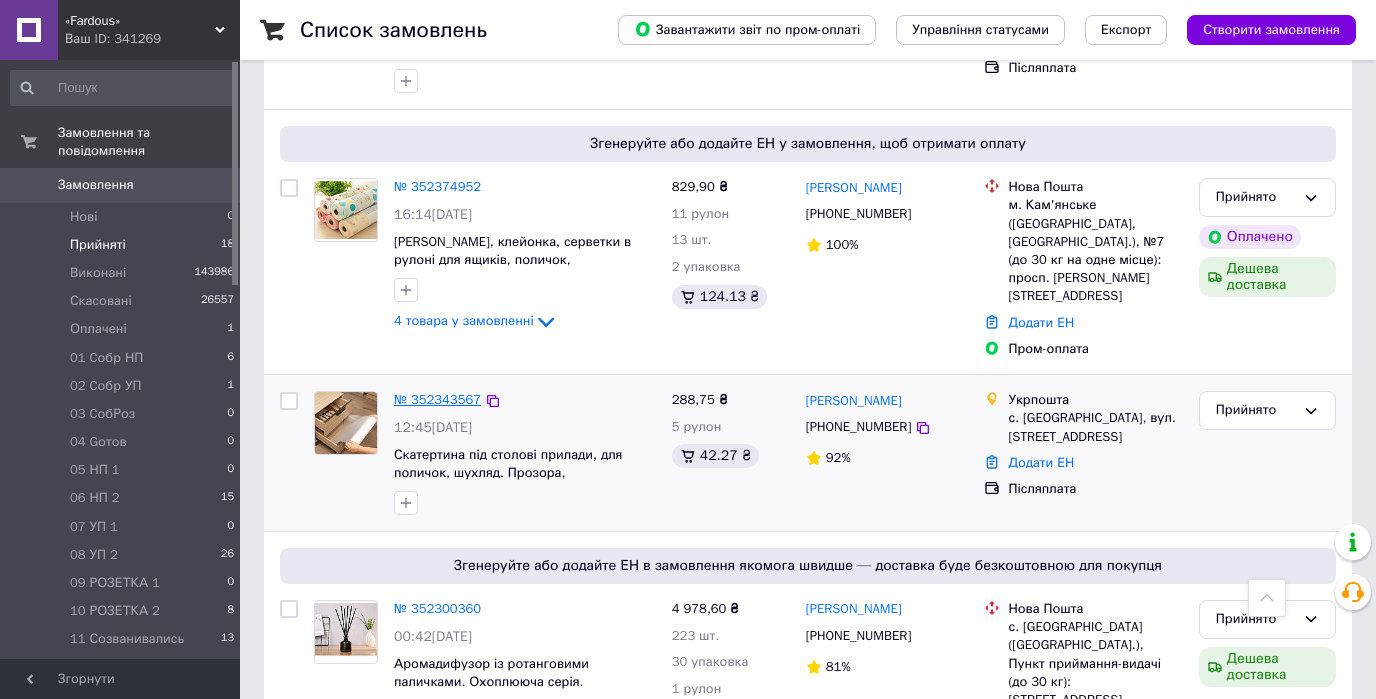 click on "№ 352343567" at bounding box center (437, 399) 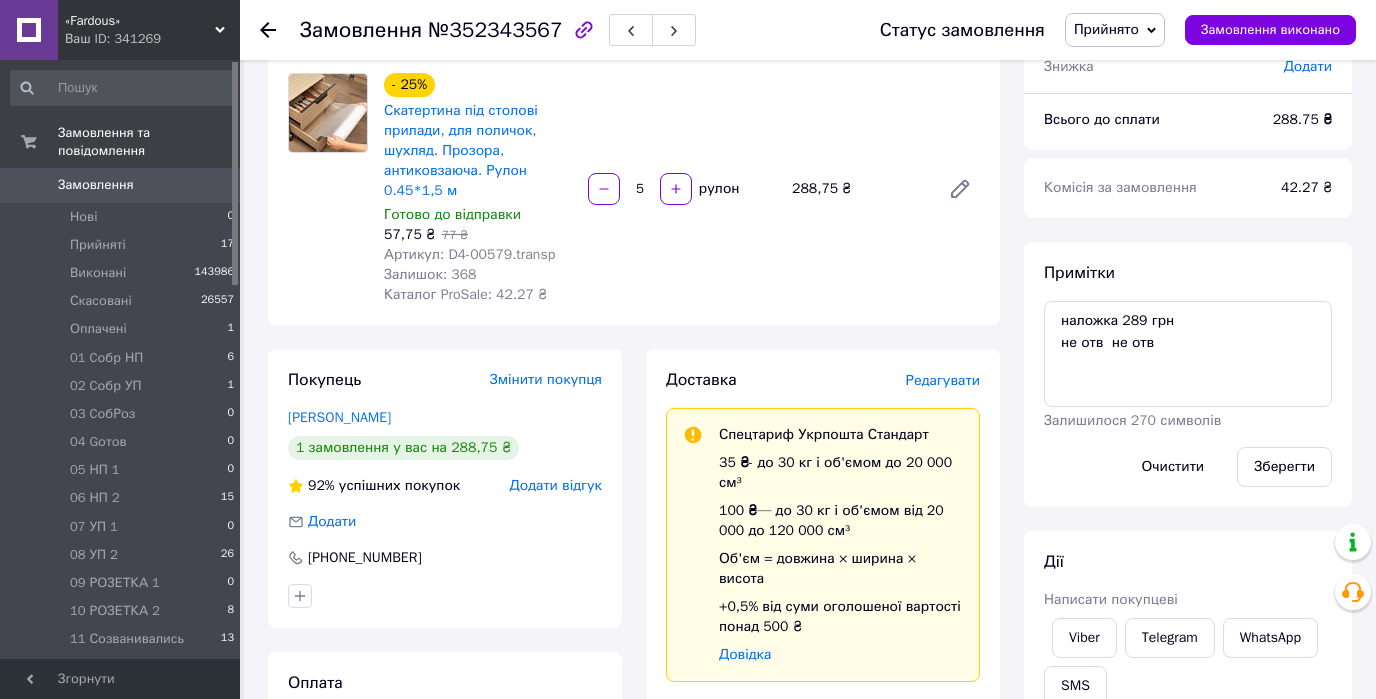 scroll, scrollTop: 13, scrollLeft: 0, axis: vertical 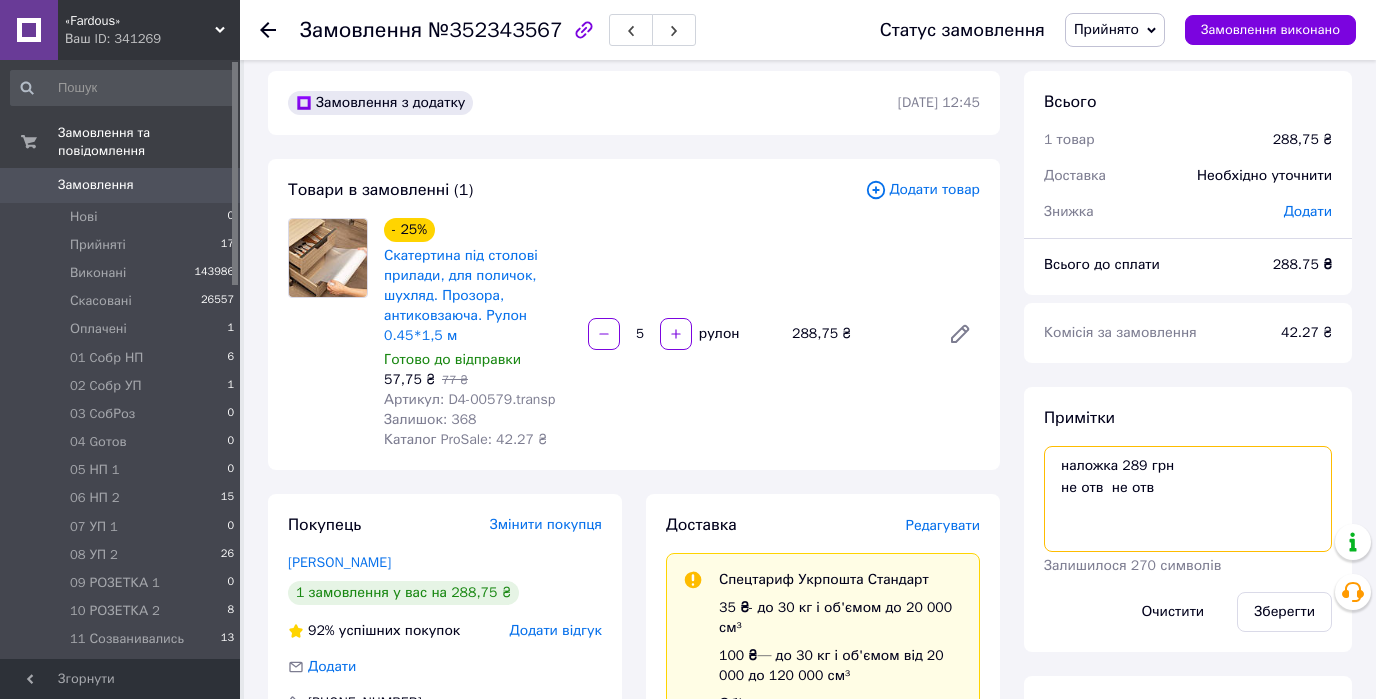 click on "наложка 289 грн
не отв  не отв" at bounding box center [1188, 499] 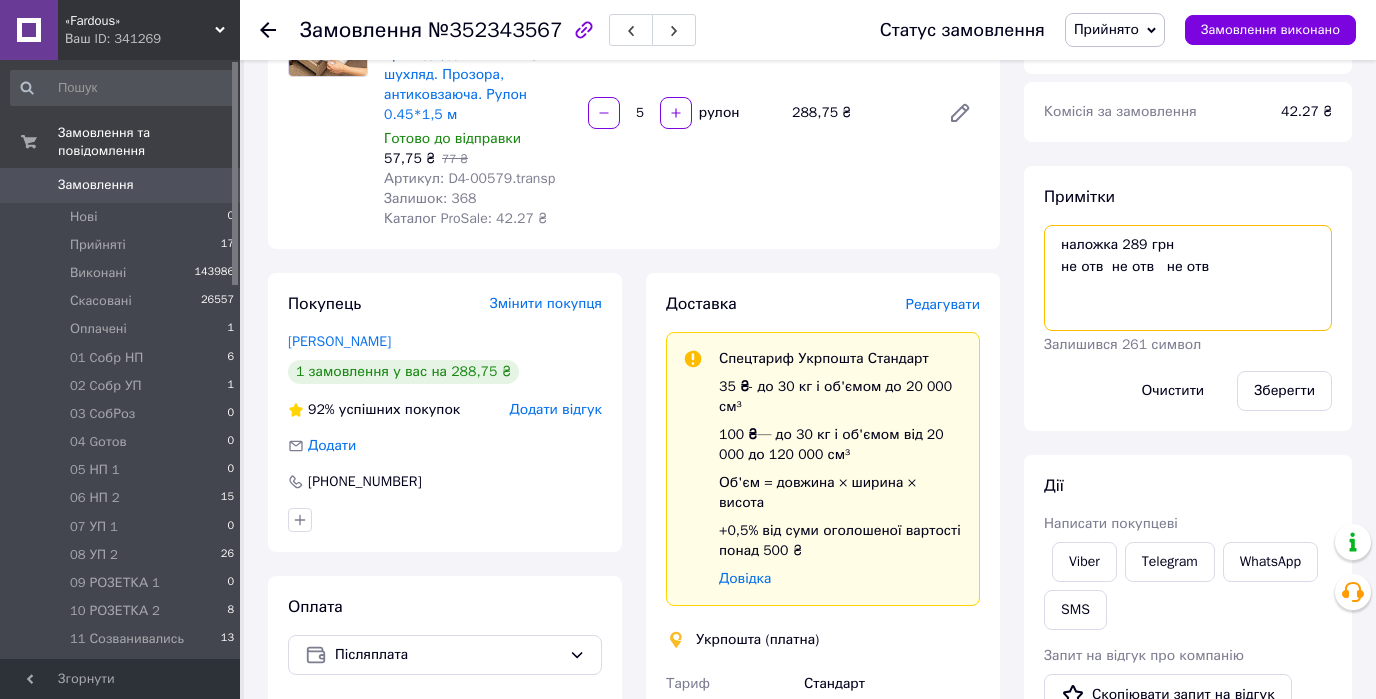 scroll, scrollTop: 253, scrollLeft: 0, axis: vertical 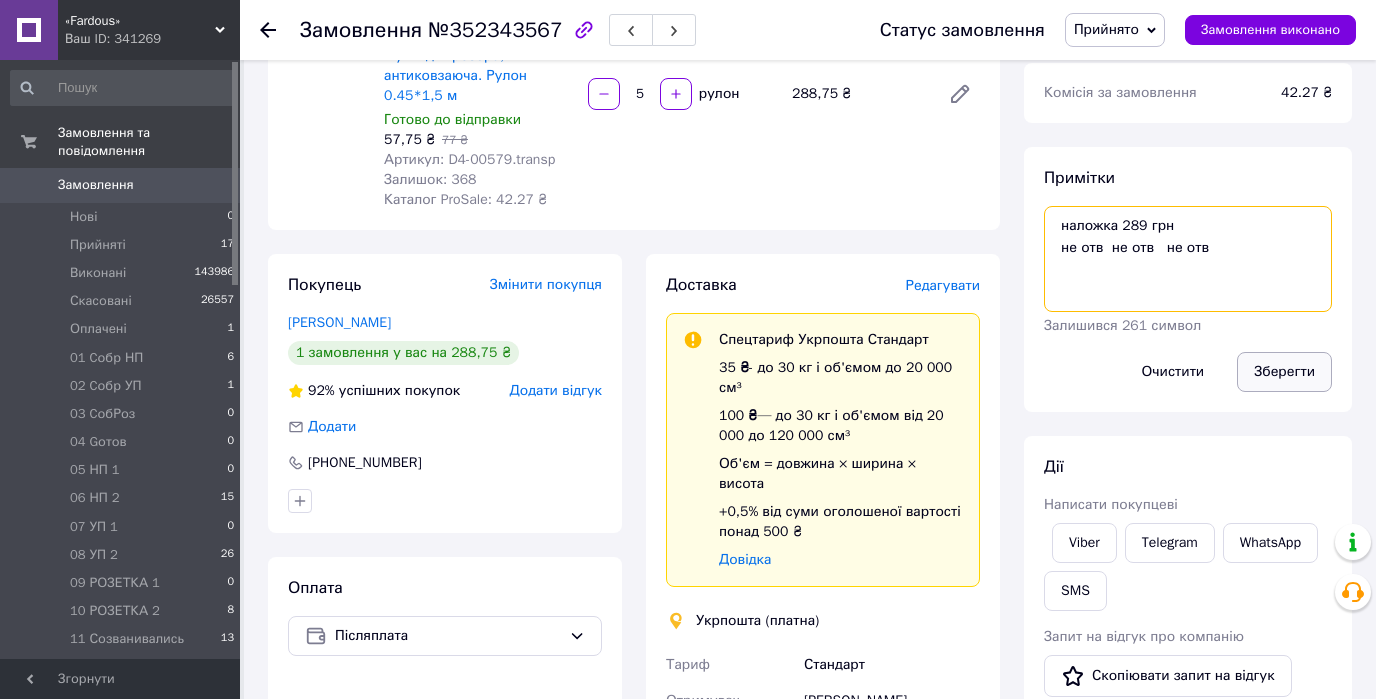 type on "наложка 289 грн
не отв  не отв   не отв" 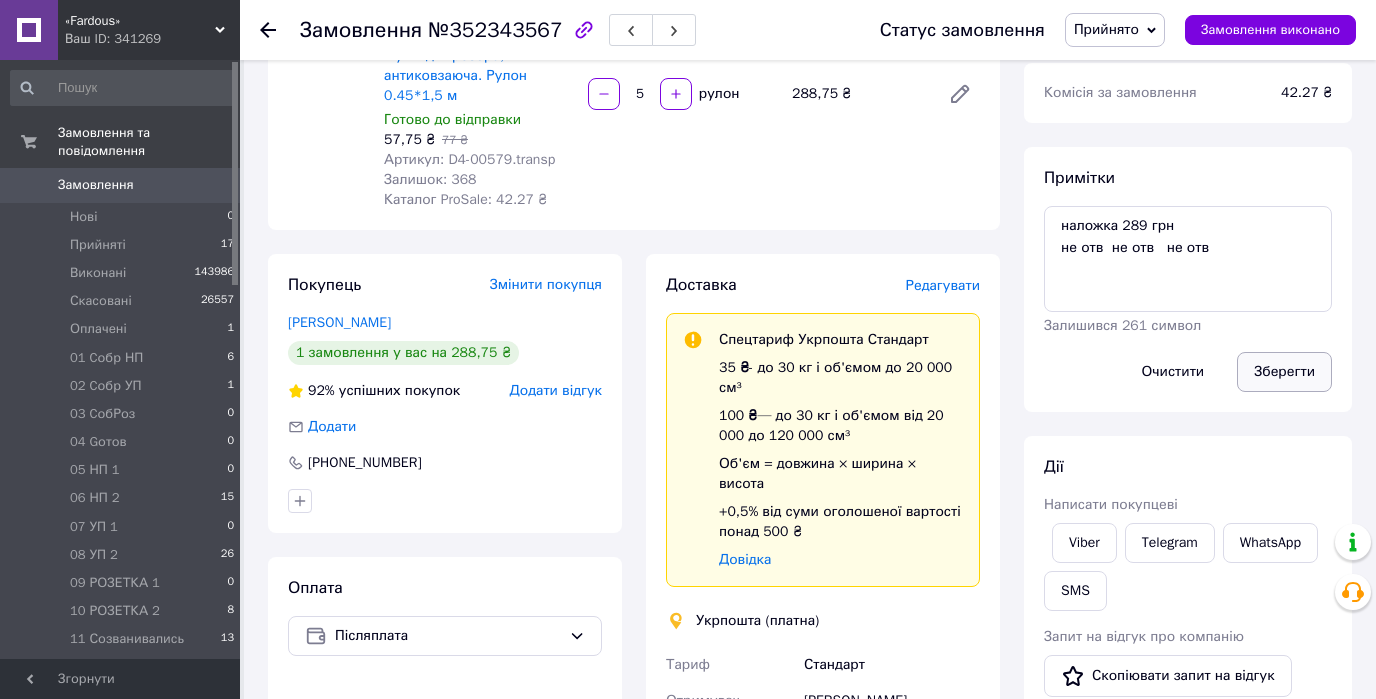 click on "Зберегти" at bounding box center [1284, 372] 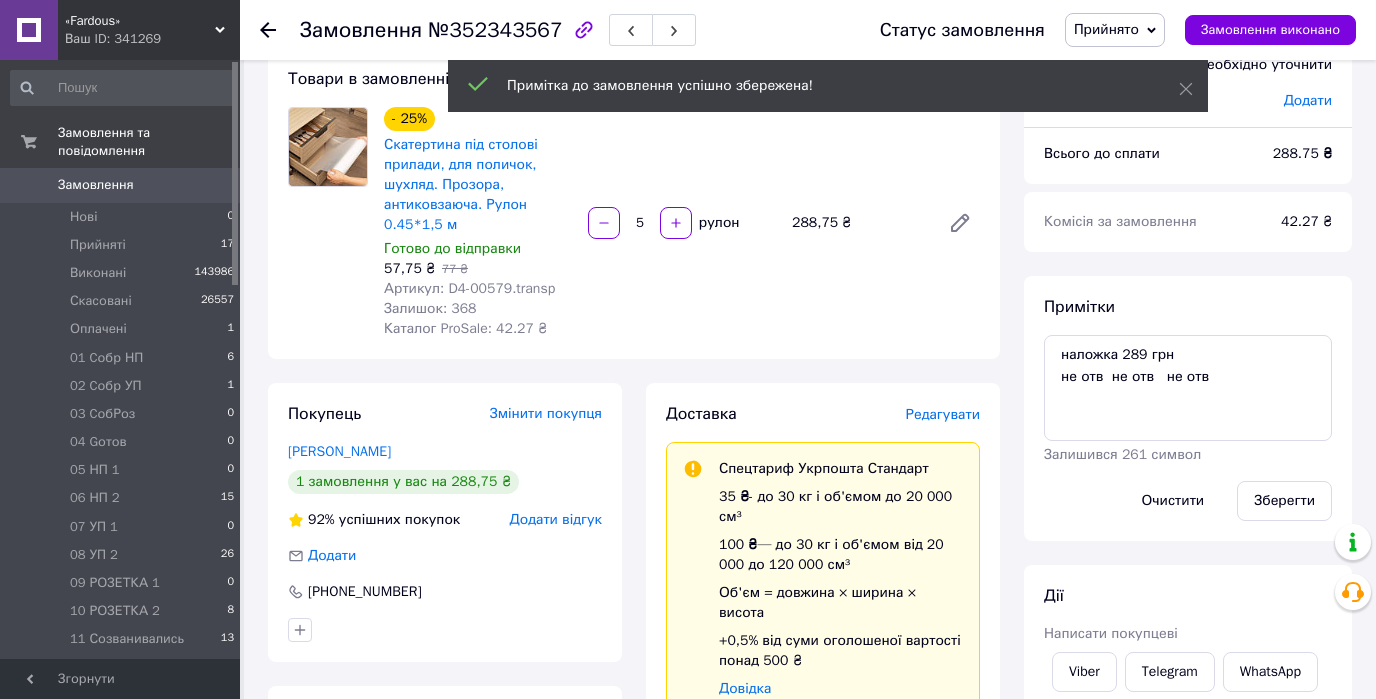scroll, scrollTop: 0, scrollLeft: 0, axis: both 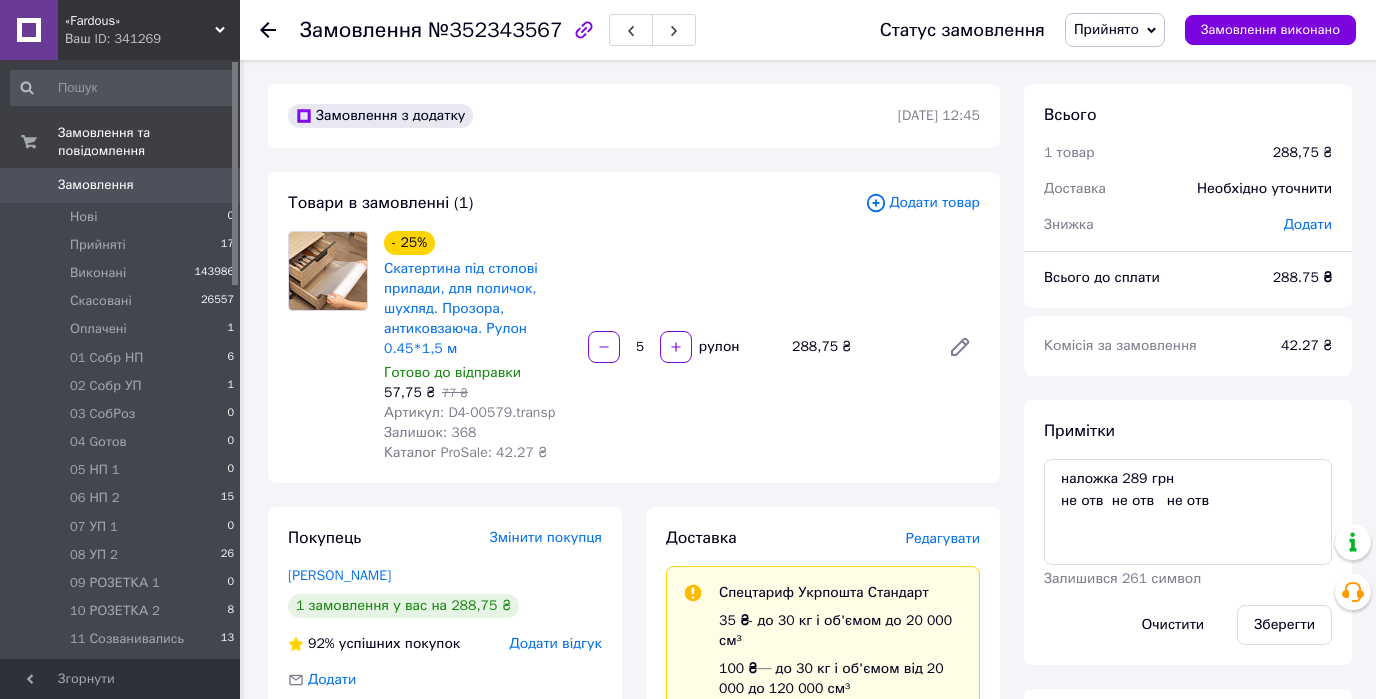 click 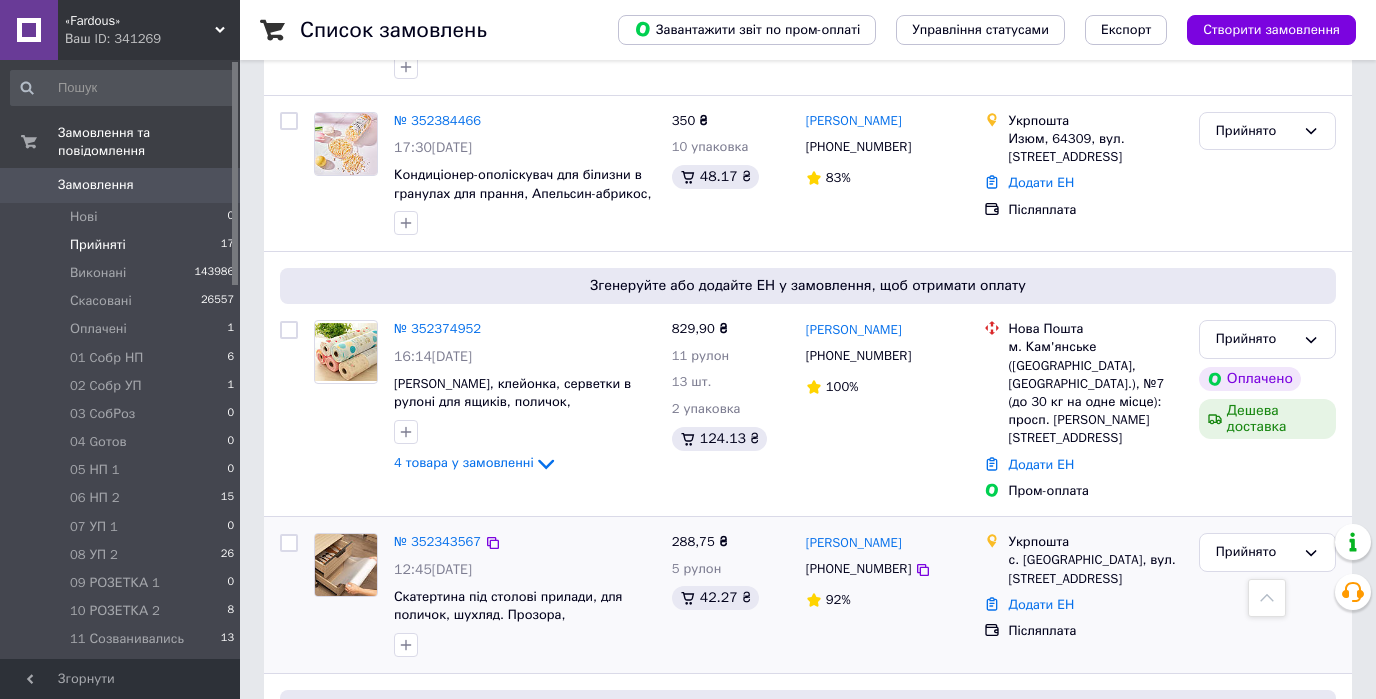 scroll, scrollTop: 2240, scrollLeft: 0, axis: vertical 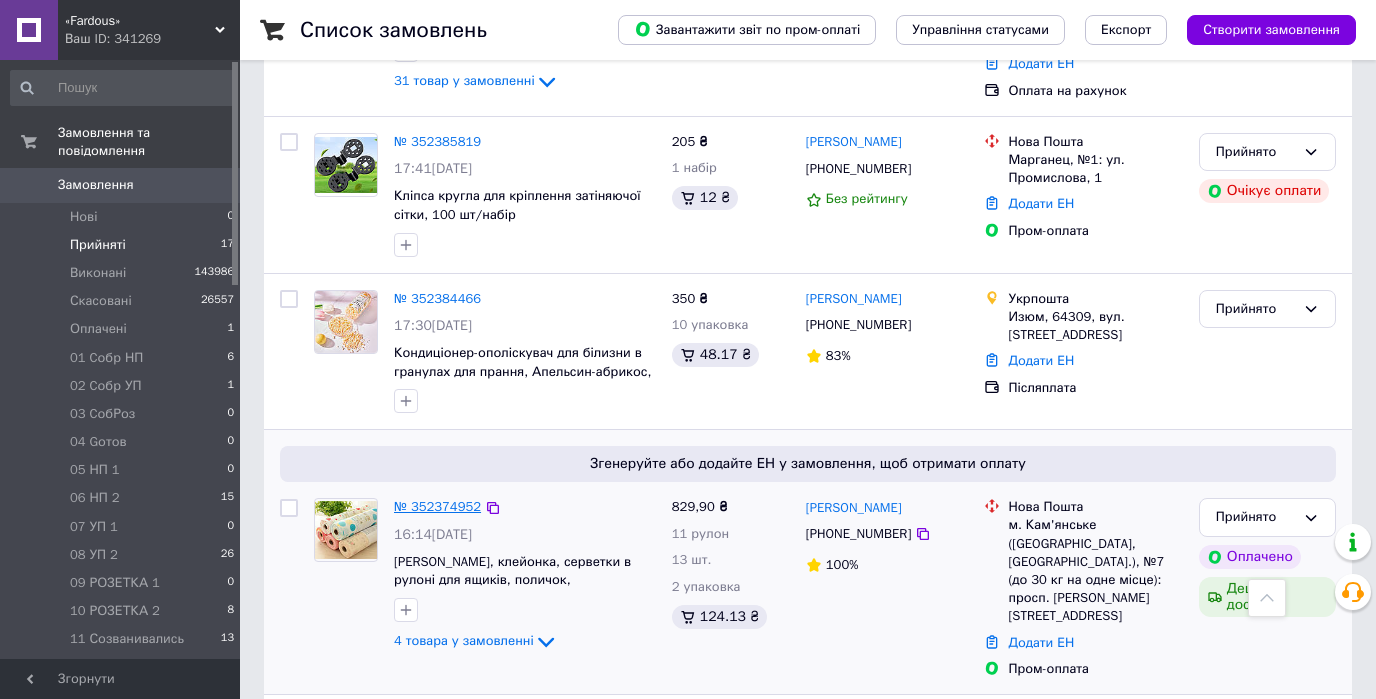 click on "№ 352374952" at bounding box center (437, 506) 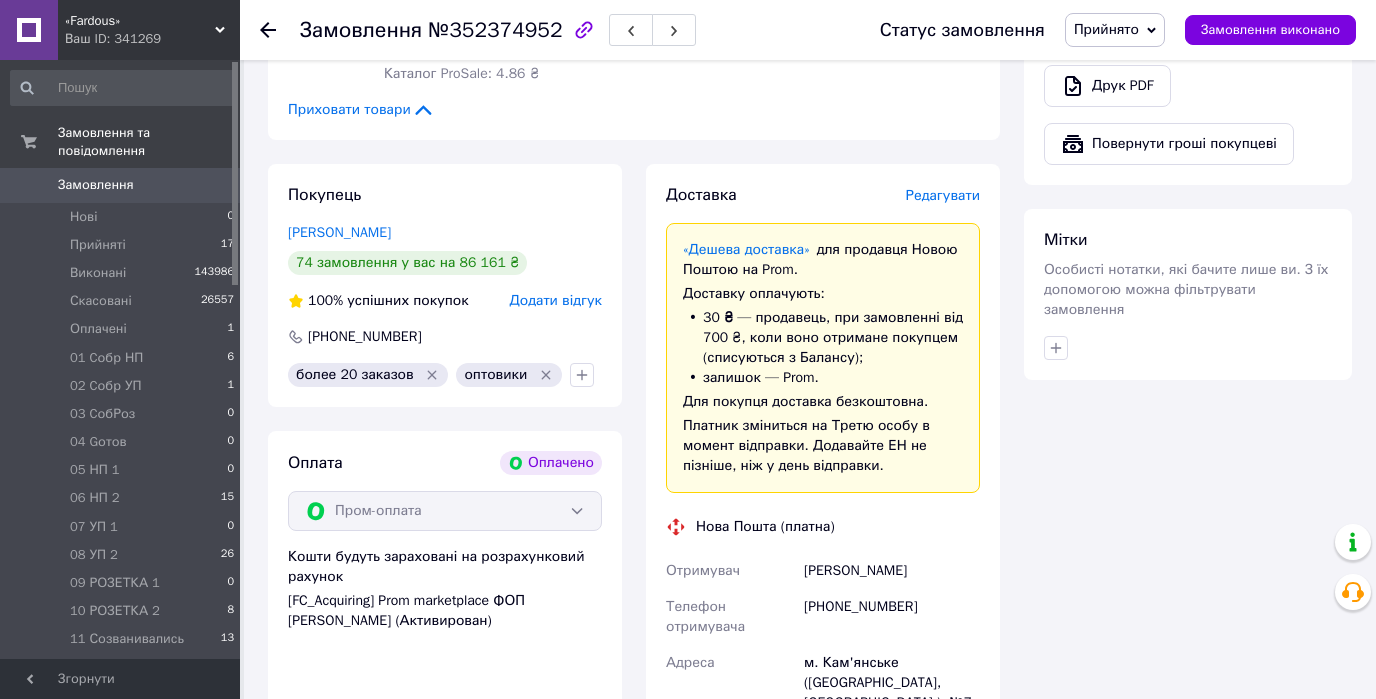 scroll, scrollTop: 1680, scrollLeft: 0, axis: vertical 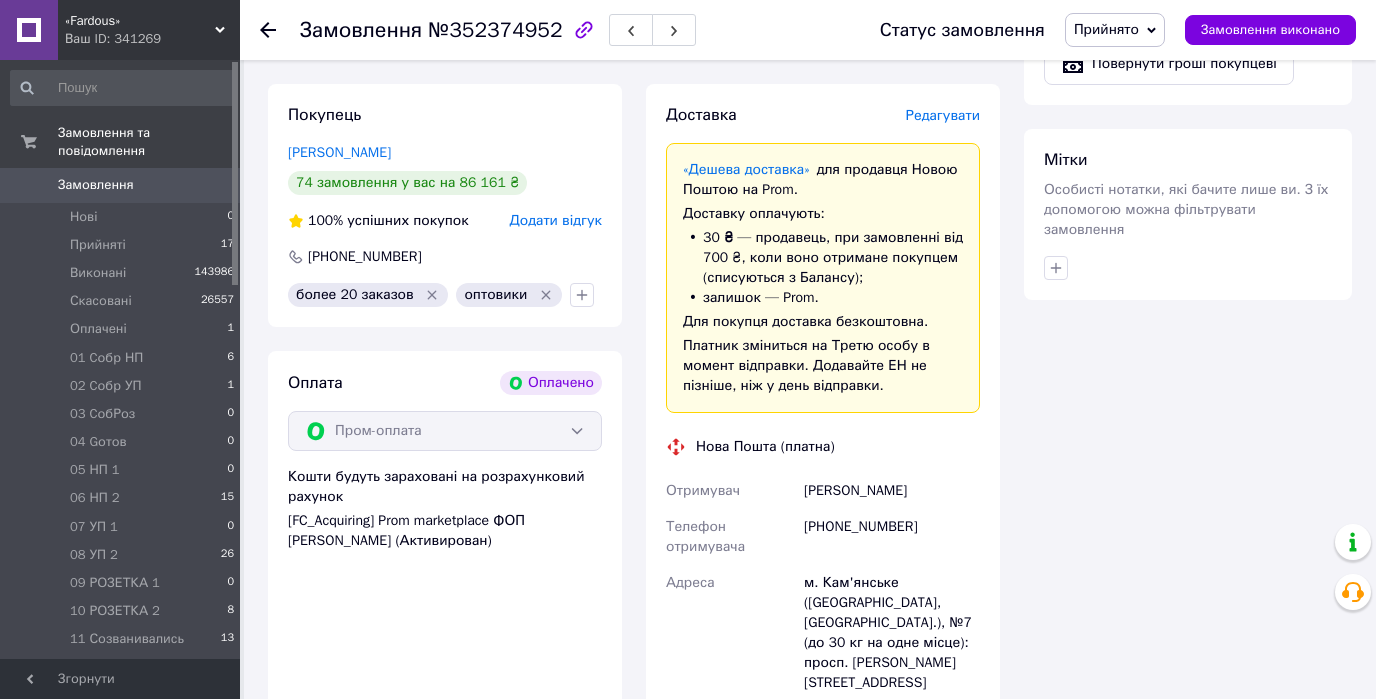 click on "Прийнято" at bounding box center [1115, 30] 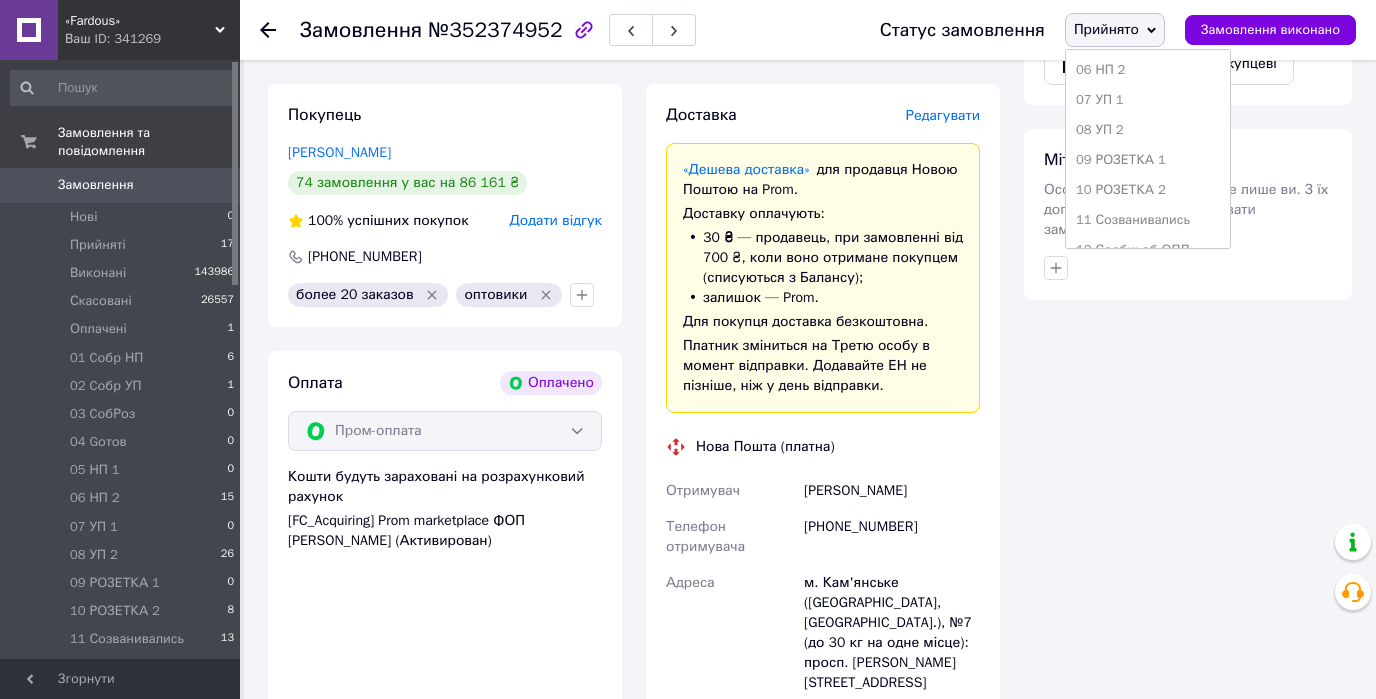 scroll, scrollTop: 320, scrollLeft: 0, axis: vertical 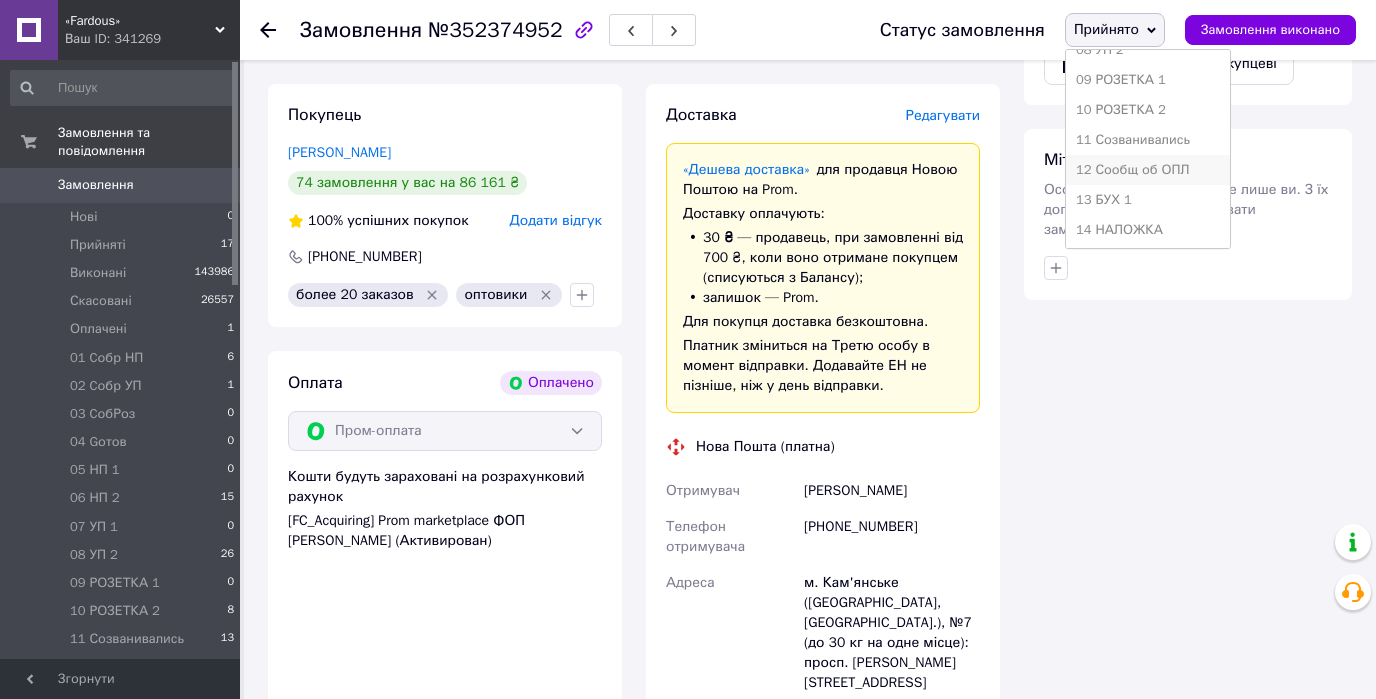 click on "12 Сообщ об ОПЛ" at bounding box center (1148, 170) 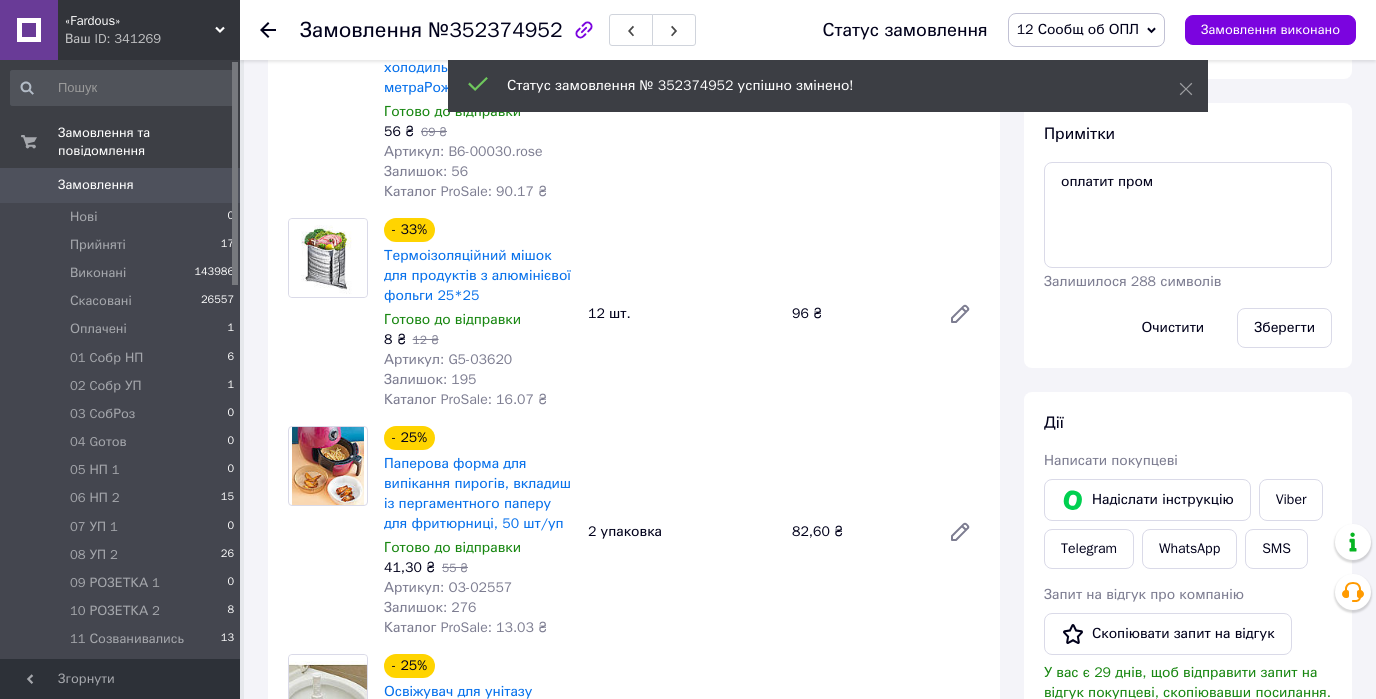 scroll, scrollTop: 560, scrollLeft: 0, axis: vertical 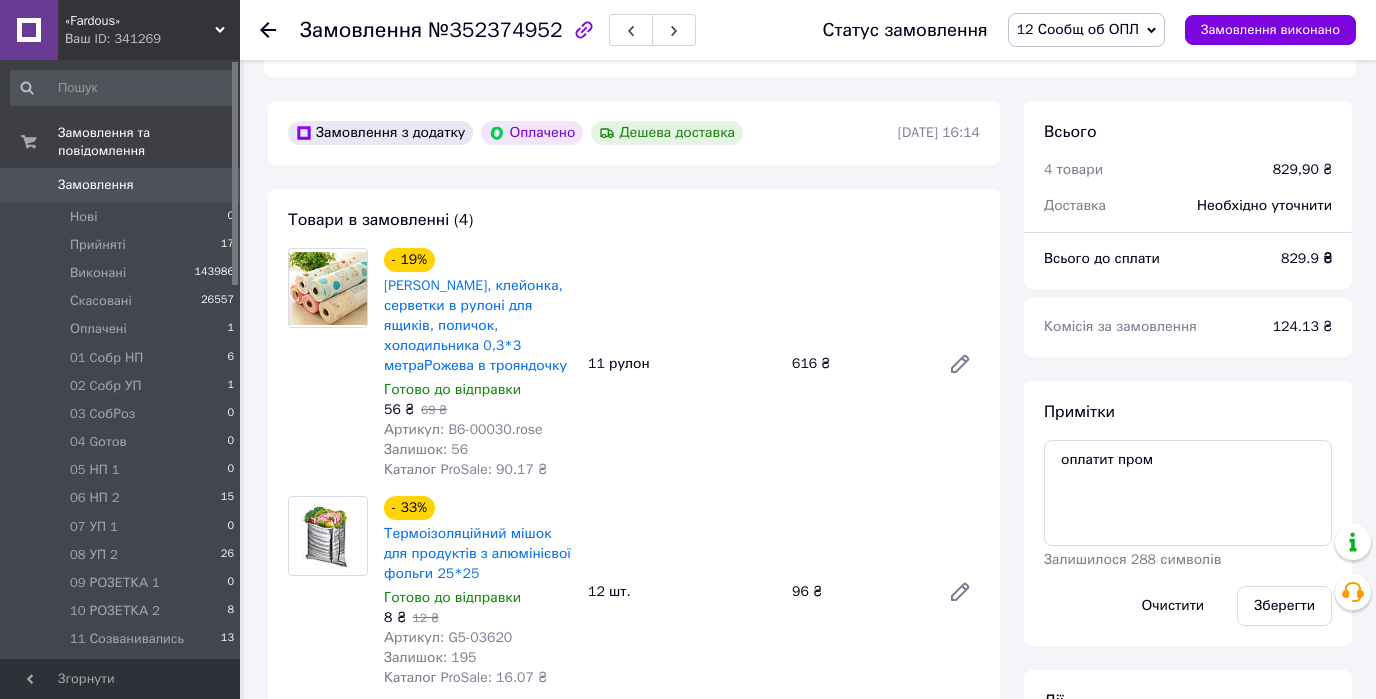 click 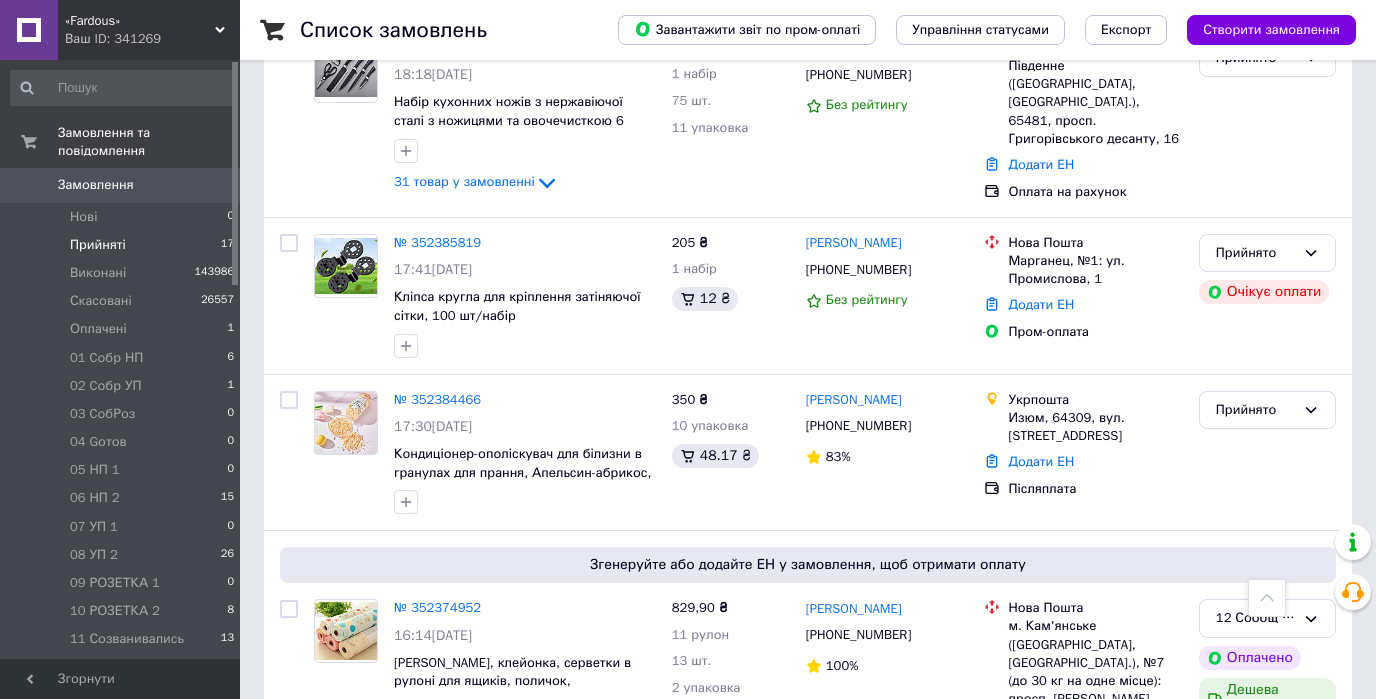 scroll, scrollTop: 2160, scrollLeft: 0, axis: vertical 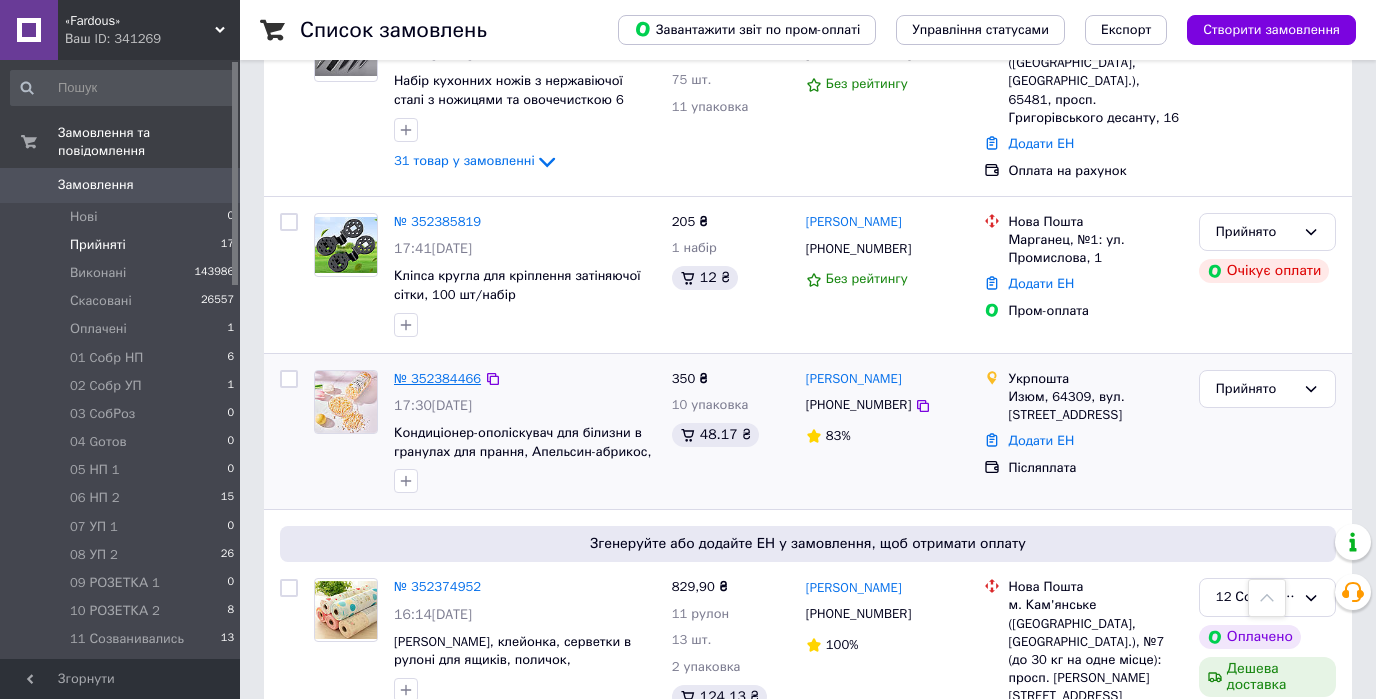 click on "№ 352384466" at bounding box center [437, 378] 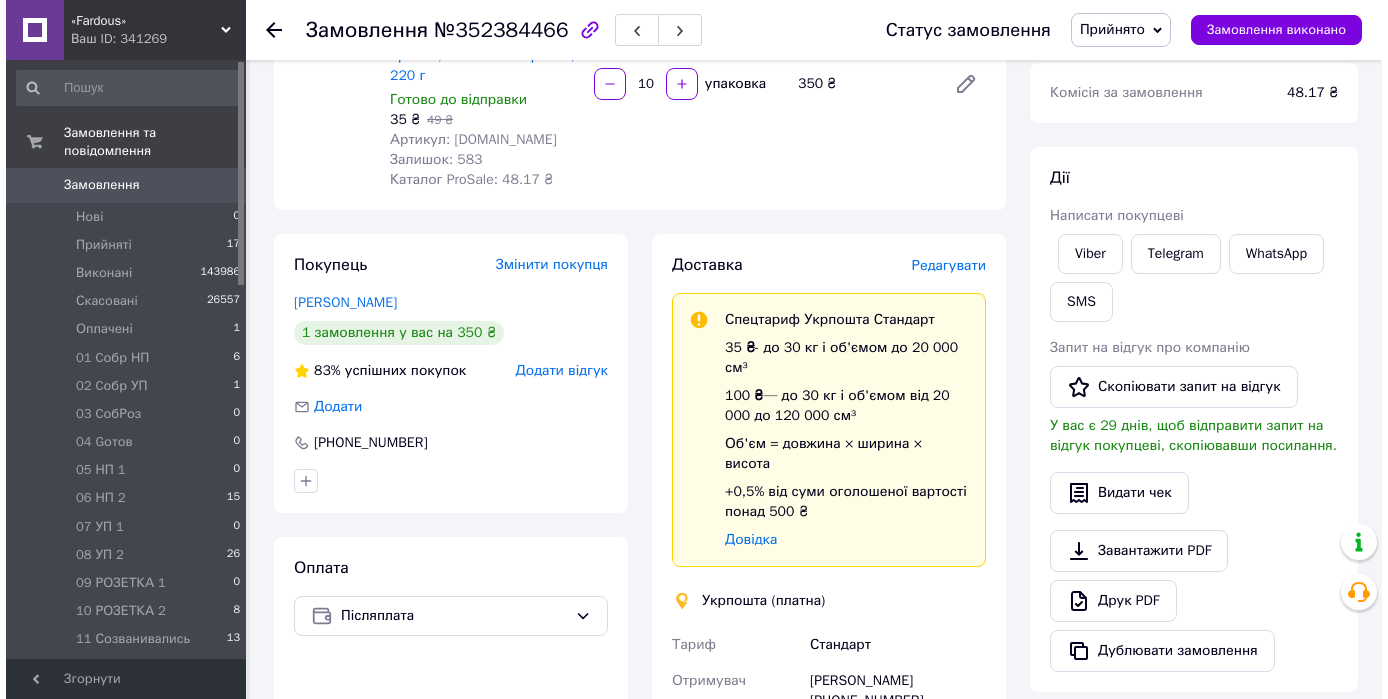 scroll, scrollTop: 240, scrollLeft: 0, axis: vertical 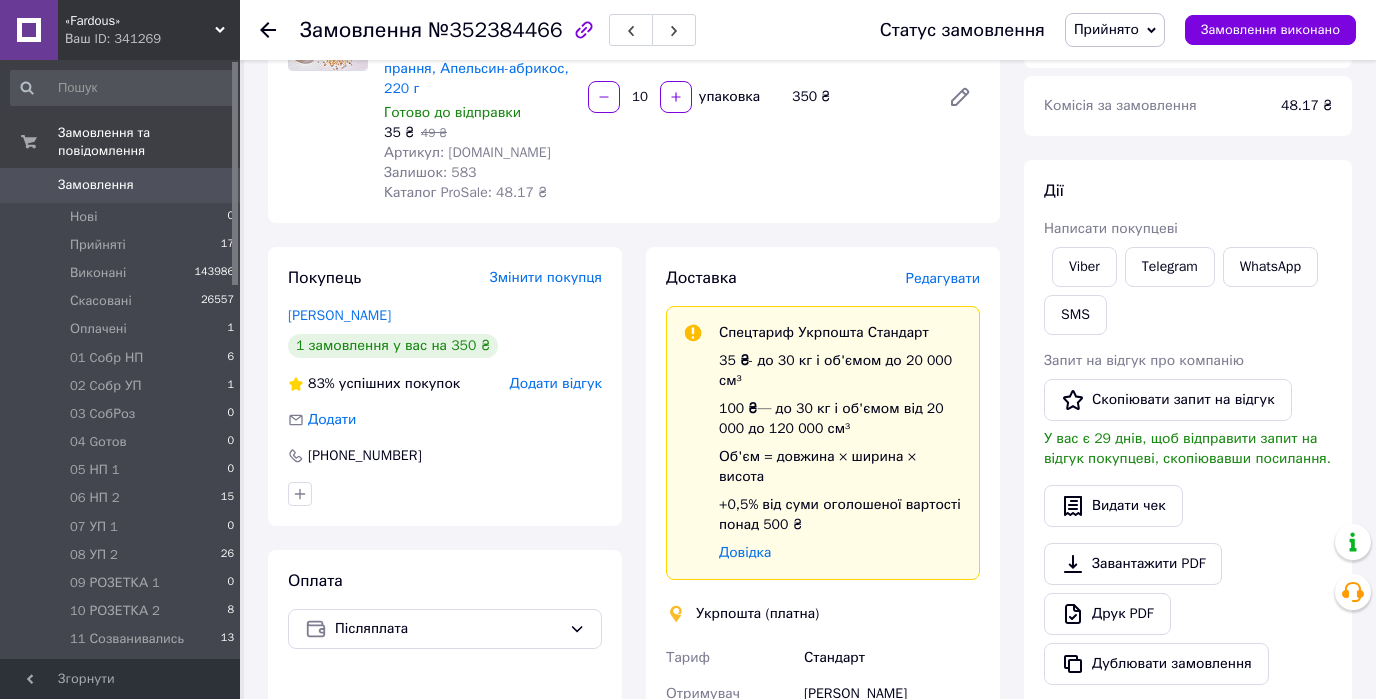 click on "Редагувати" at bounding box center (943, 278) 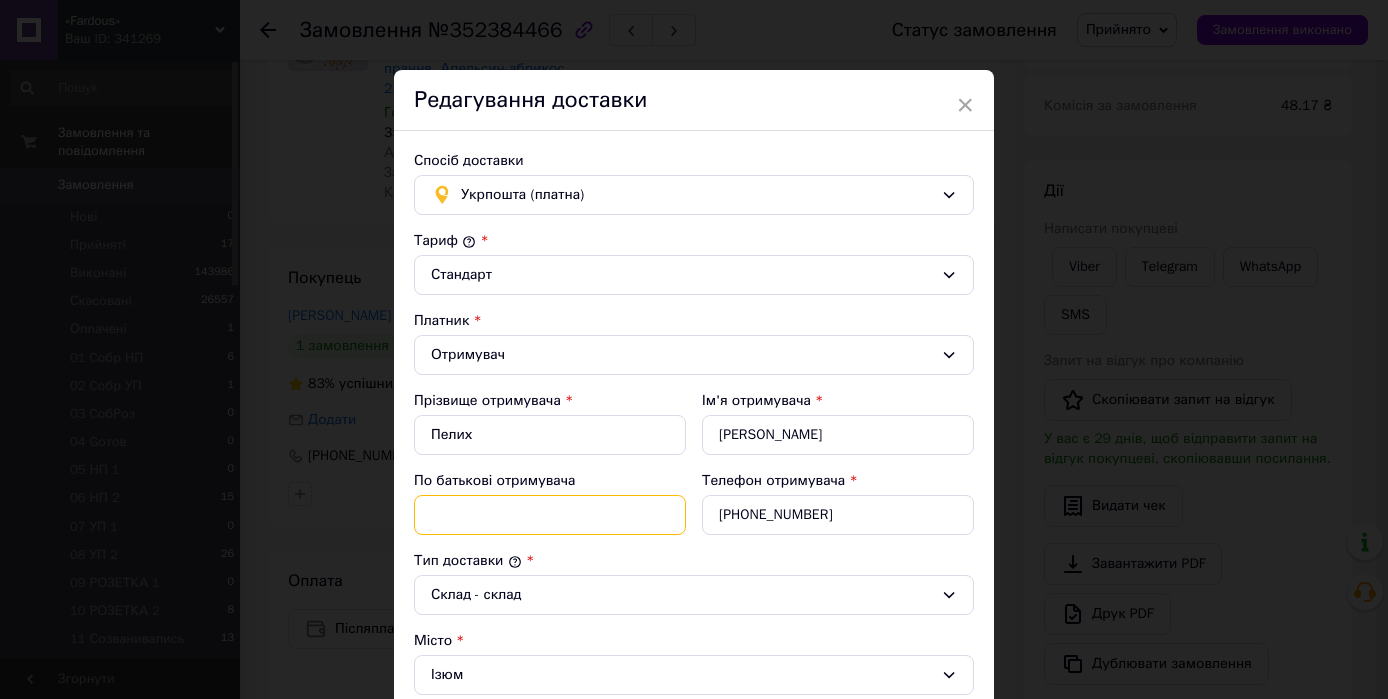 click on "По батькові отримувача" at bounding box center (550, 515) 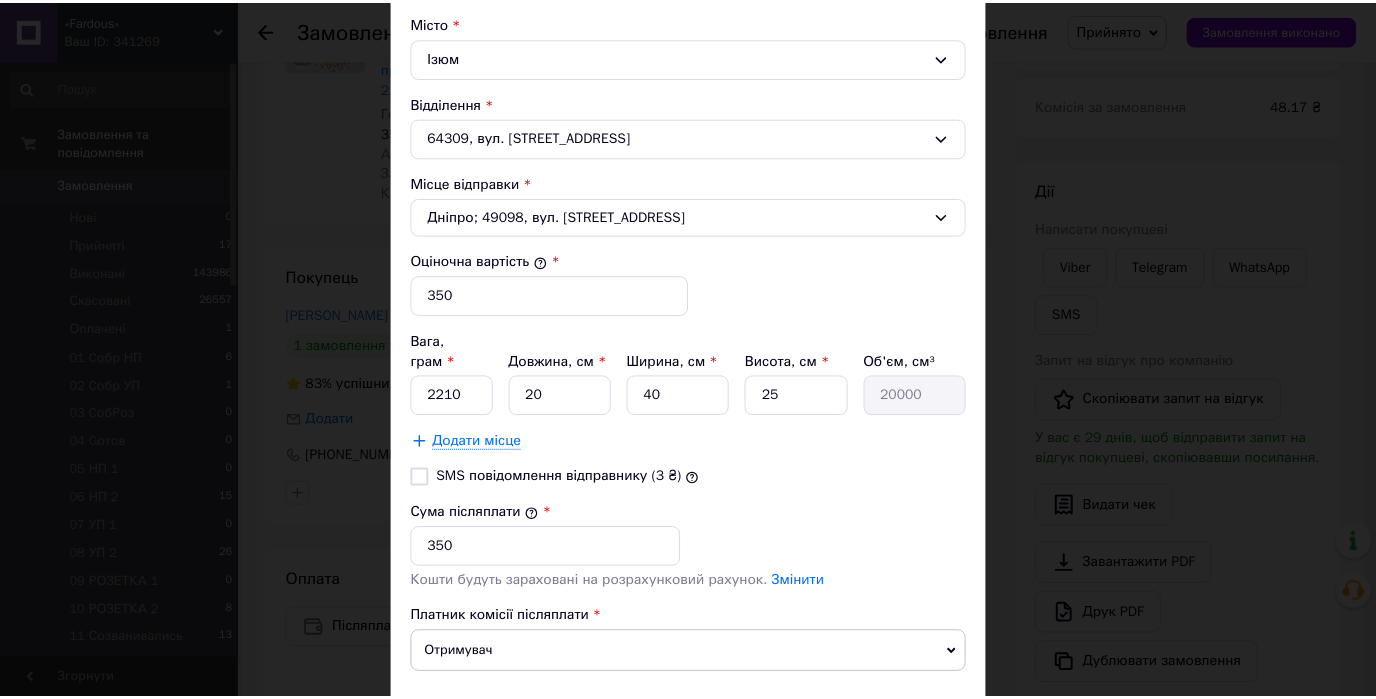 scroll, scrollTop: 732, scrollLeft: 0, axis: vertical 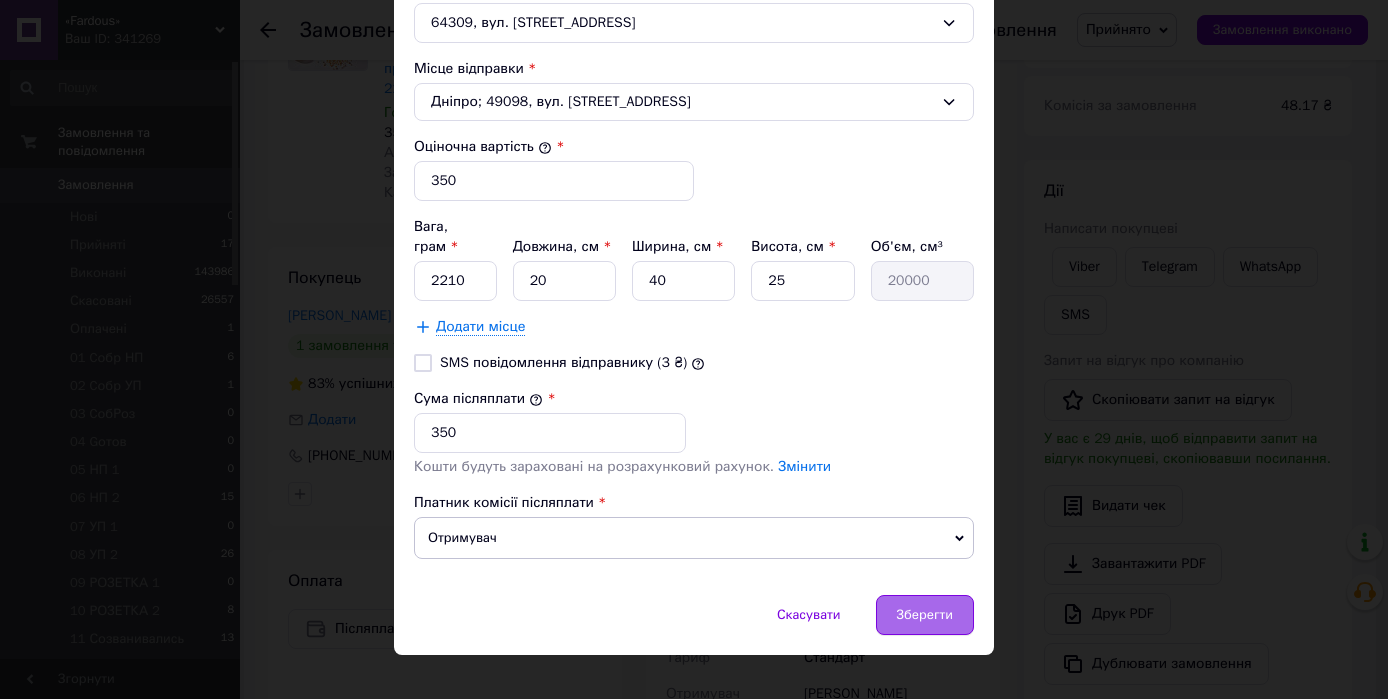 type on "[PERSON_NAME]" 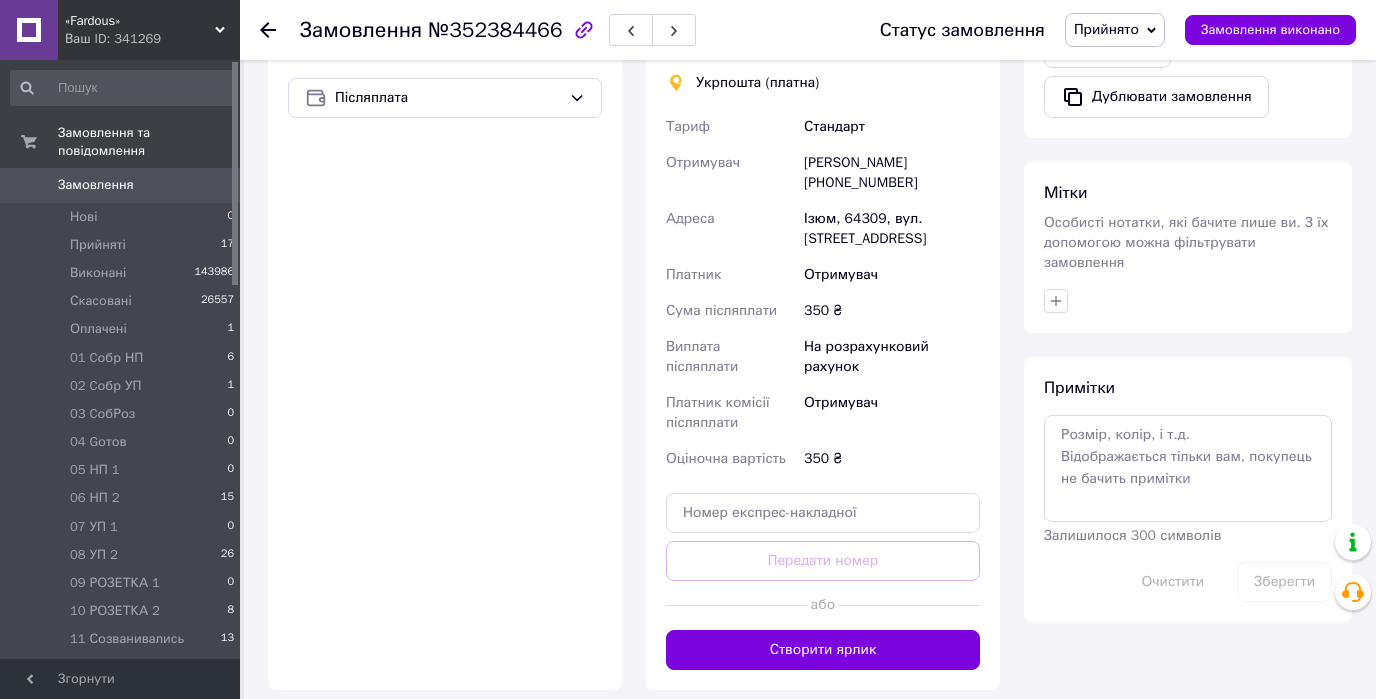 scroll, scrollTop: 800, scrollLeft: 0, axis: vertical 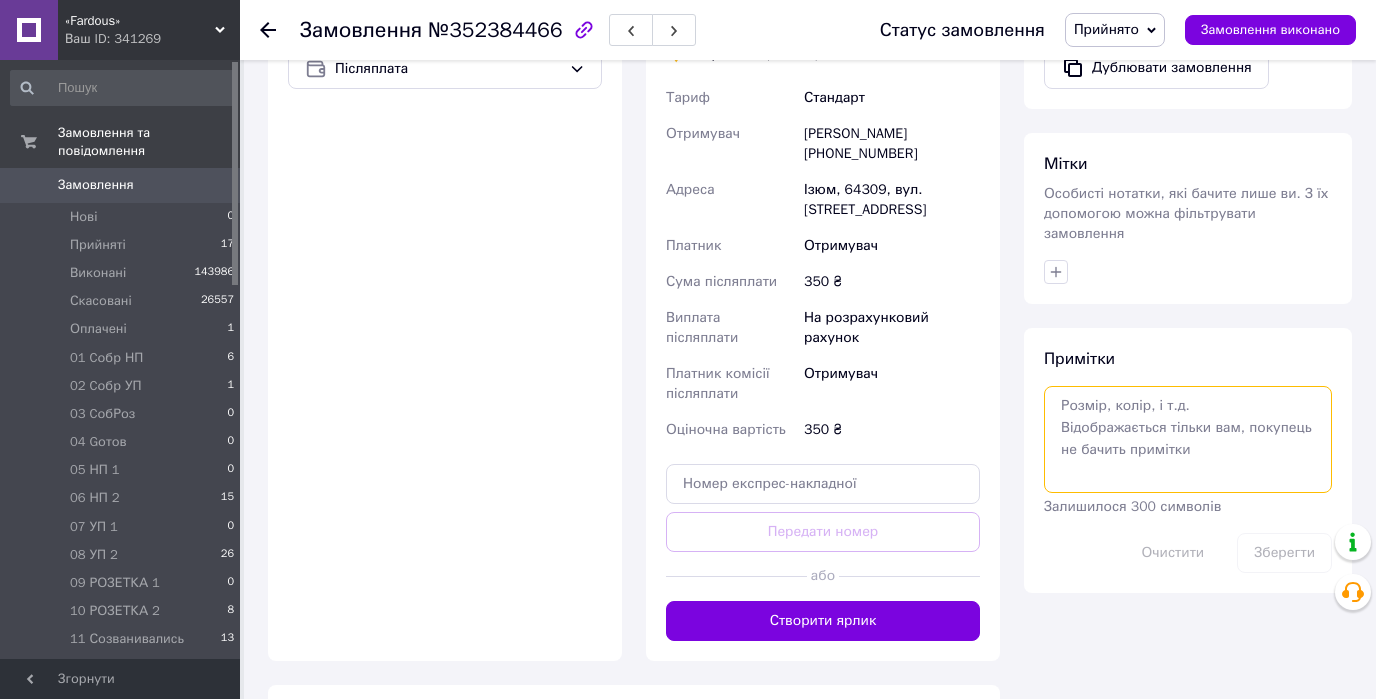 click at bounding box center [1188, 439] 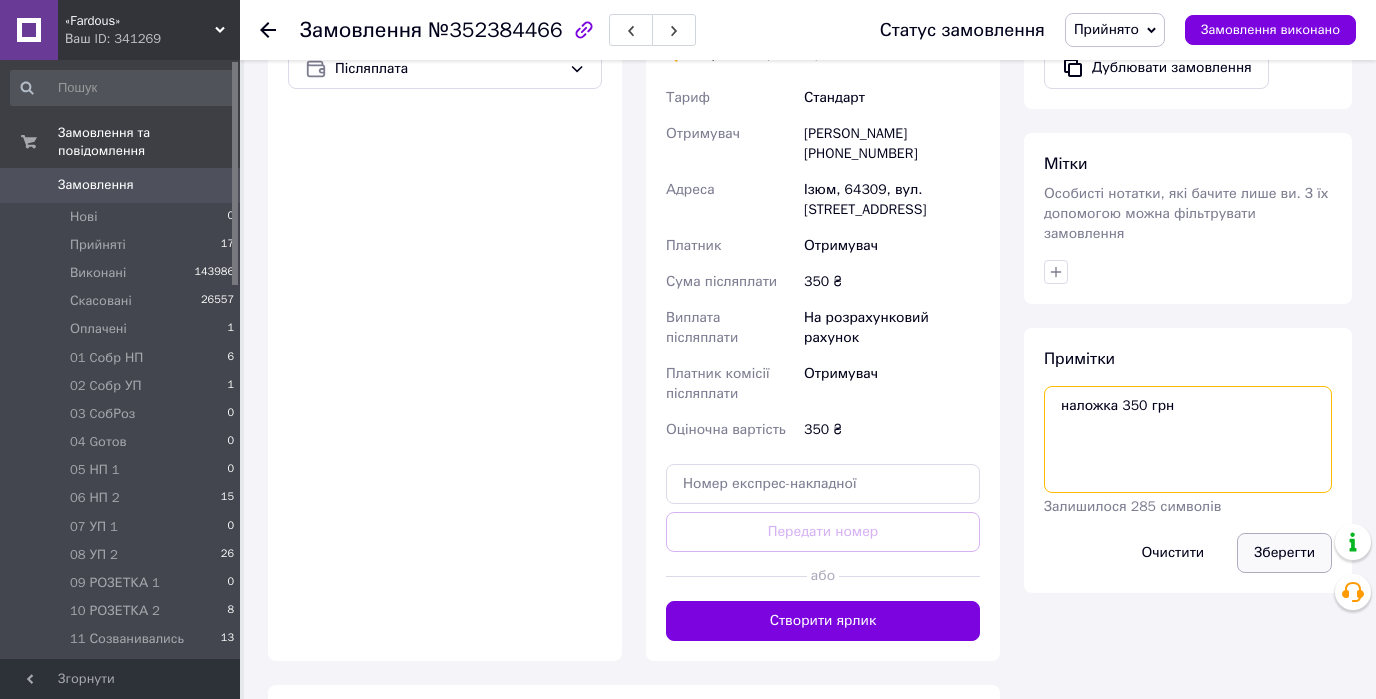 type on "наложка 350 грн" 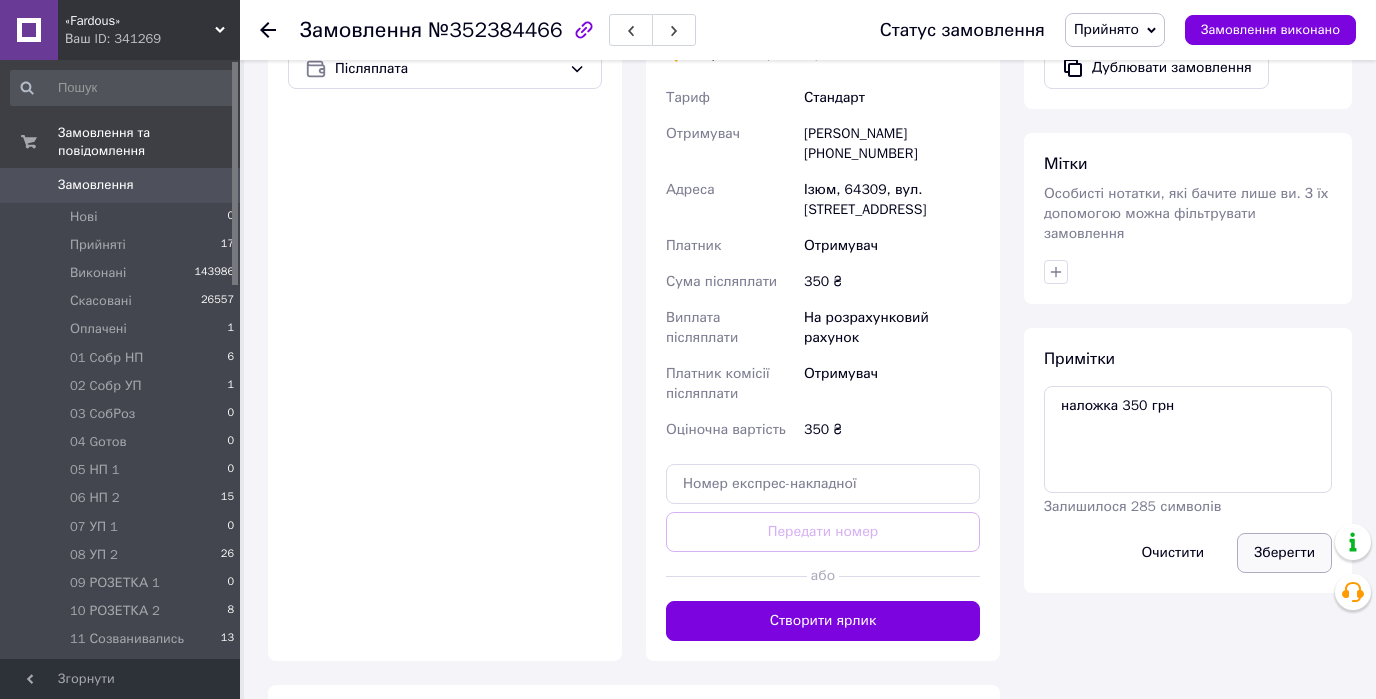 click on "Зберегти" at bounding box center (1284, 553) 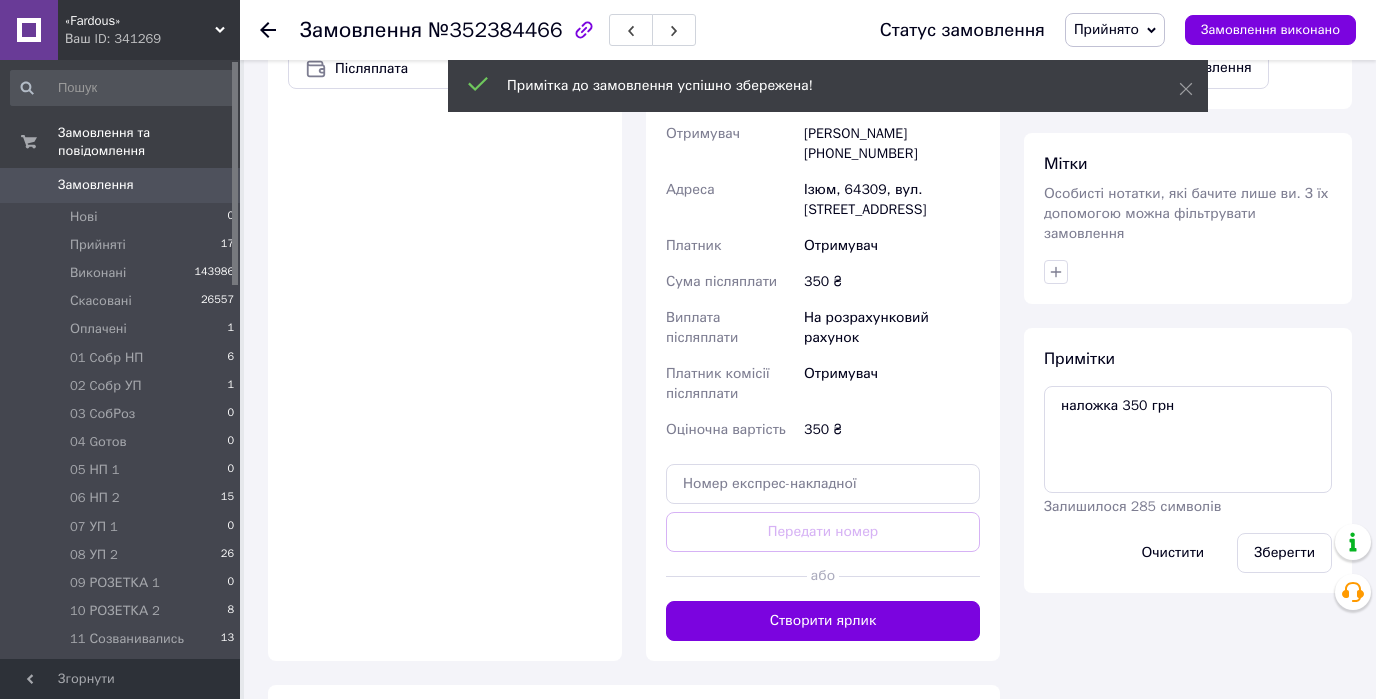 click 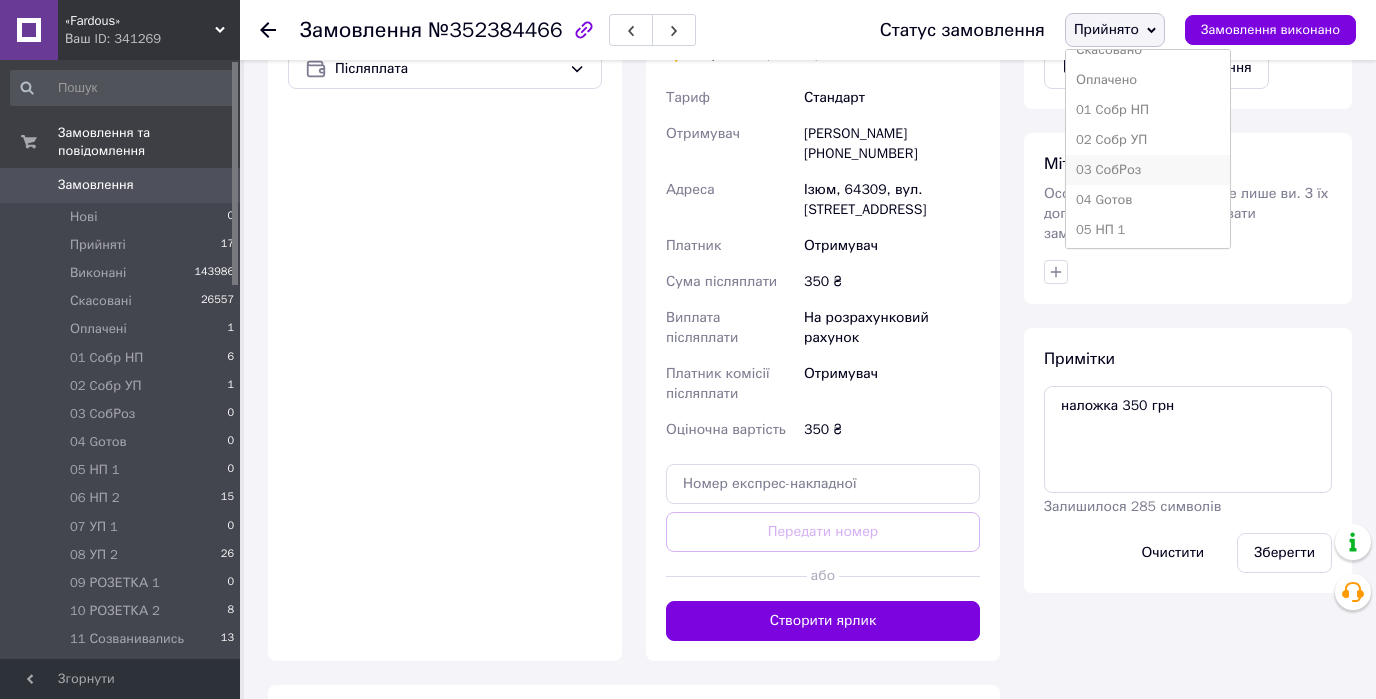scroll, scrollTop: 400, scrollLeft: 0, axis: vertical 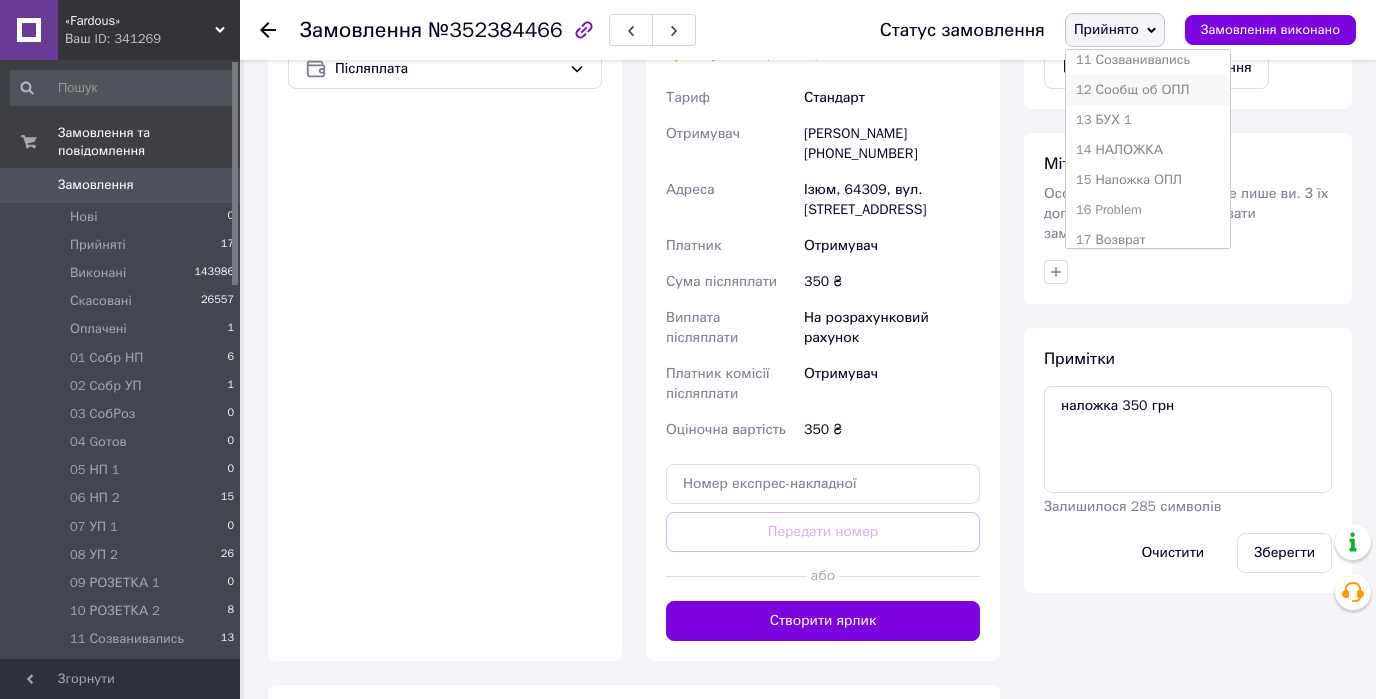 click on "12 Сообщ об ОПЛ" at bounding box center (1148, 90) 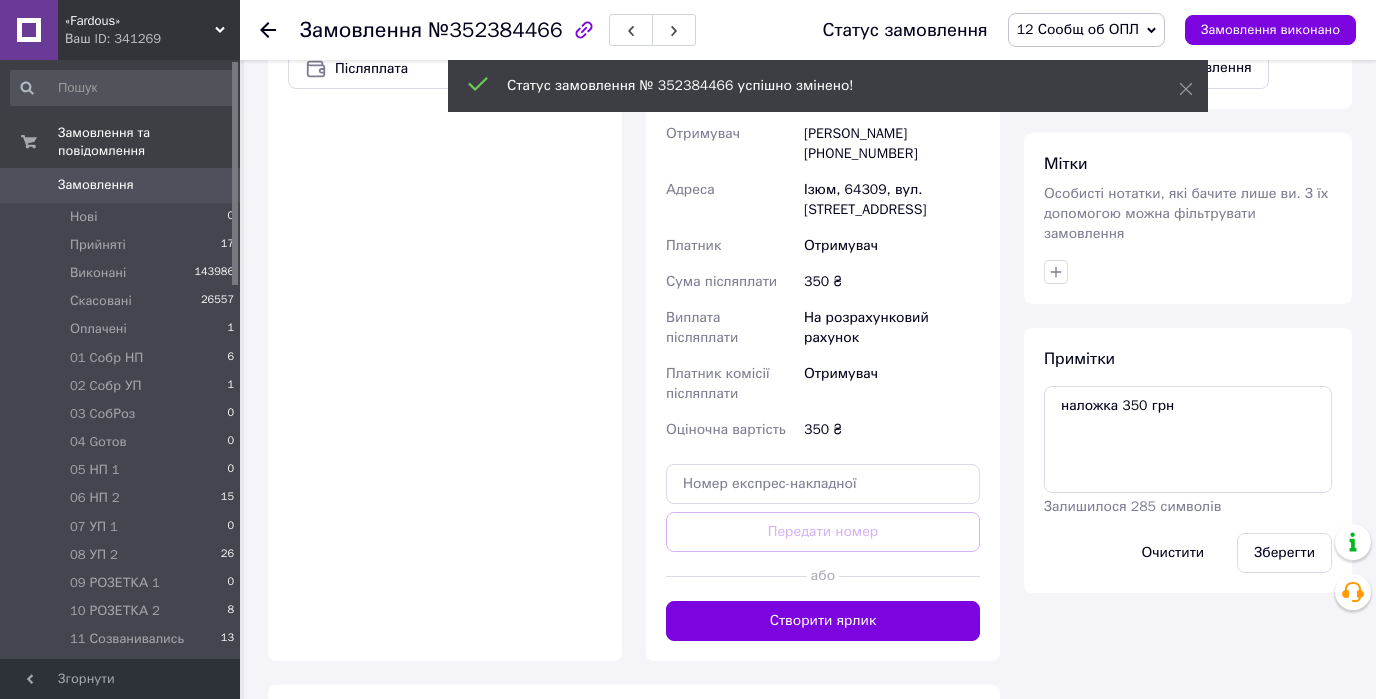 click 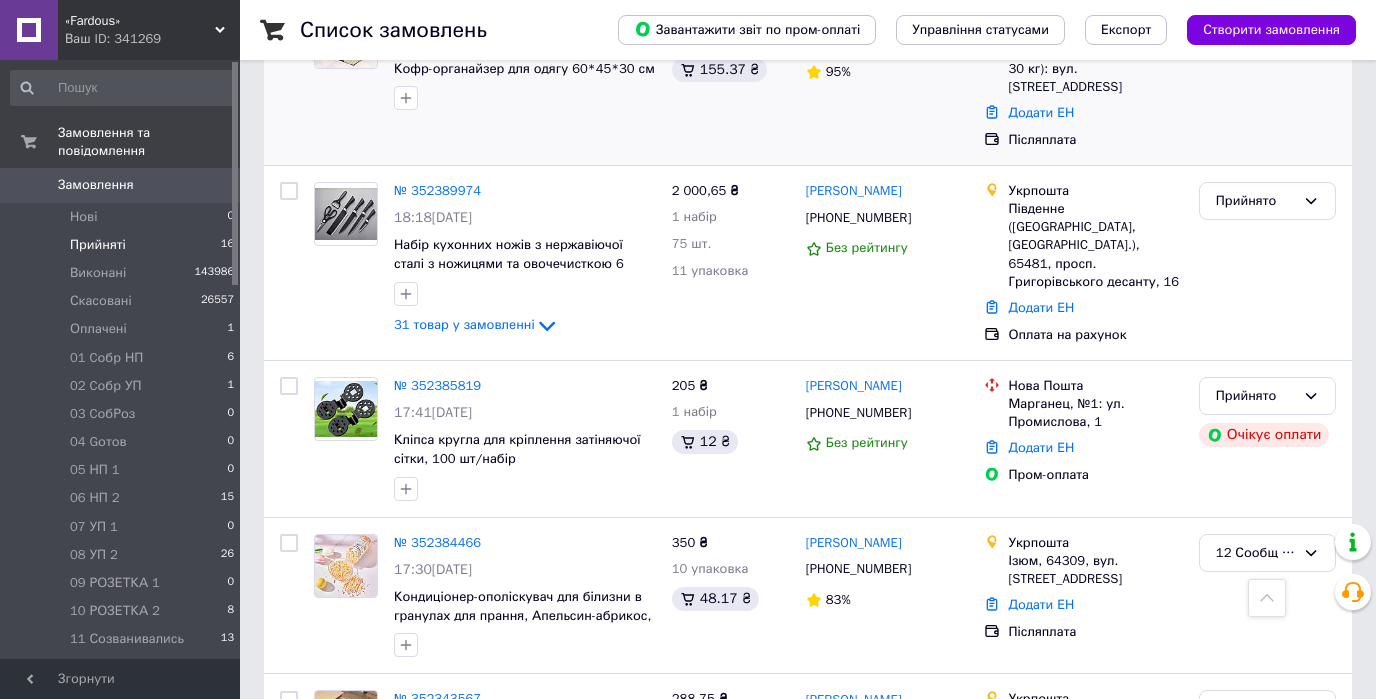 scroll, scrollTop: 2000, scrollLeft: 0, axis: vertical 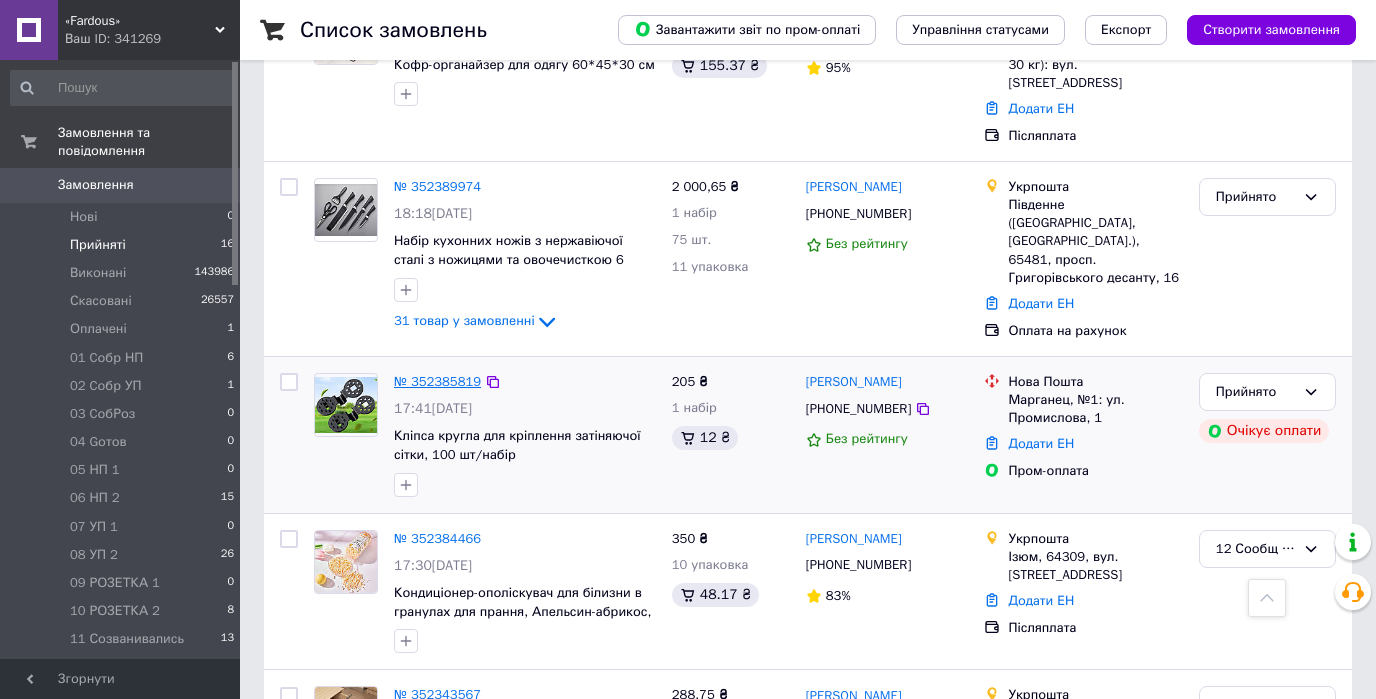 click on "№ 352385819" at bounding box center (437, 381) 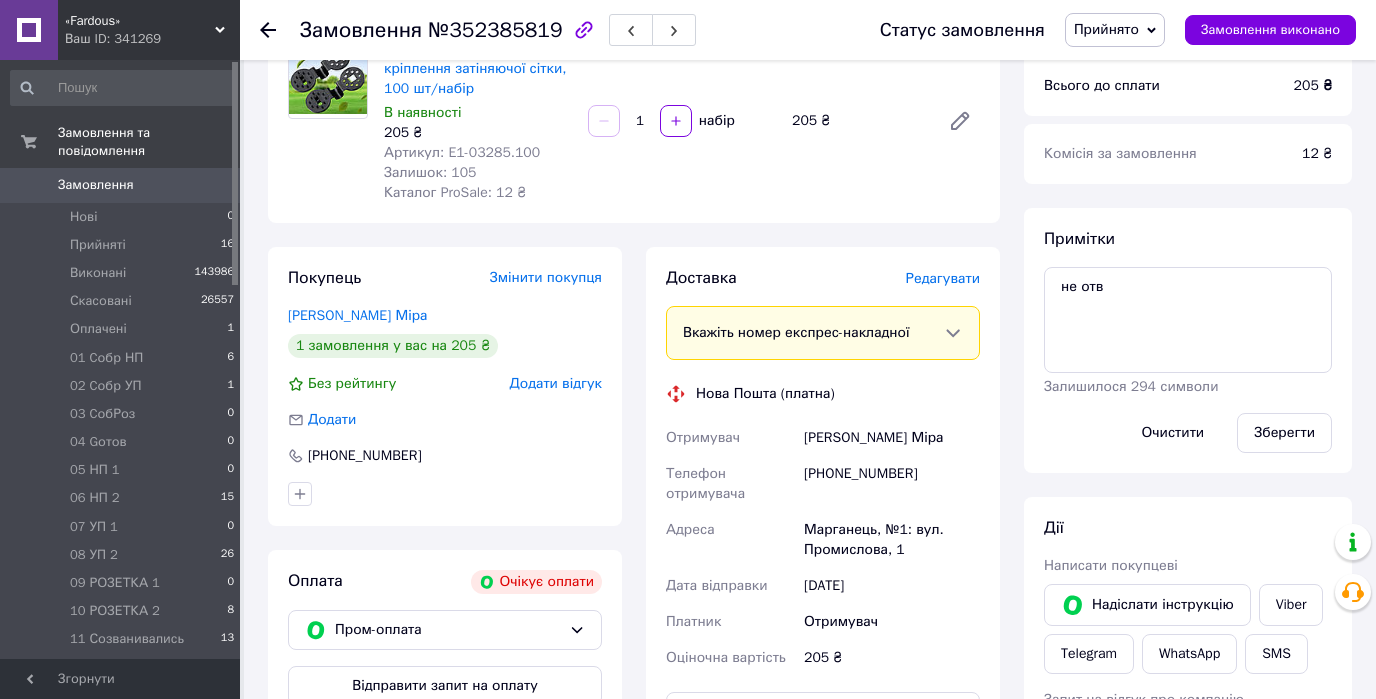 scroll, scrollTop: 240, scrollLeft: 0, axis: vertical 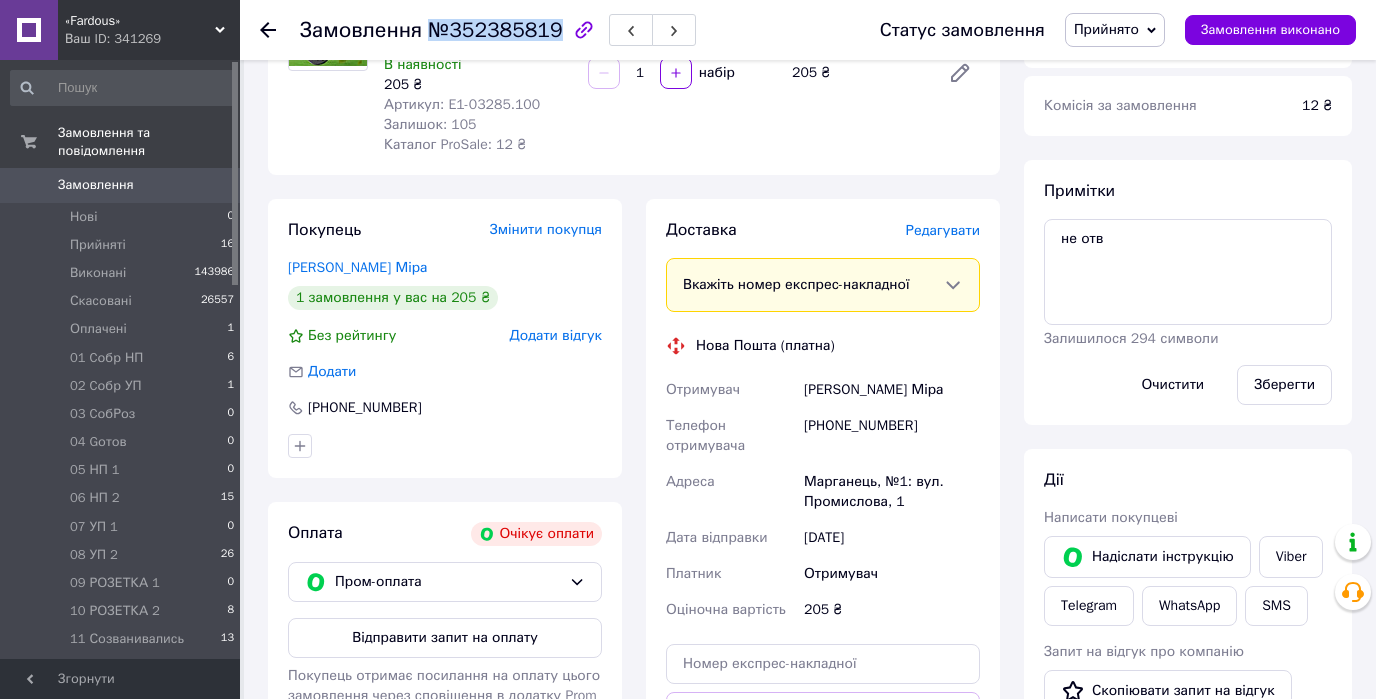 drag, startPoint x: 424, startPoint y: 32, endPoint x: 544, endPoint y: 34, distance: 120.01666 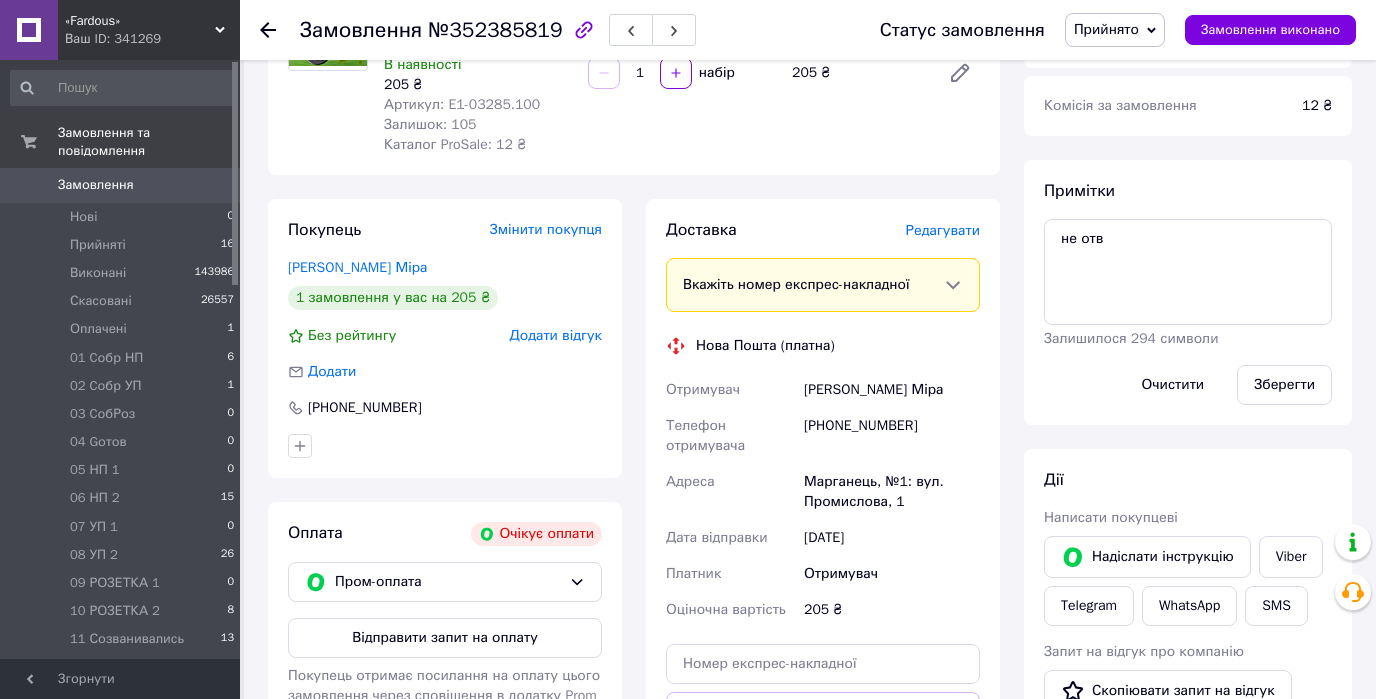 drag, startPoint x: 510, startPoint y: 32, endPoint x: 590, endPoint y: 408, distance: 384.41644 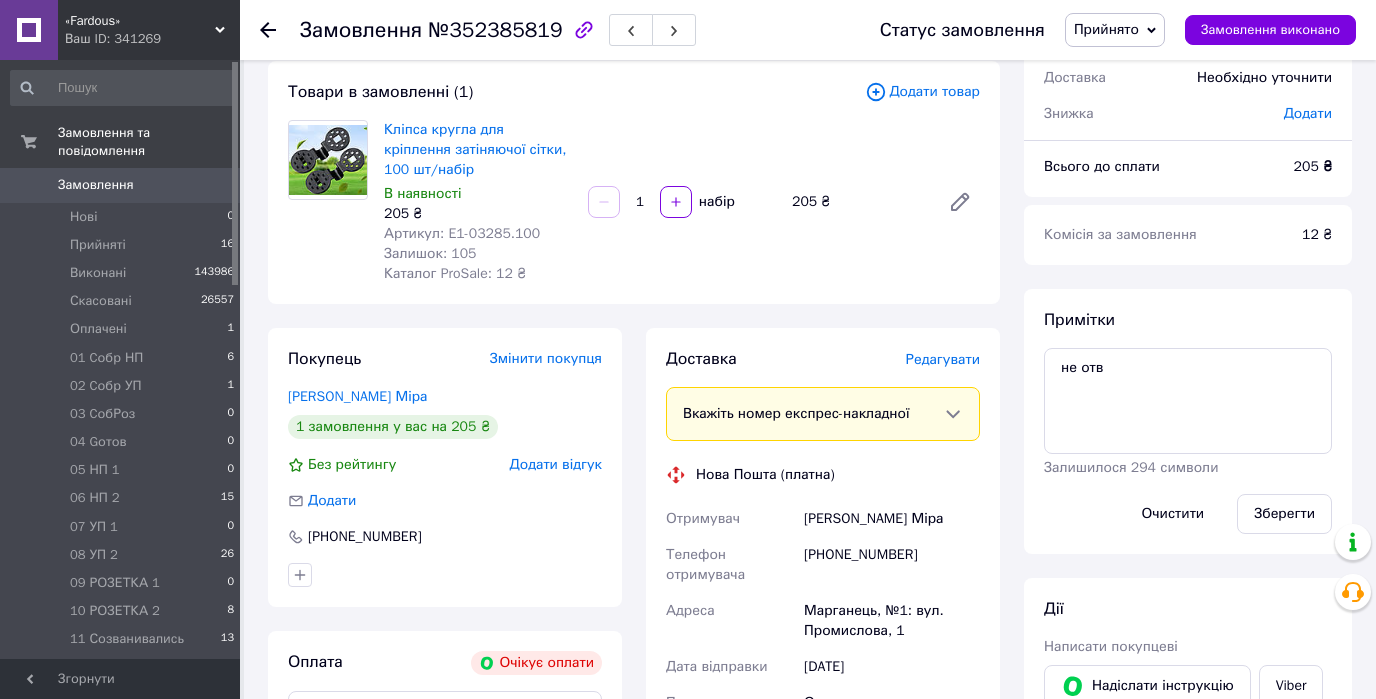 scroll, scrollTop: 0, scrollLeft: 0, axis: both 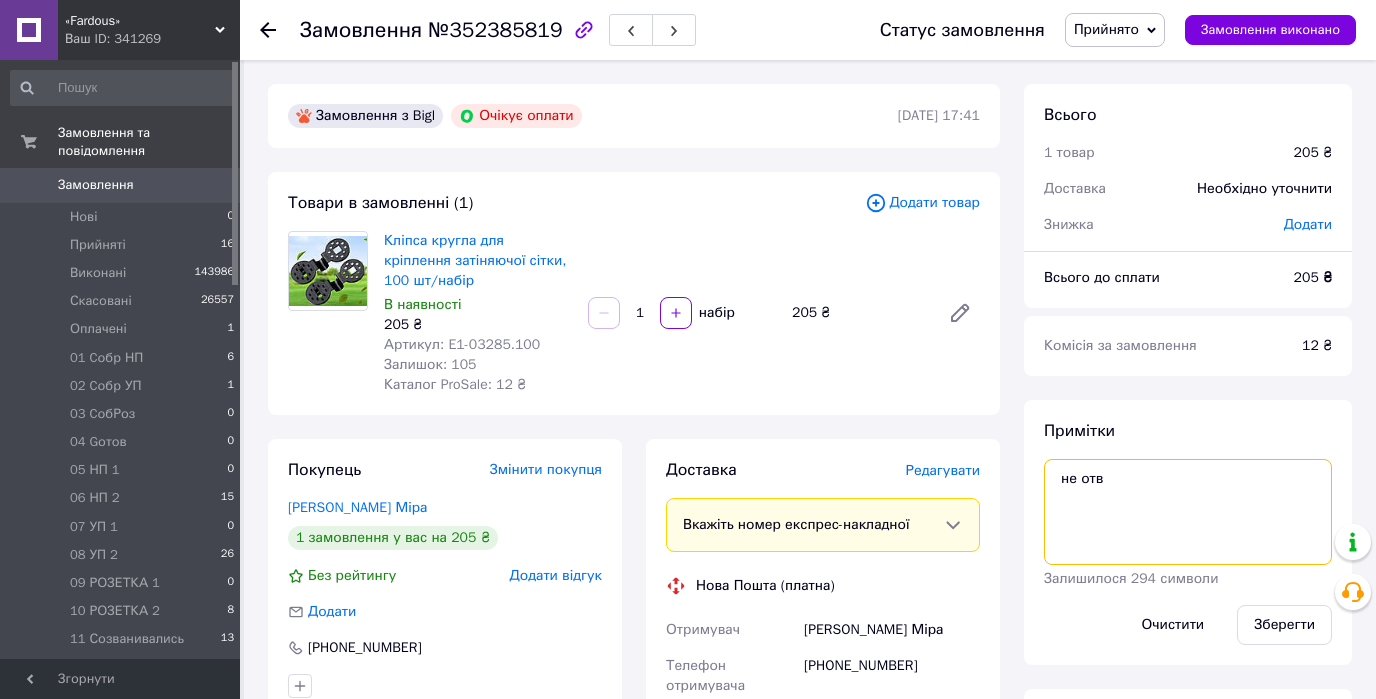 drag, startPoint x: 1146, startPoint y: 496, endPoint x: 1004, endPoint y: 472, distance: 144.01389 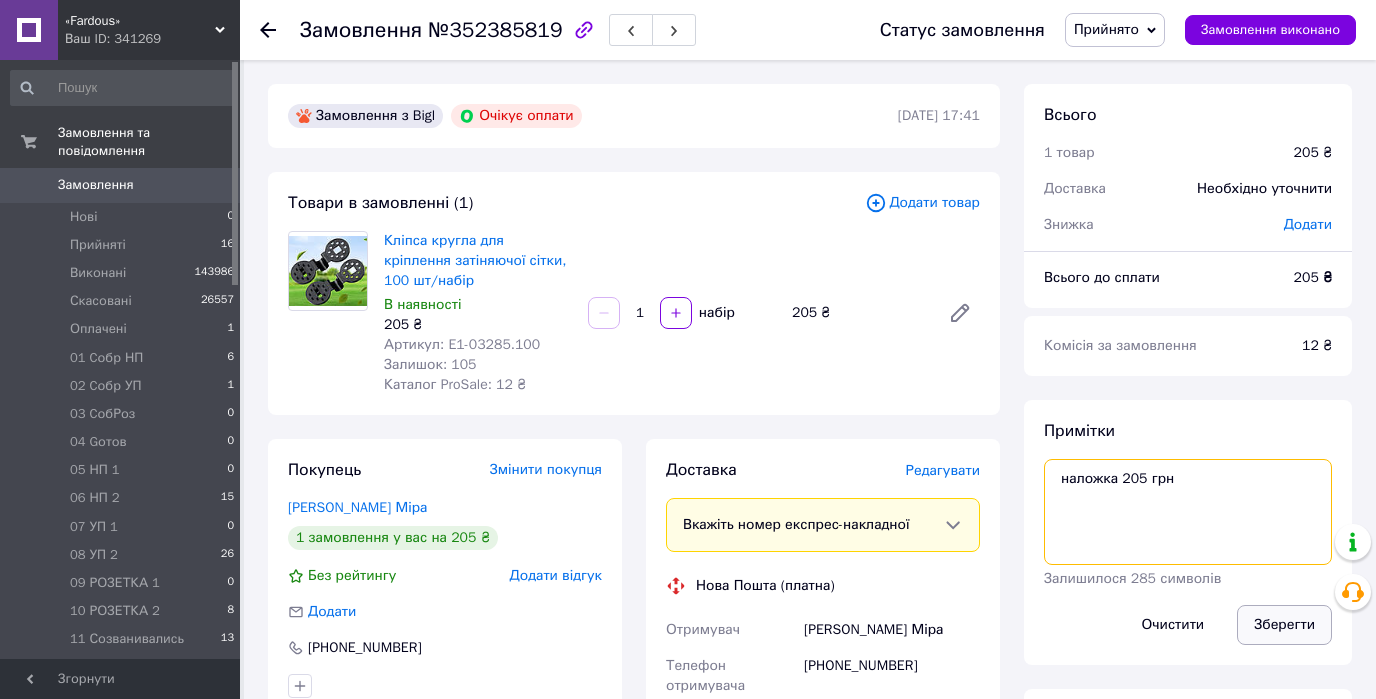 type on "наложка 205 грн" 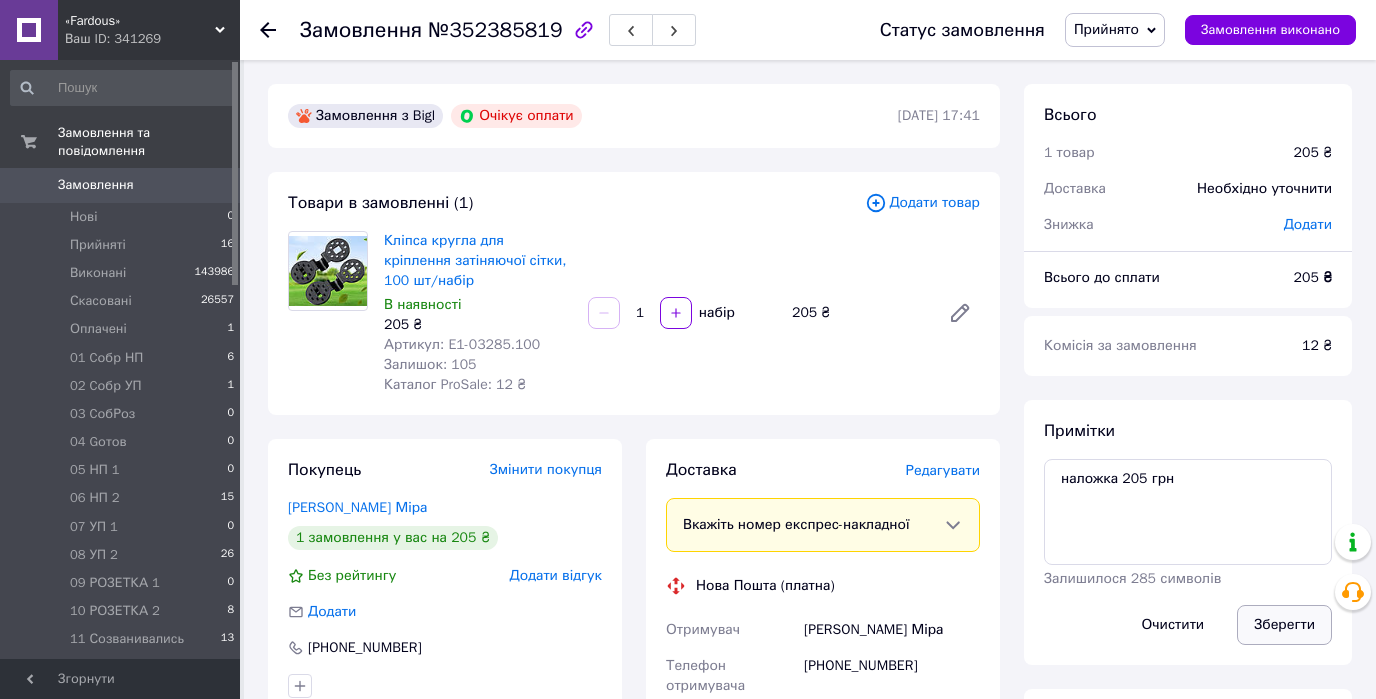 click on "Зберегти" at bounding box center [1284, 625] 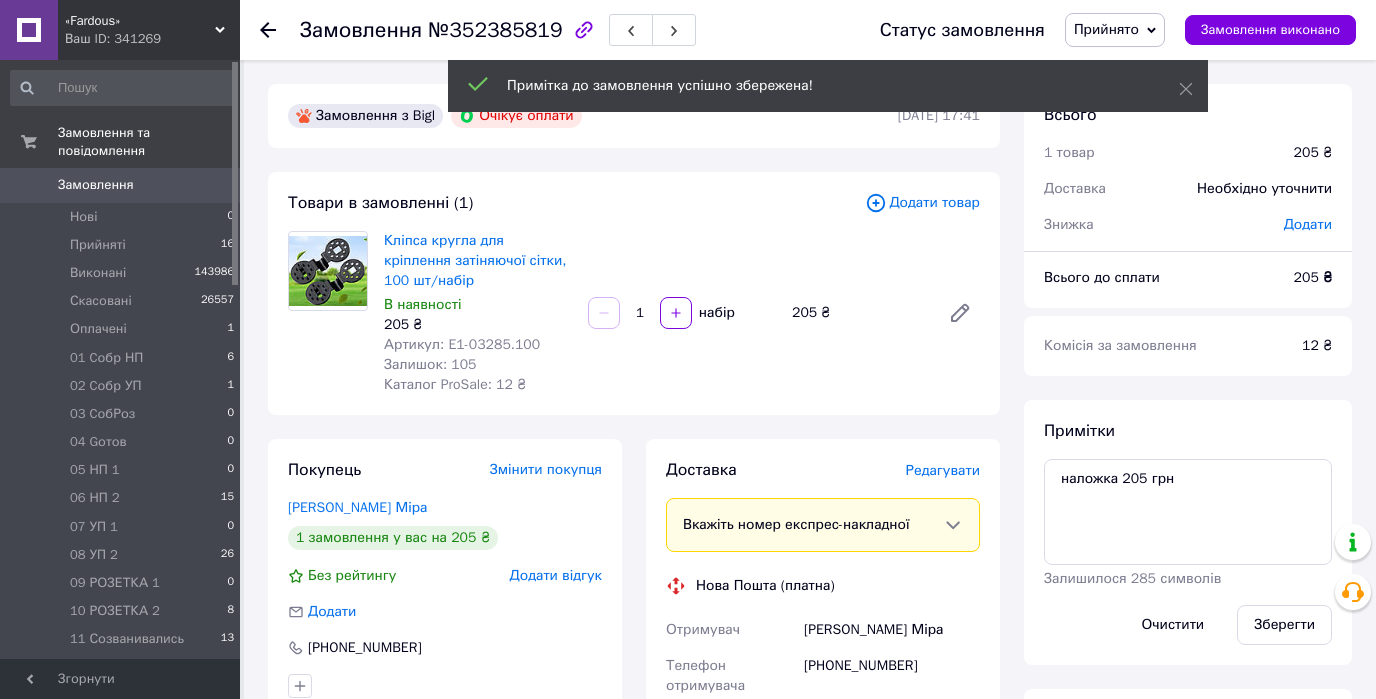 click 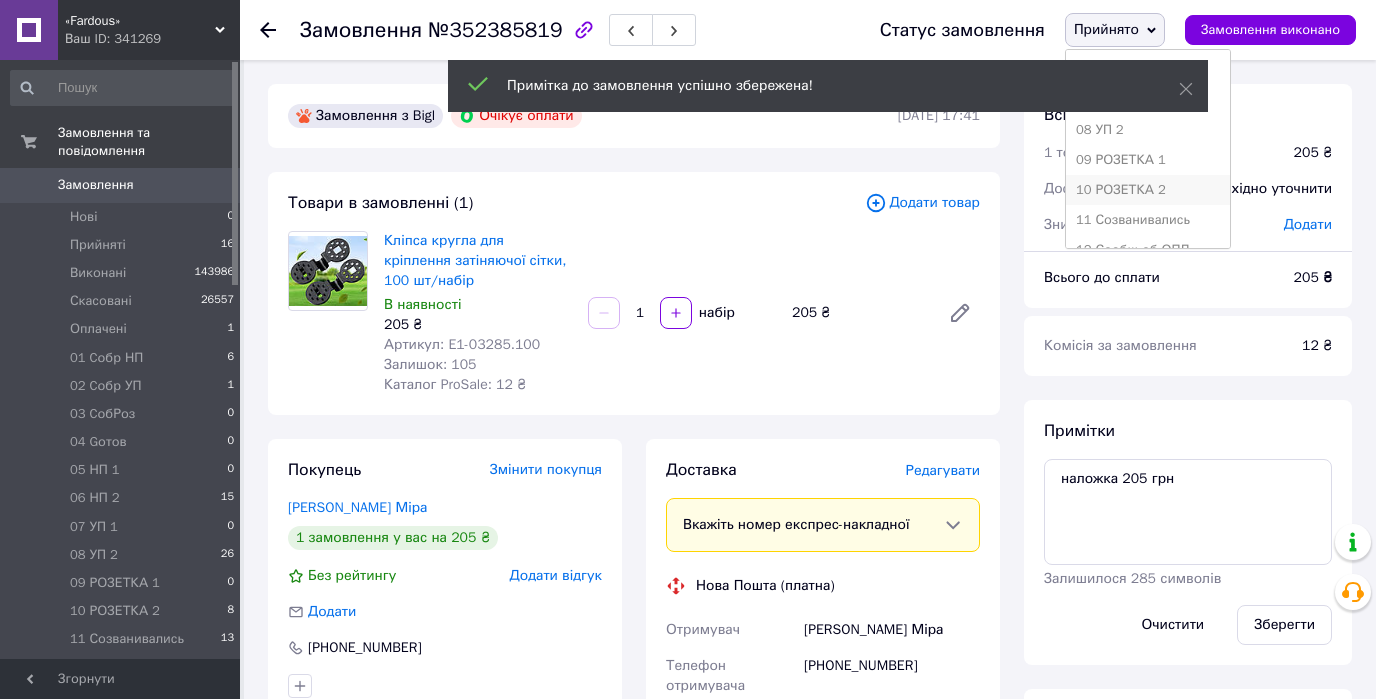 scroll, scrollTop: 320, scrollLeft: 0, axis: vertical 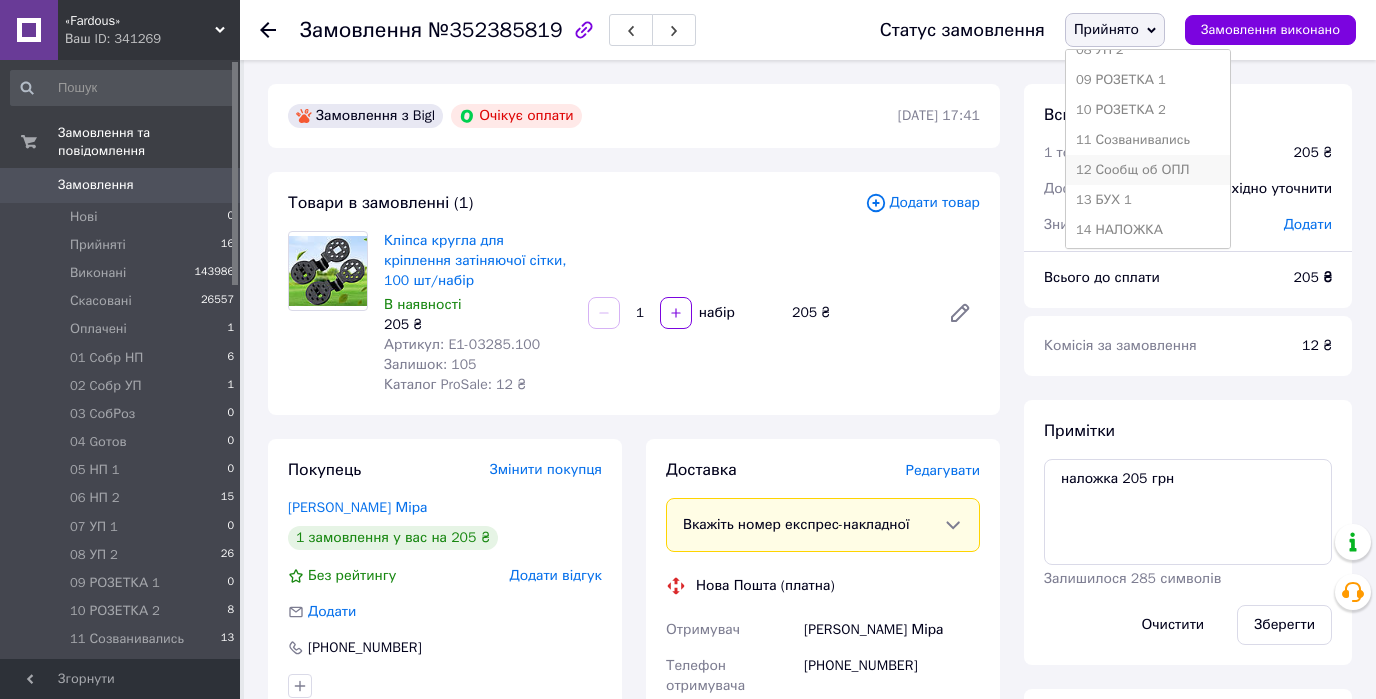 click on "12 Сообщ об ОПЛ" at bounding box center (1148, 170) 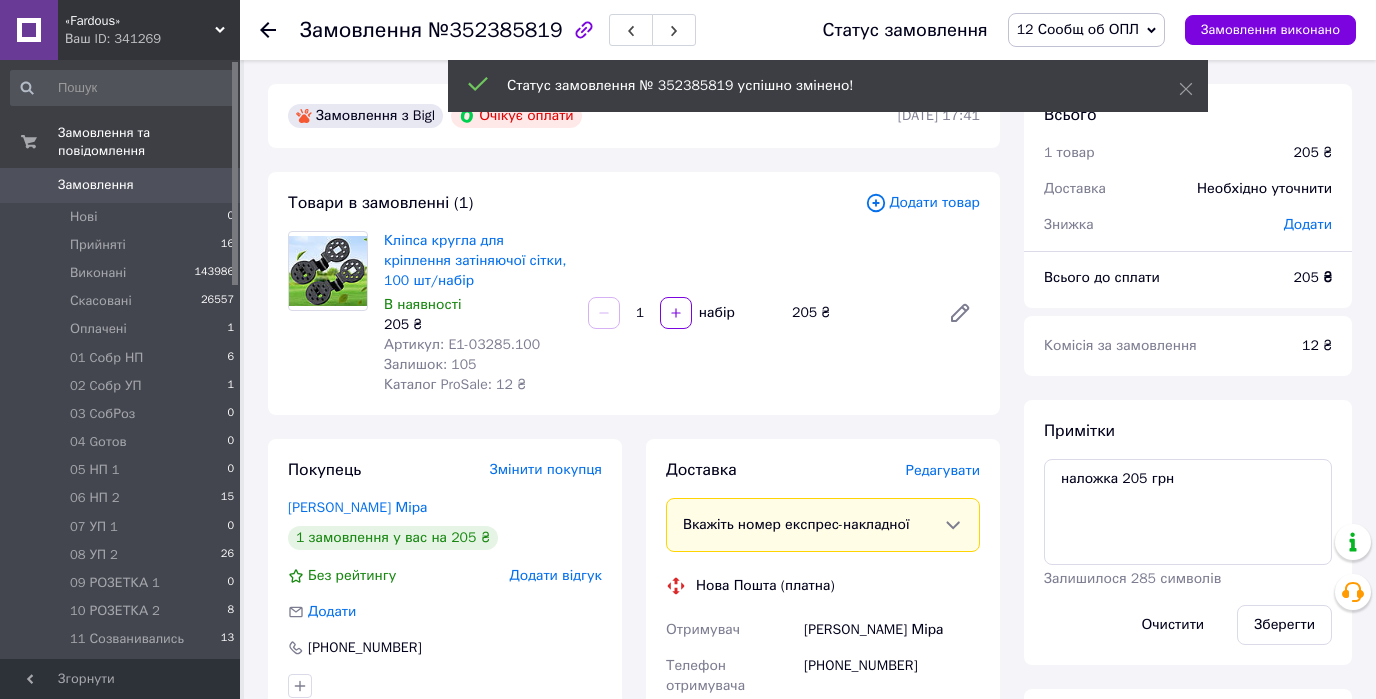 click 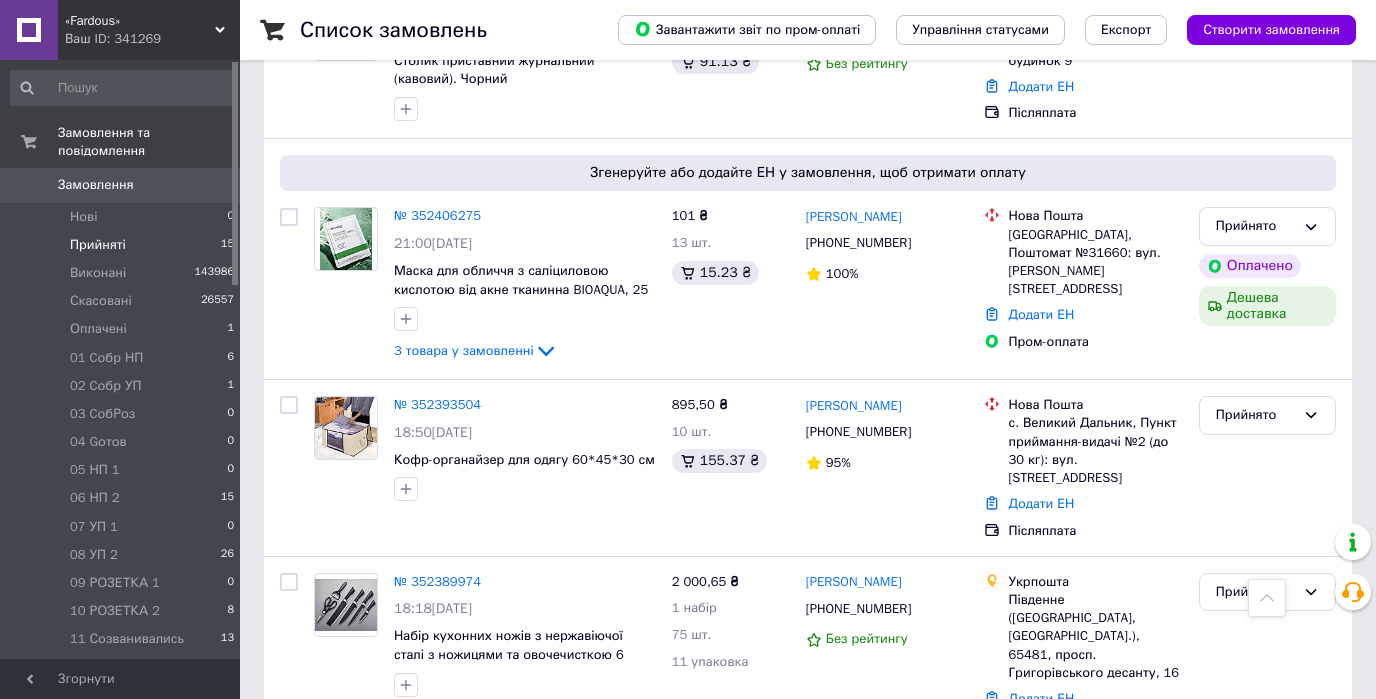 scroll, scrollTop: 1760, scrollLeft: 0, axis: vertical 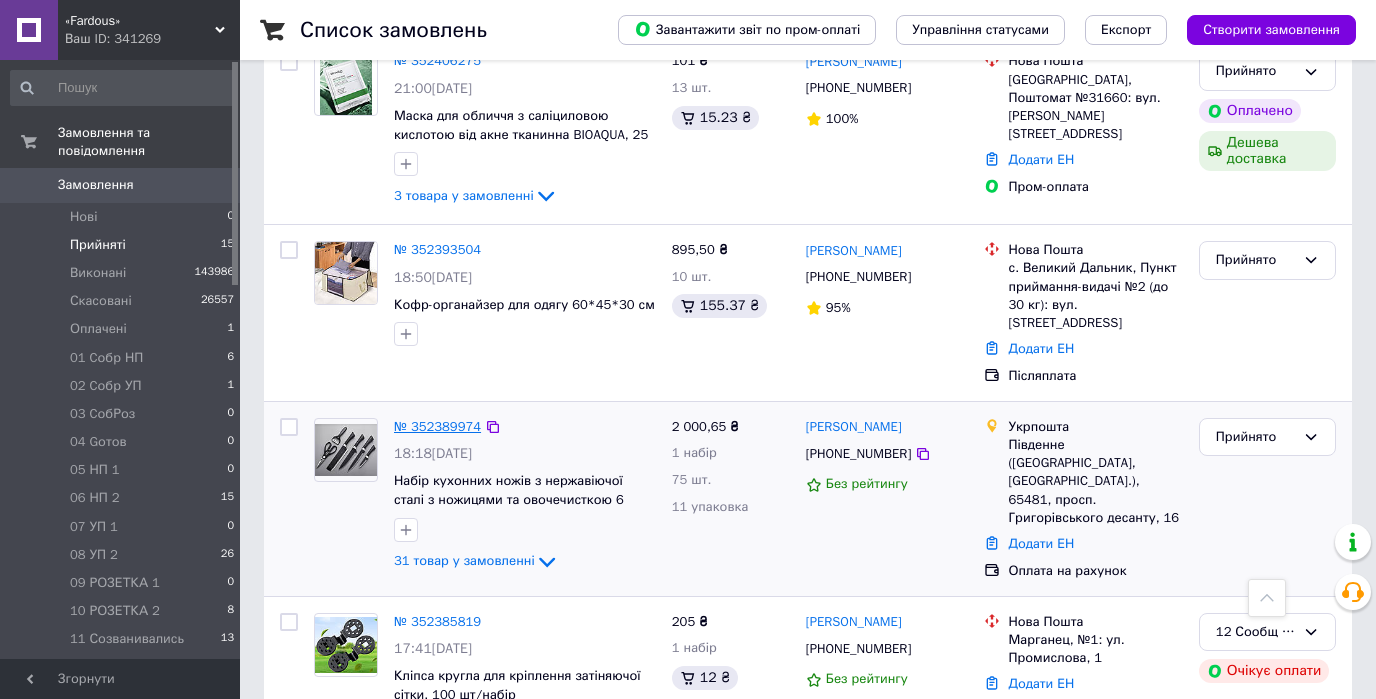 click on "№ 352389974" at bounding box center [437, 426] 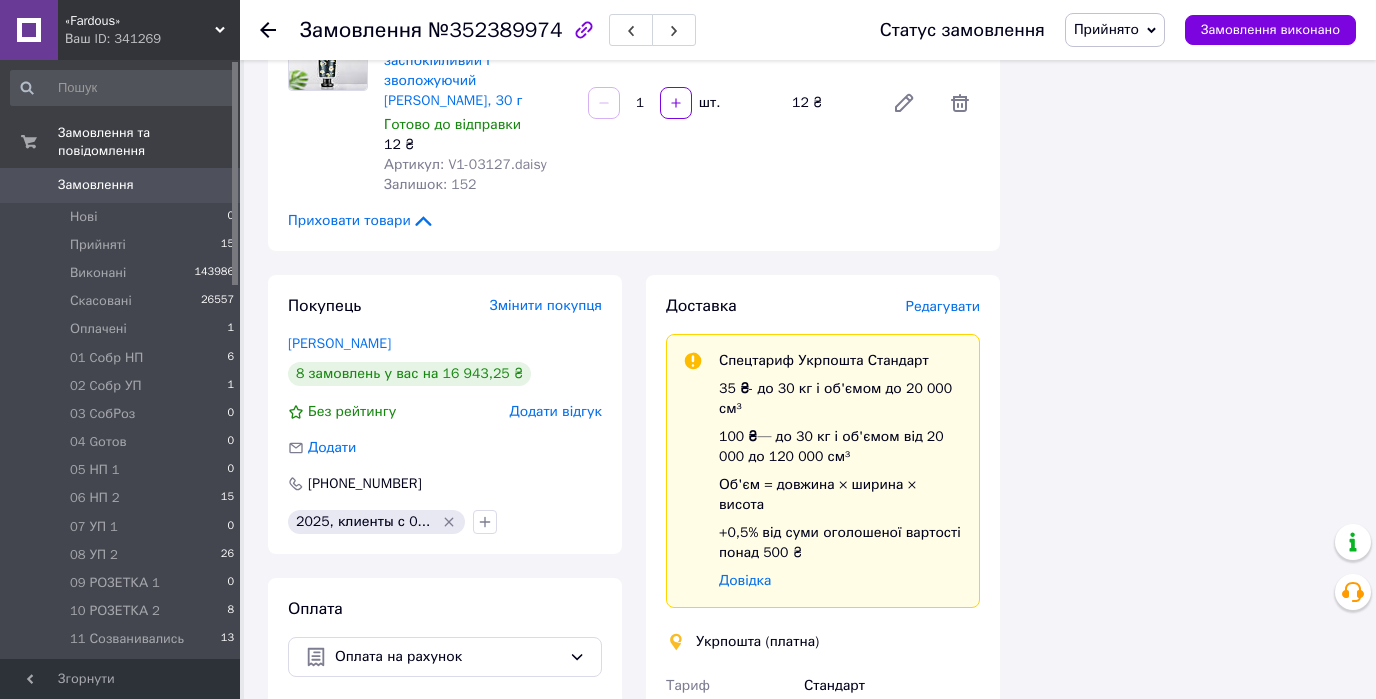 scroll, scrollTop: 5840, scrollLeft: 0, axis: vertical 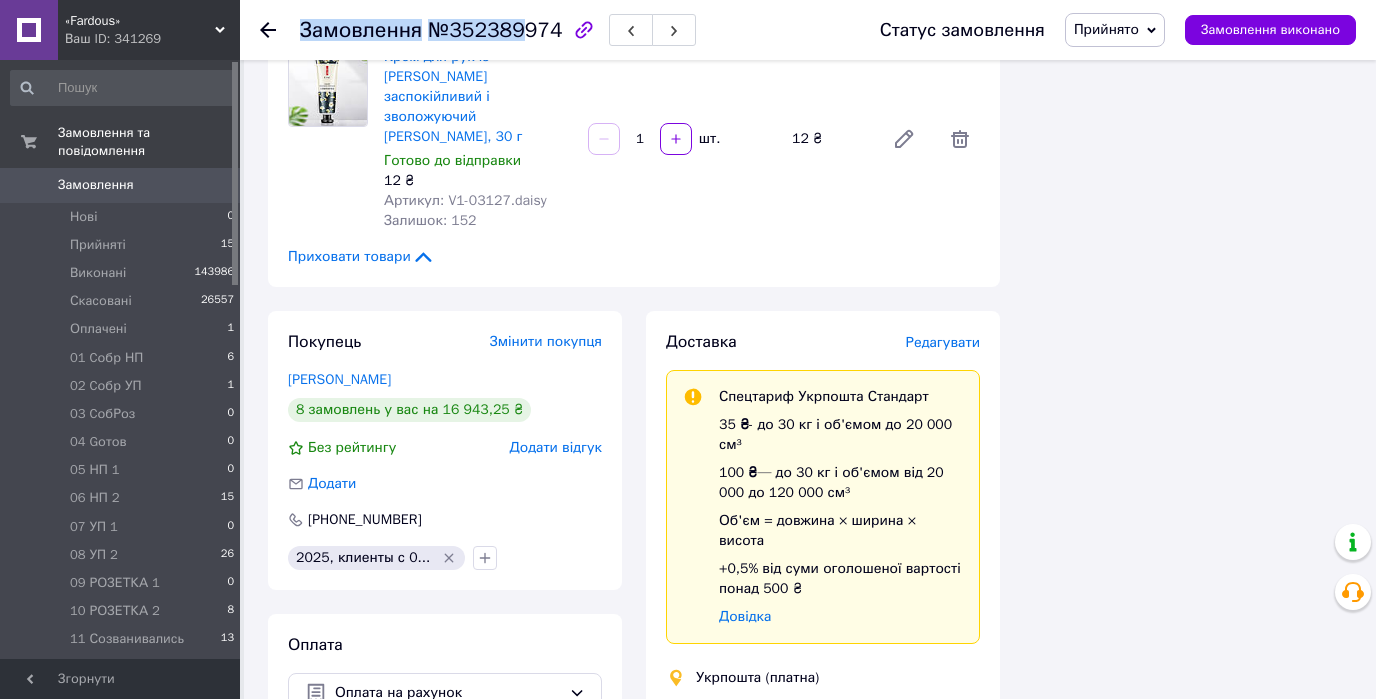 drag, startPoint x: 692, startPoint y: 32, endPoint x: 268, endPoint y: 48, distance: 424.3018 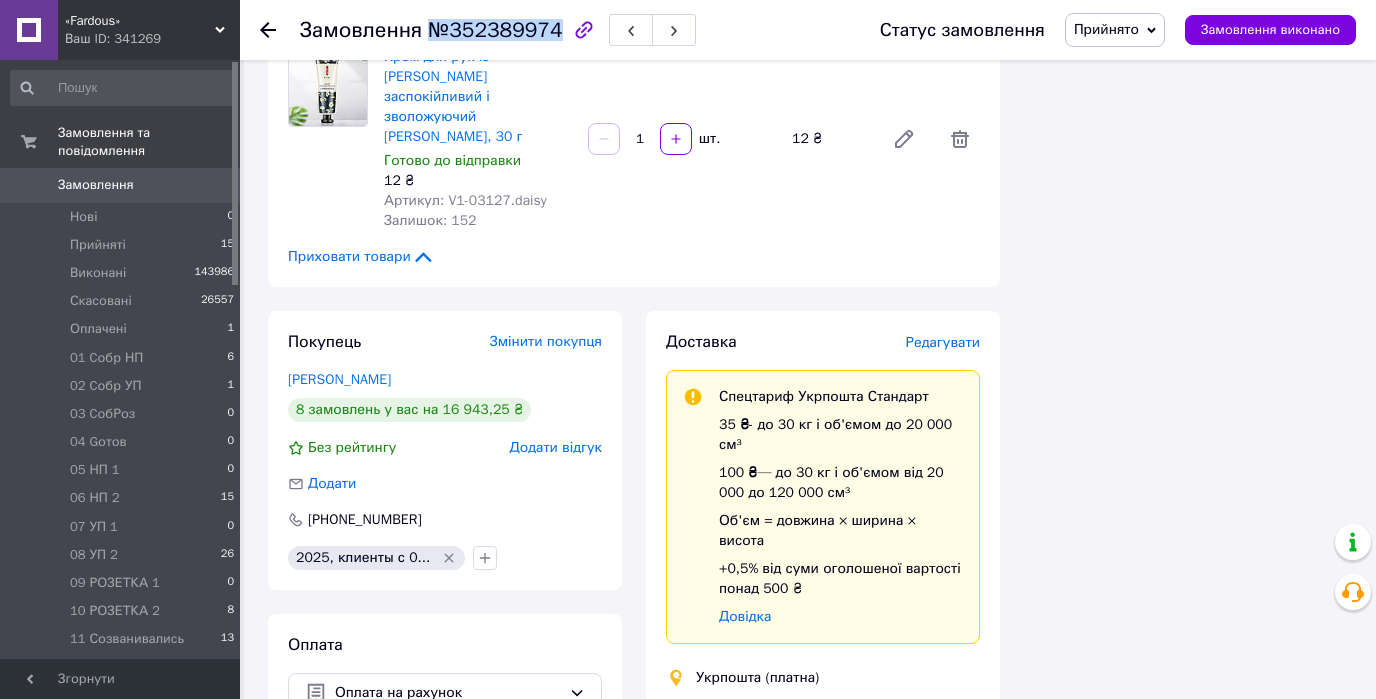 drag, startPoint x: 423, startPoint y: 31, endPoint x: 544, endPoint y: 36, distance: 121.103264 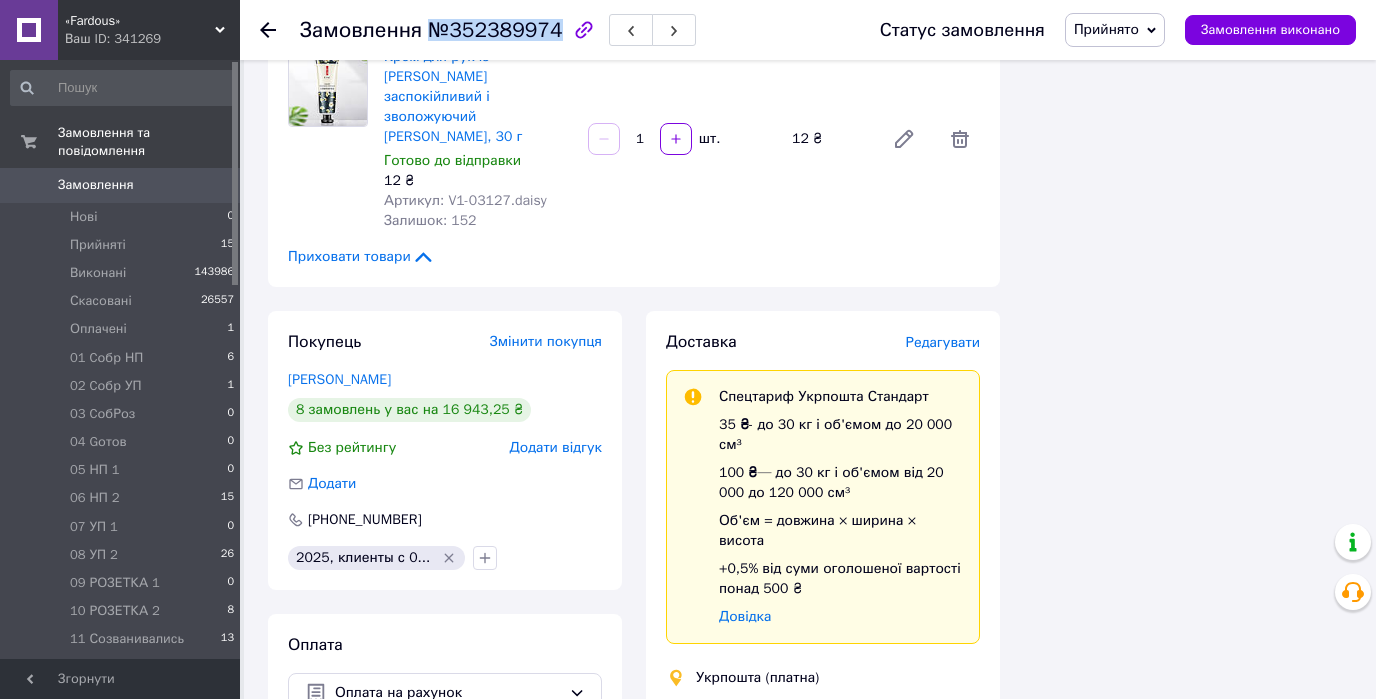 copy on "№352389974" 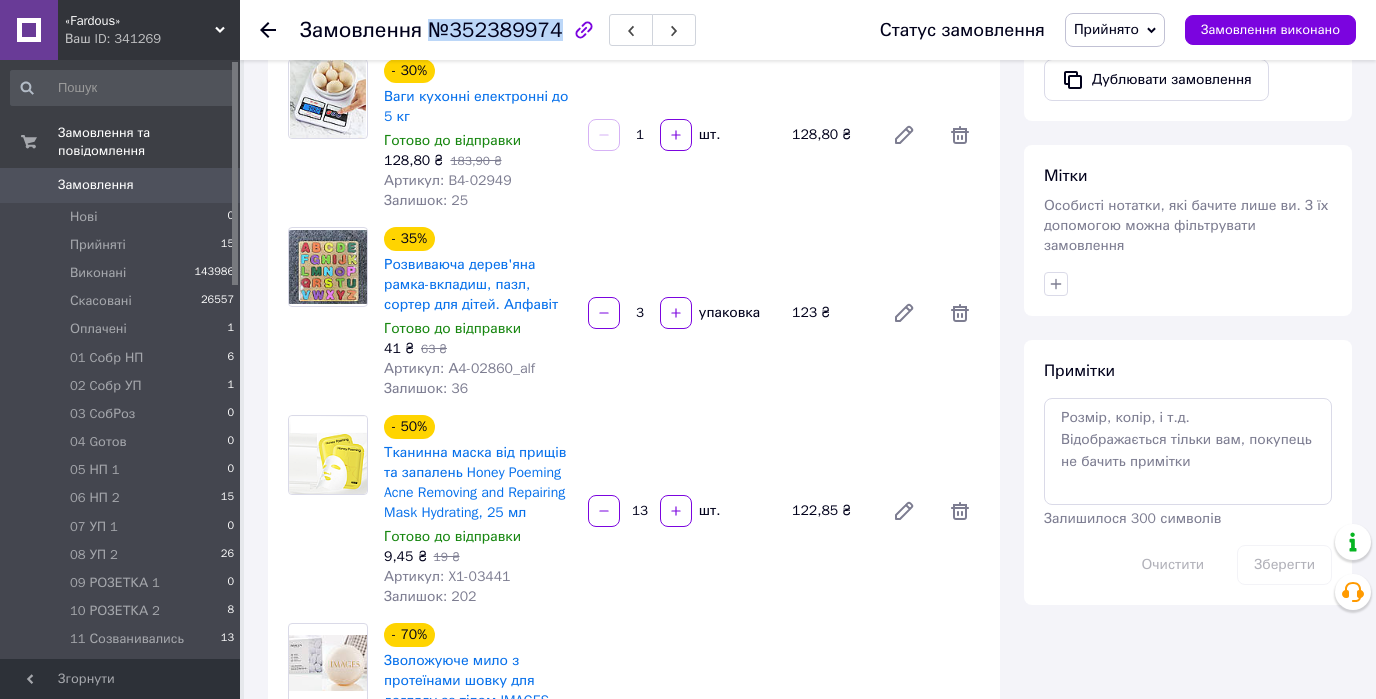 scroll, scrollTop: 800, scrollLeft: 0, axis: vertical 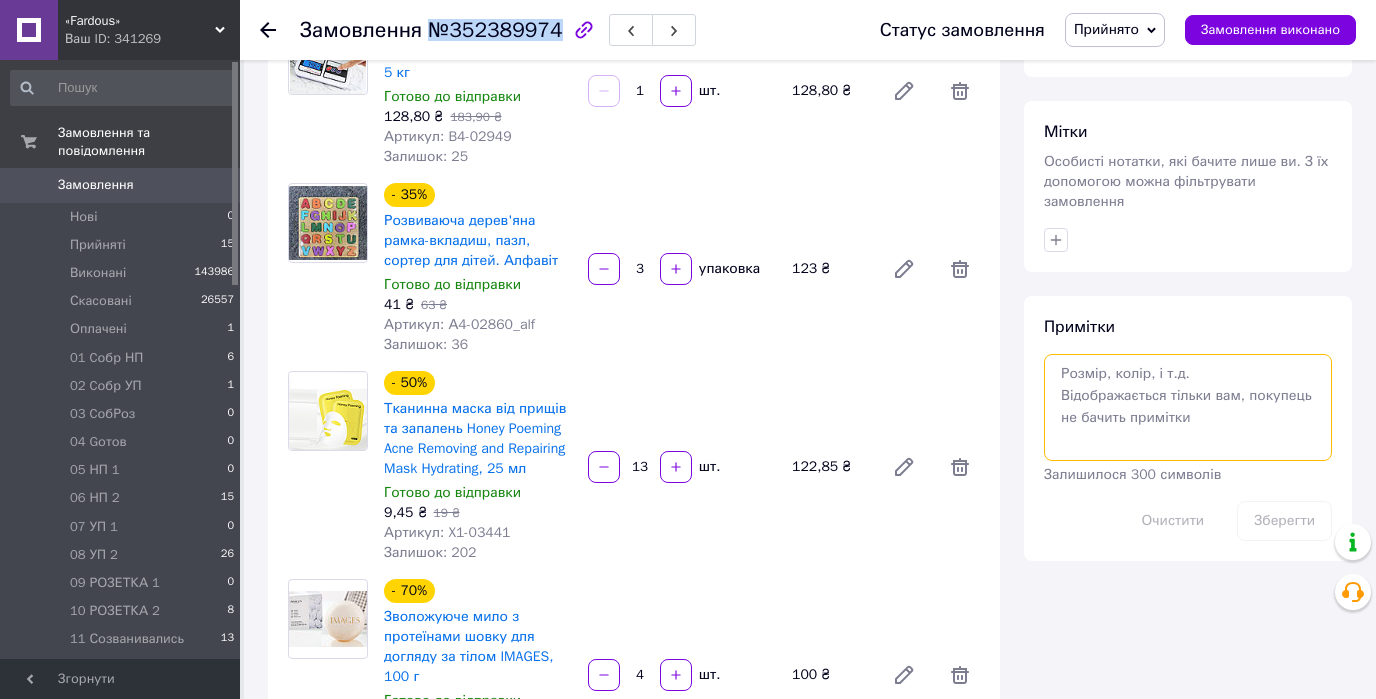 click at bounding box center (1188, 407) 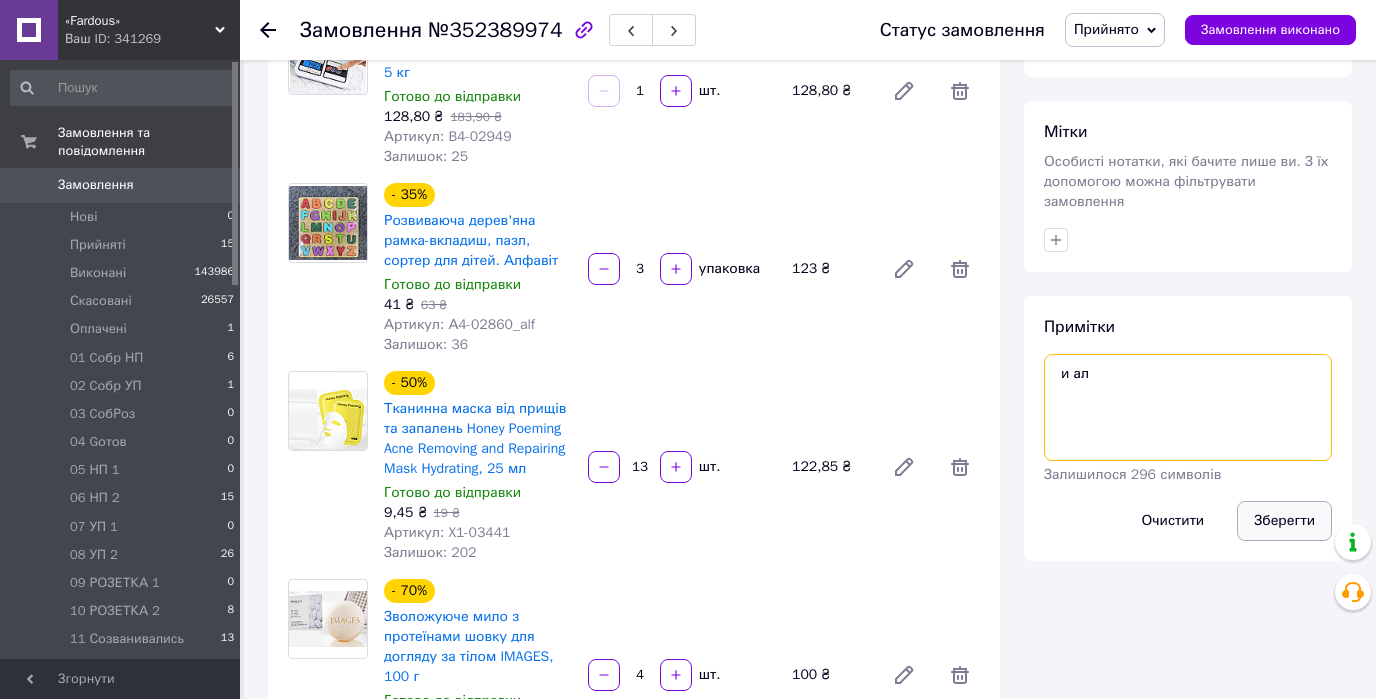 type on "и ал" 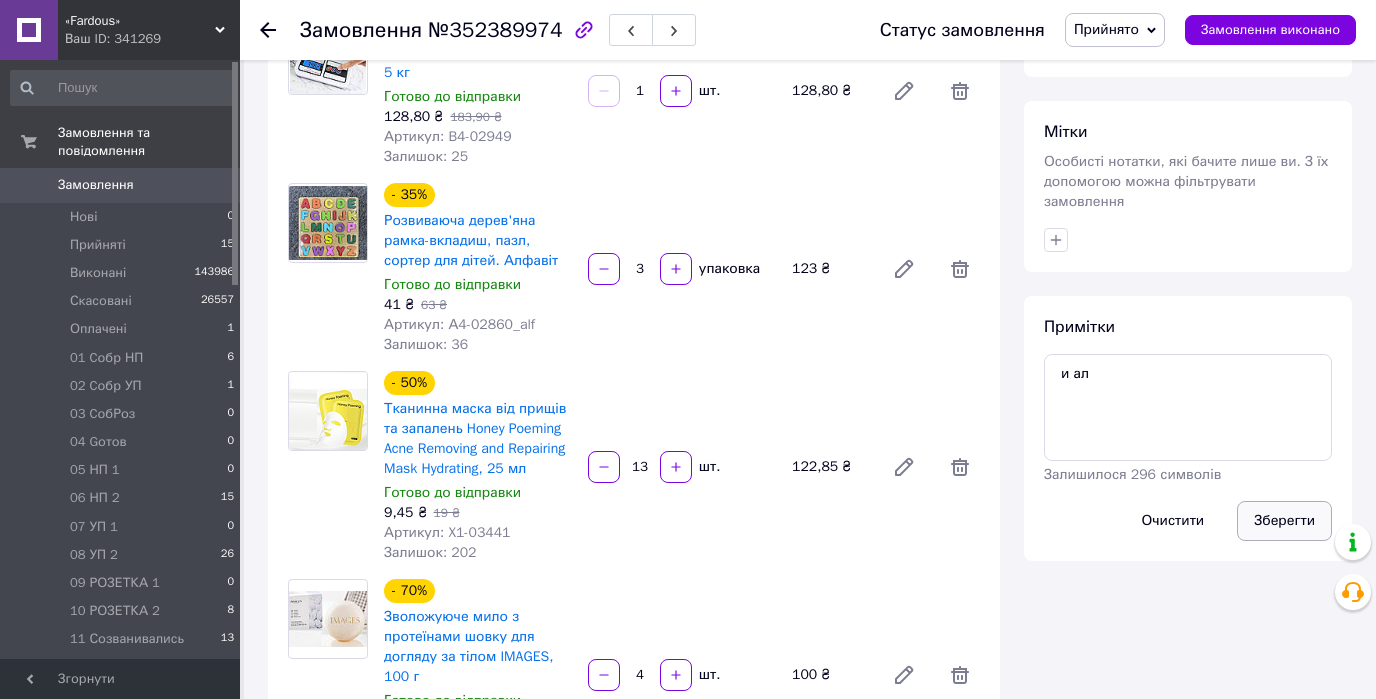 click on "Зберегти" at bounding box center [1284, 521] 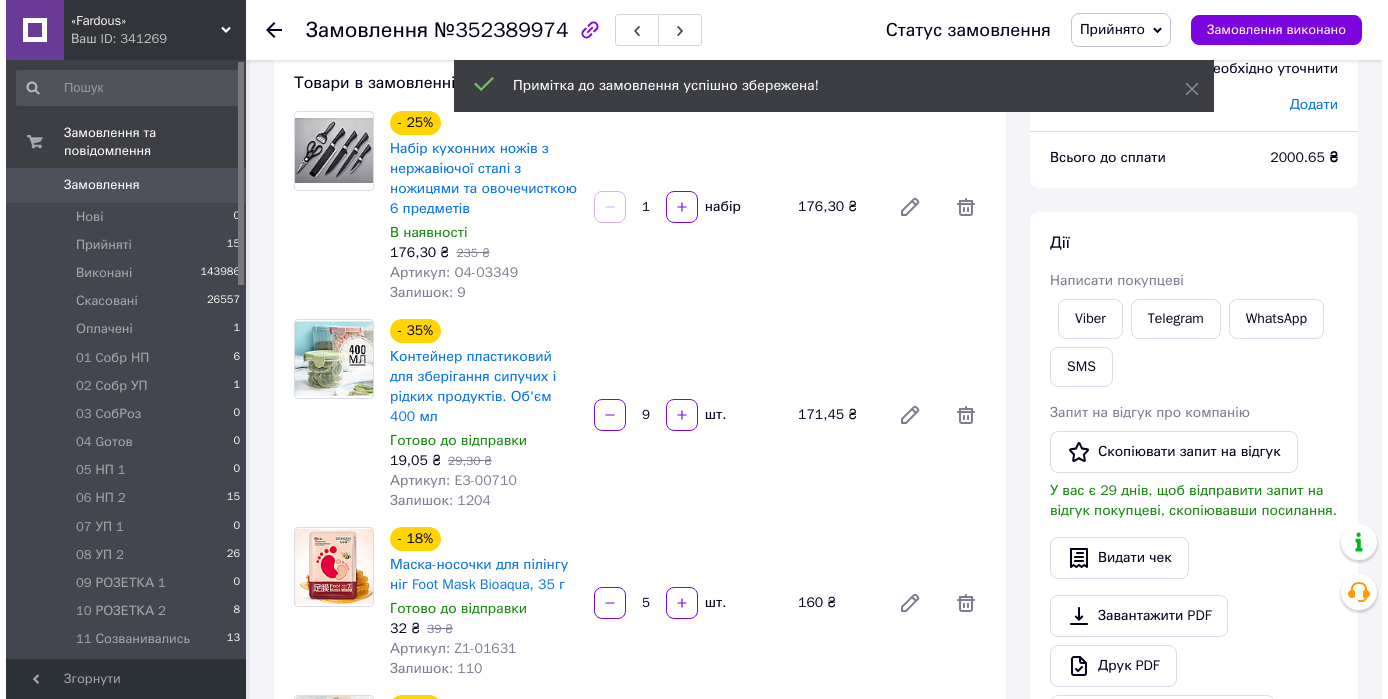 scroll, scrollTop: 0, scrollLeft: 0, axis: both 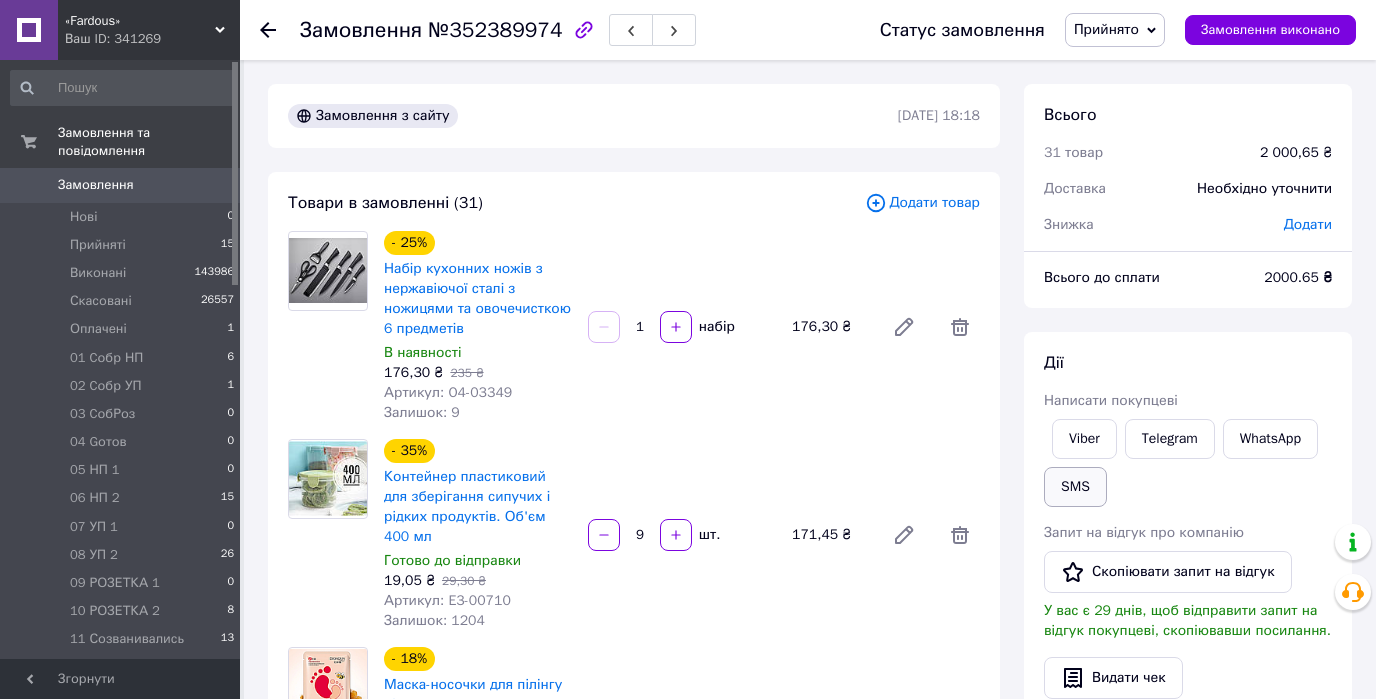 click on "SMS" at bounding box center [1075, 487] 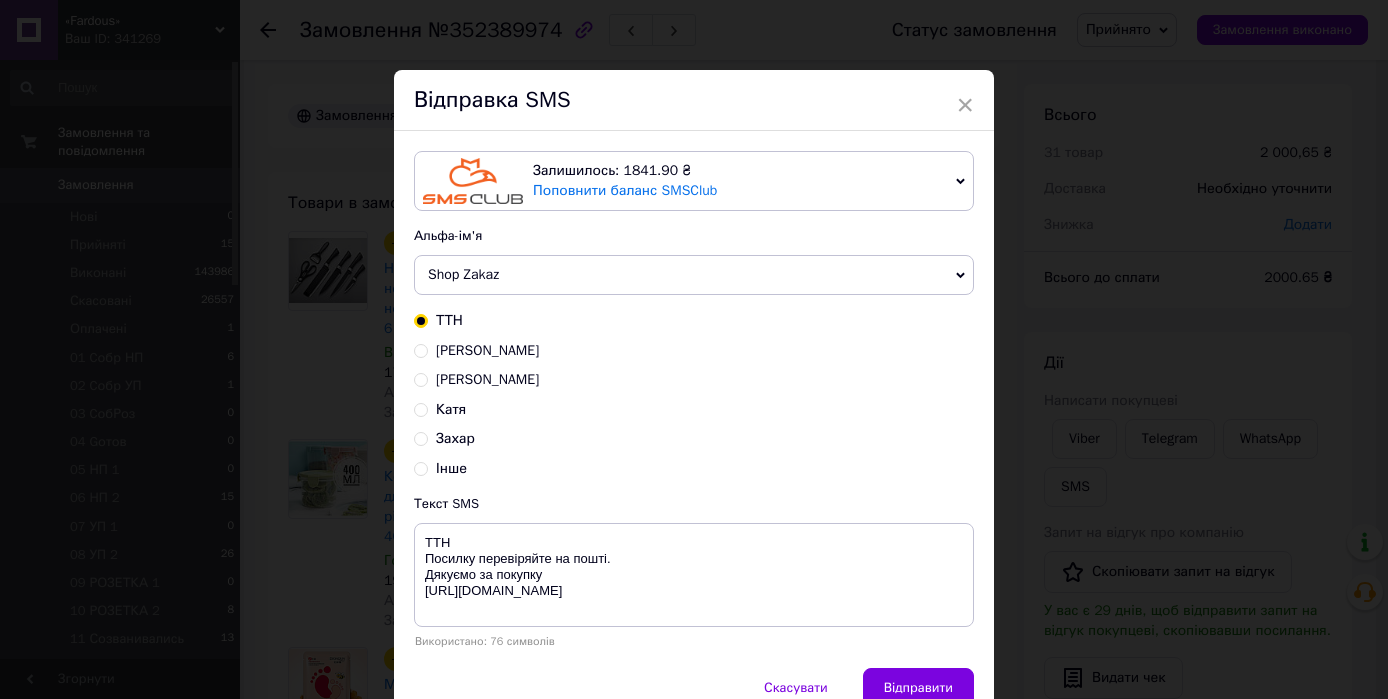 click on "Захар" at bounding box center [421, 437] 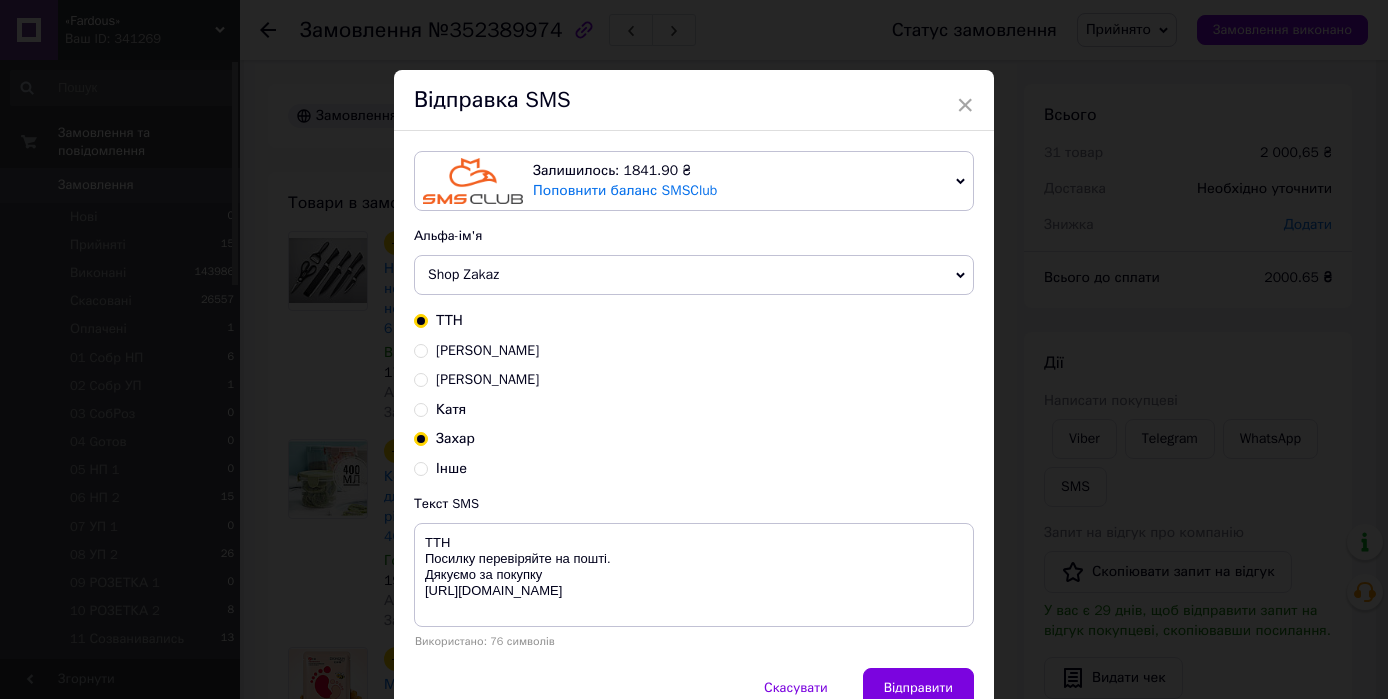 radio on "true" 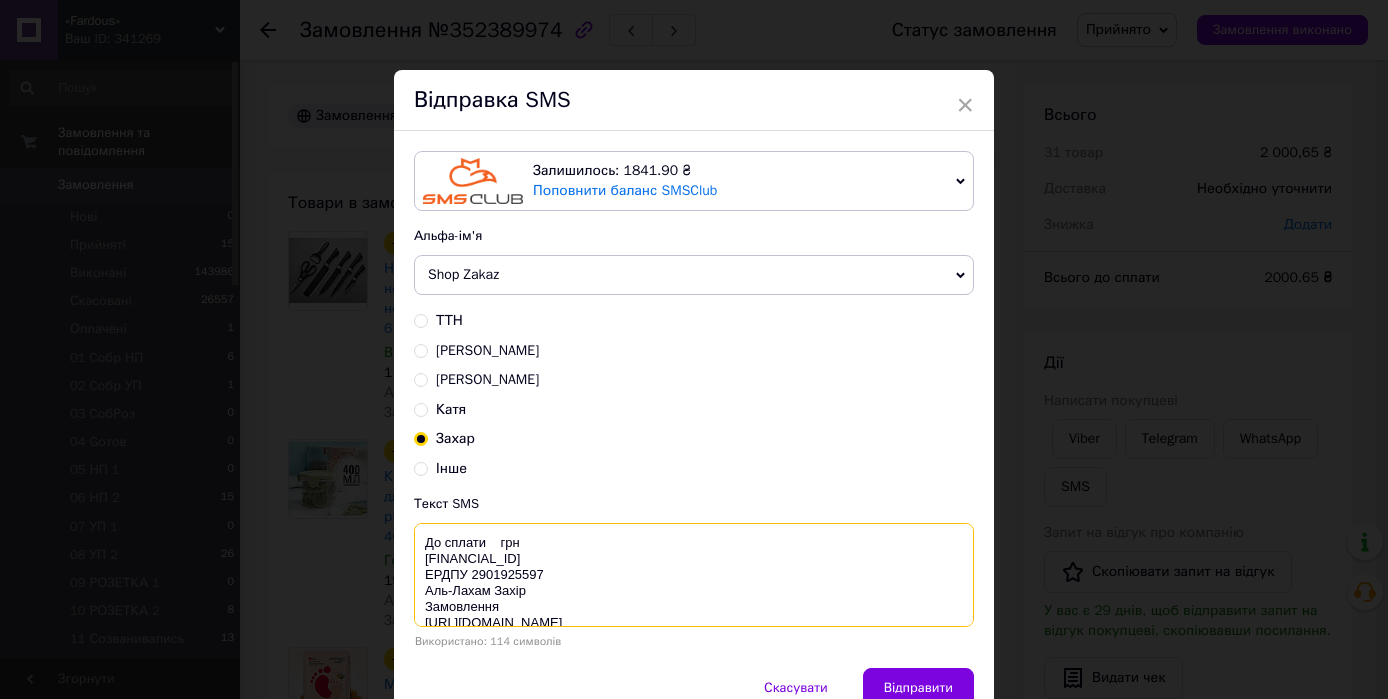 click on "До сплати    грн
[FINANCIAL_ID]
ЕРДПУ 2901925597
Аль-Лахам Захір
Замовлення
[URL][DOMAIN_NAME]" at bounding box center (694, 575) 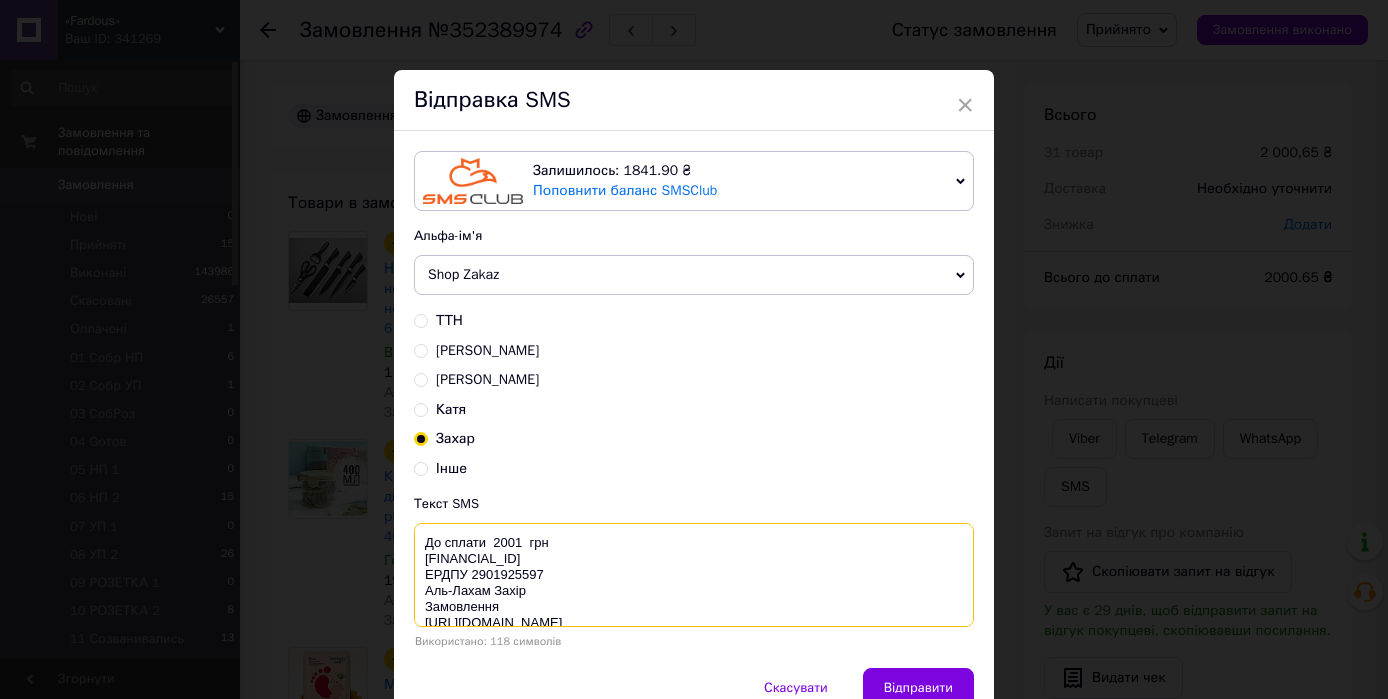 click on "До сплати  2001  грн
[FINANCIAL_ID]
ЕРДПУ 2901925597
Аль-Лахам Захір
Замовлення
[URL][DOMAIN_NAME]" at bounding box center [694, 575] 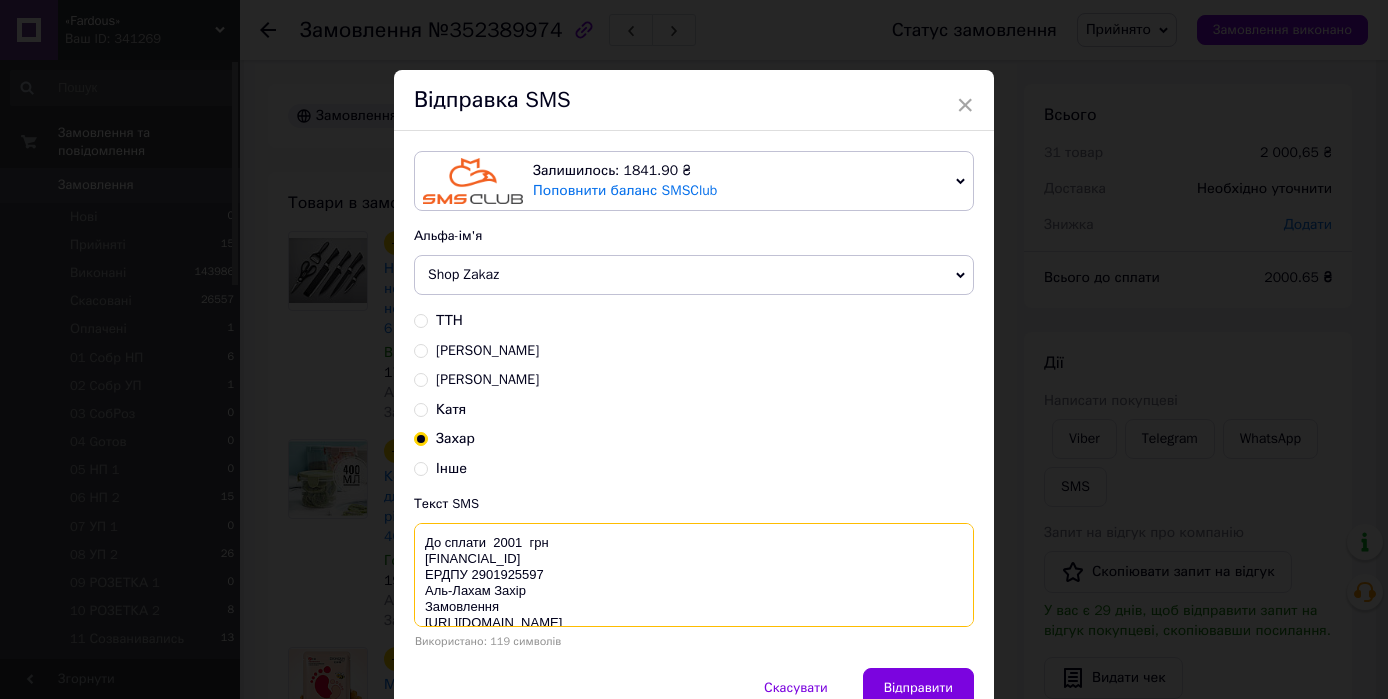 paste on "№352389974" 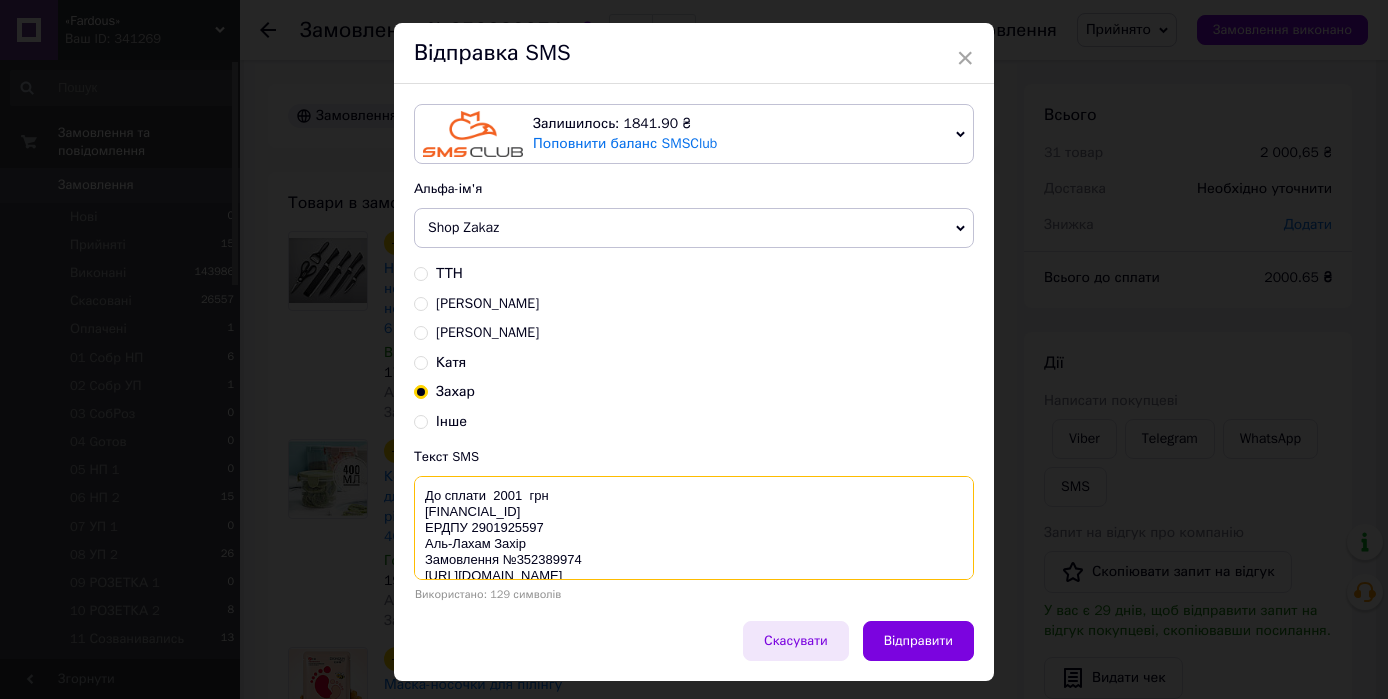 scroll, scrollTop: 96, scrollLeft: 0, axis: vertical 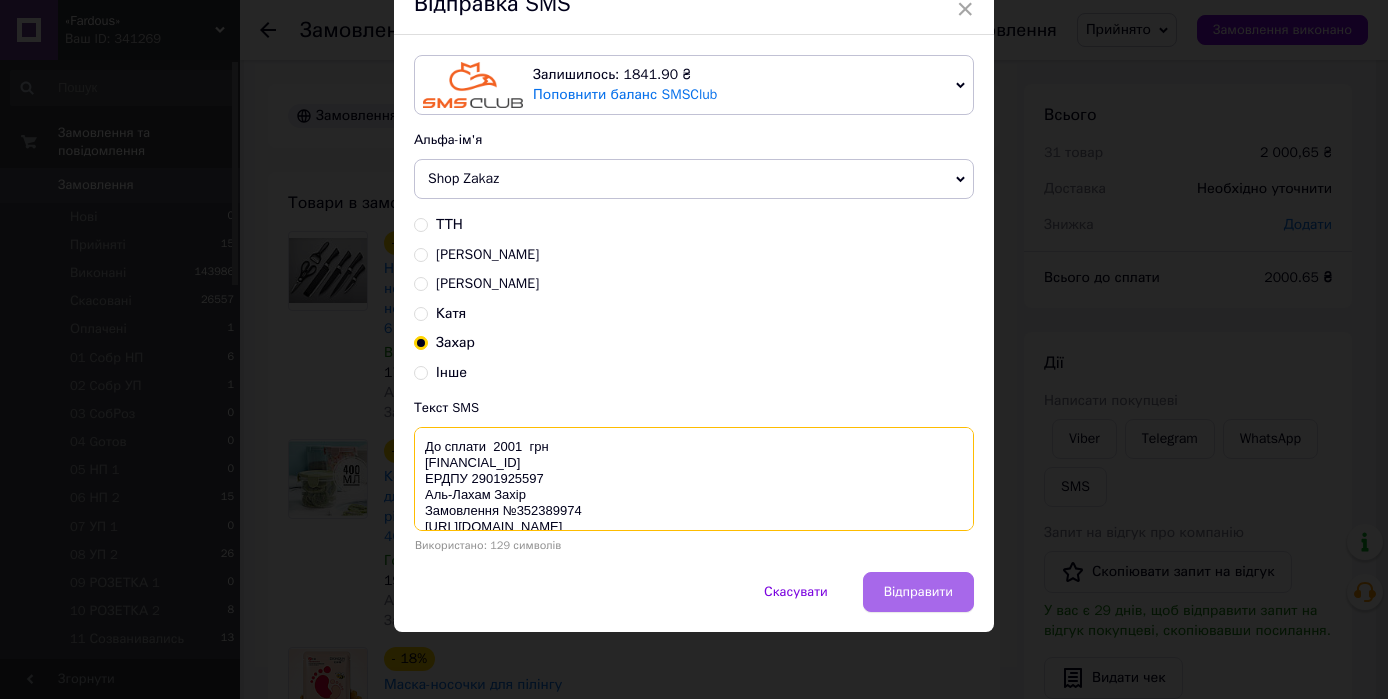 type on "До сплати  2001  грн
[FINANCIAL_ID]
ЕРДПУ 2901925597
Аль-Лахам Захір
Замовлення №352389974
[URL][DOMAIN_NAME]" 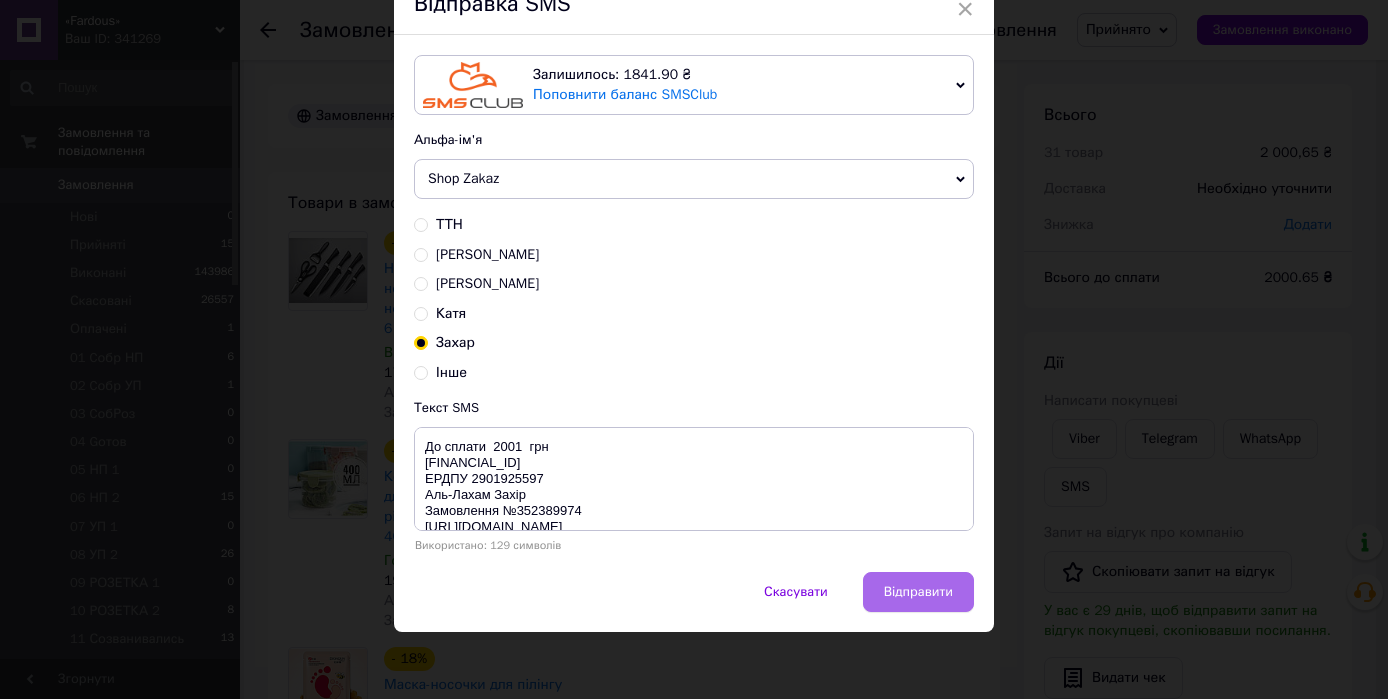 click on "Відправити" at bounding box center [918, 592] 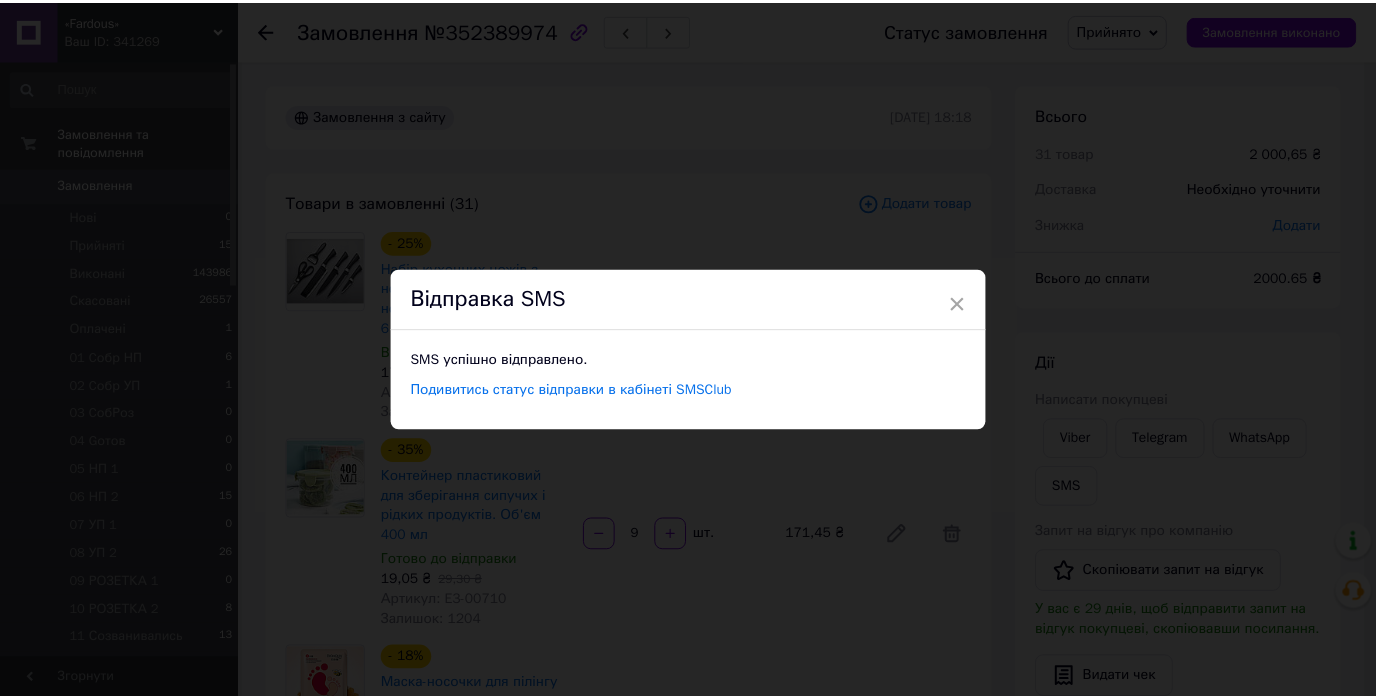 scroll, scrollTop: 0, scrollLeft: 0, axis: both 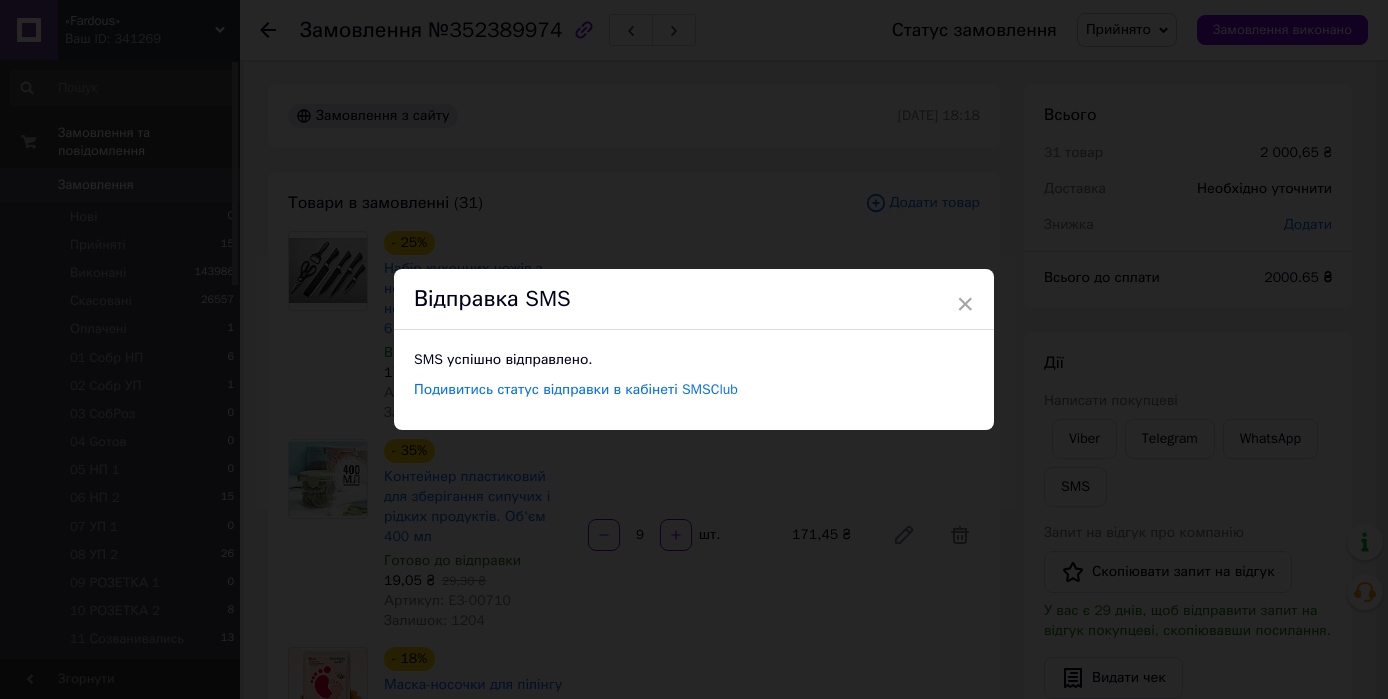 click on "×" at bounding box center (965, 304) 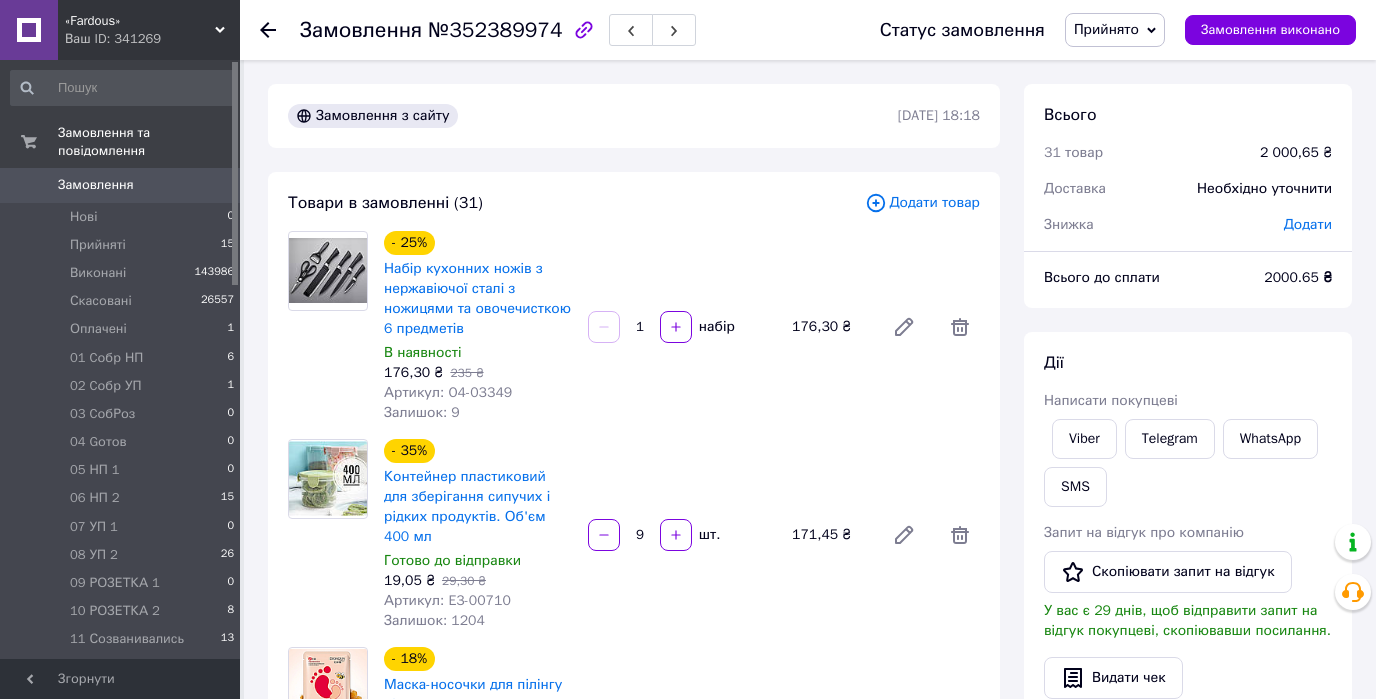 click on "Прийнято" at bounding box center [1115, 30] 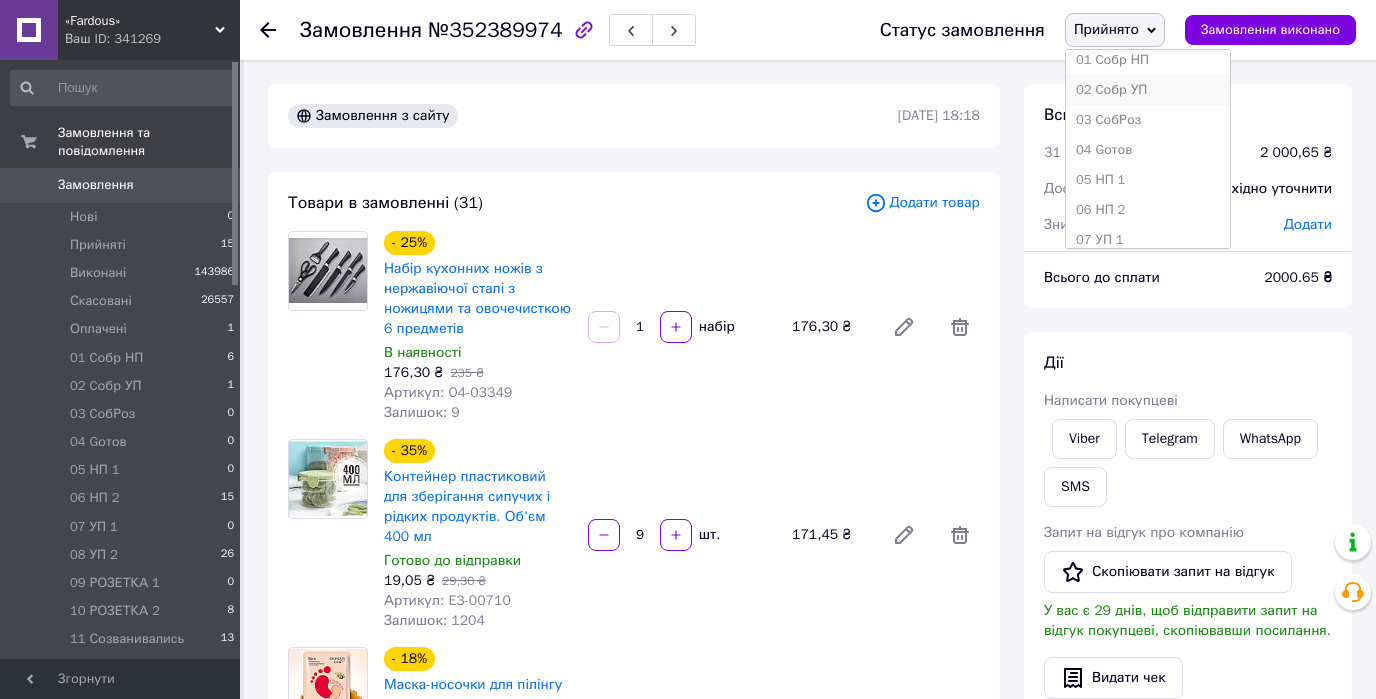 scroll, scrollTop: 320, scrollLeft: 0, axis: vertical 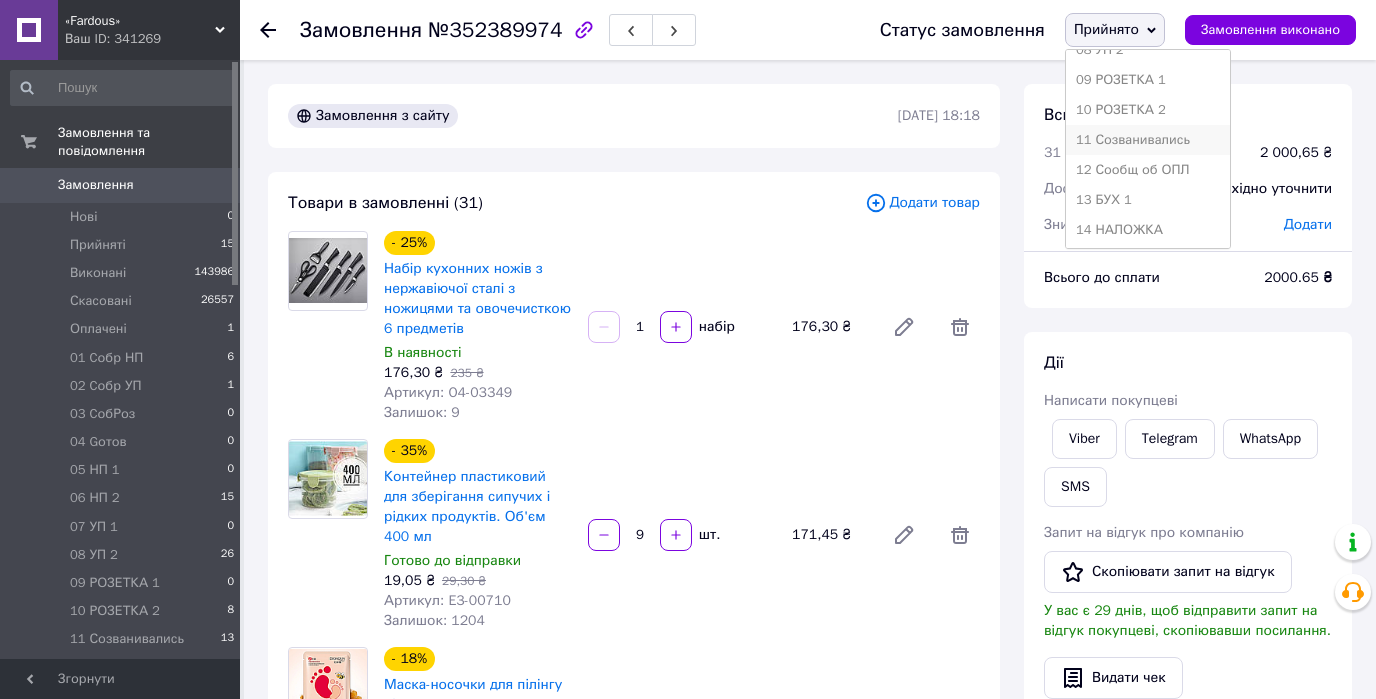 click on "11 Созванивались" at bounding box center [1148, 140] 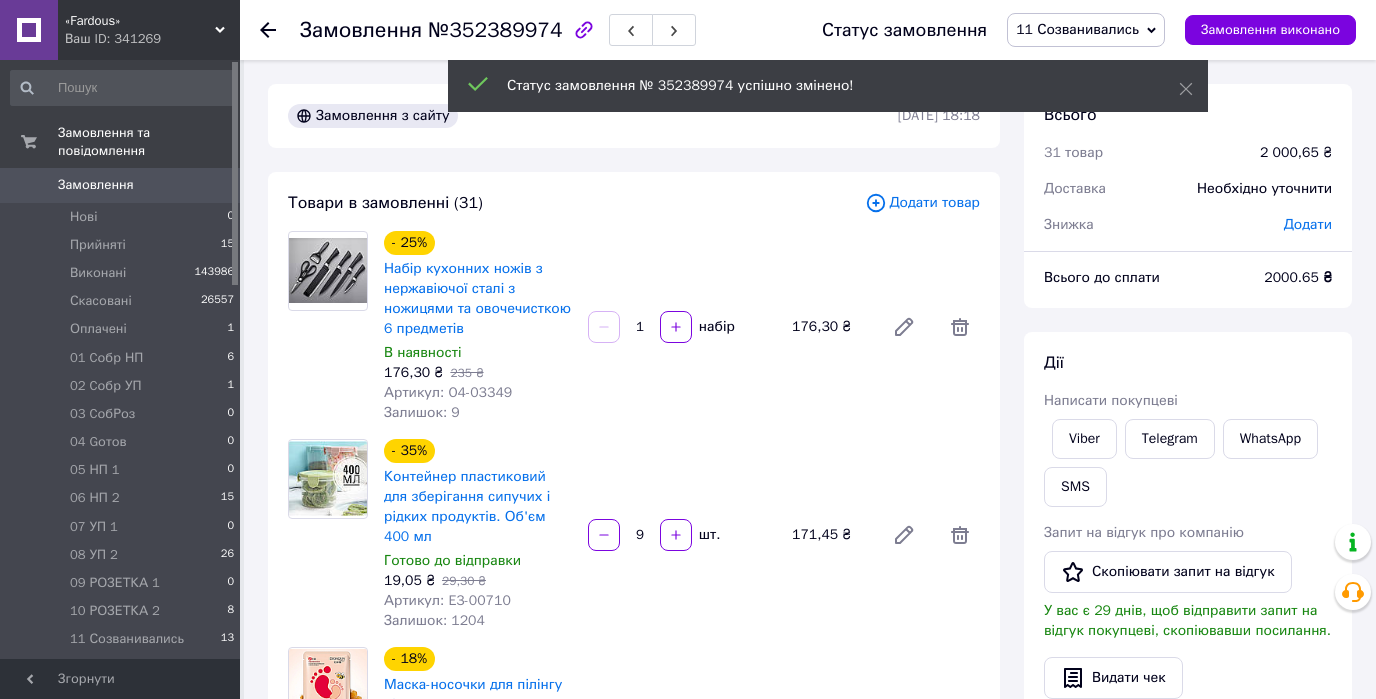 click 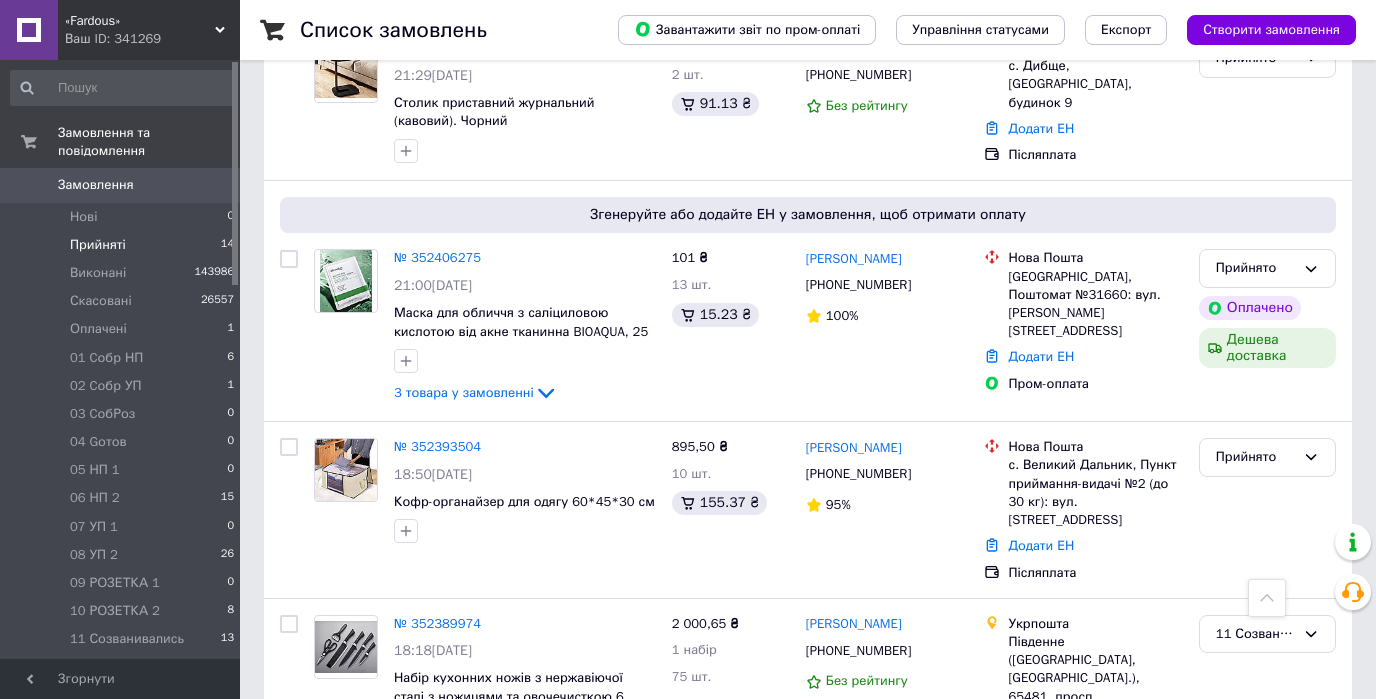 scroll, scrollTop: 1680, scrollLeft: 0, axis: vertical 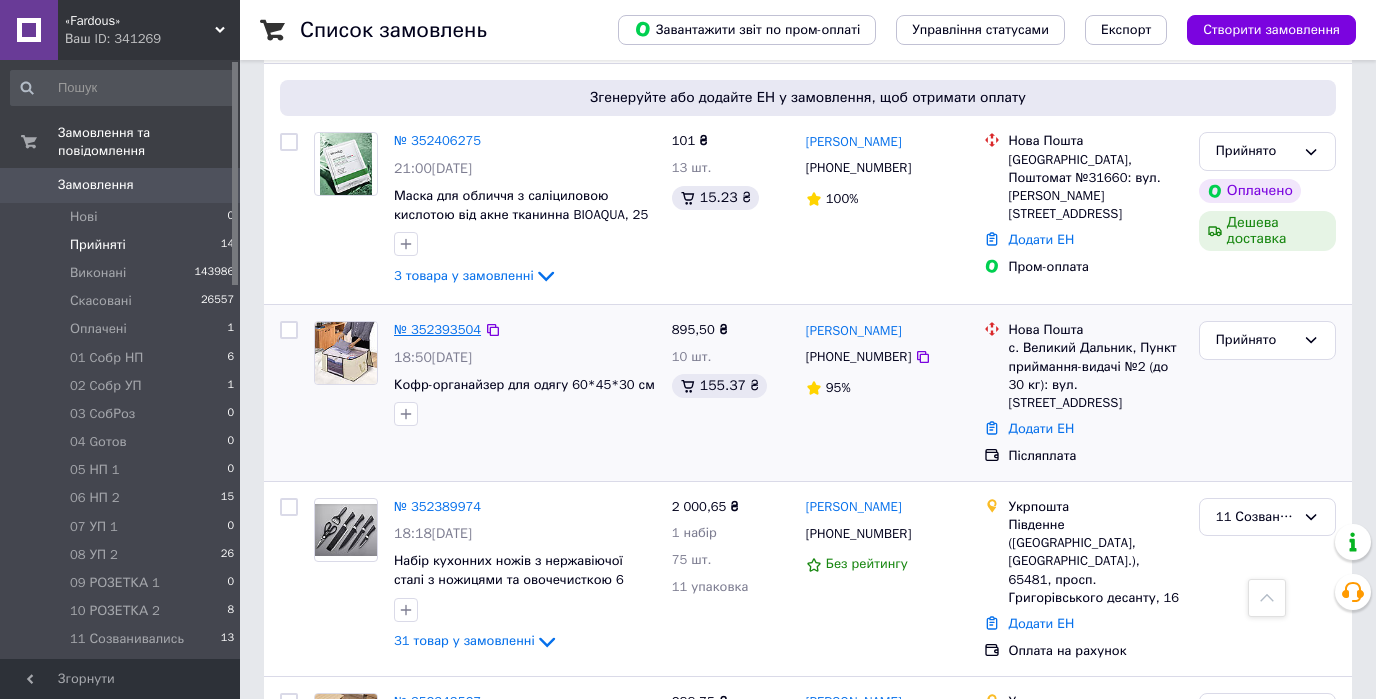 click on "№ 352393504" at bounding box center [437, 329] 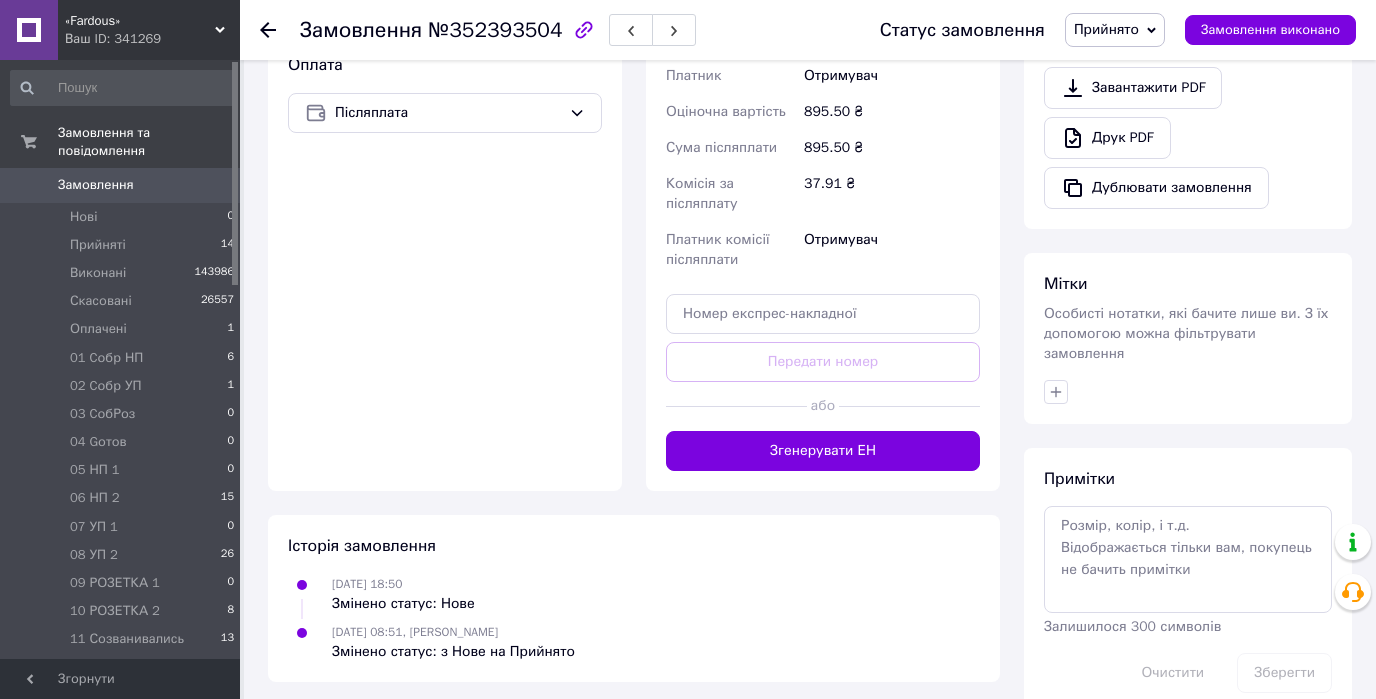 scroll, scrollTop: 731, scrollLeft: 0, axis: vertical 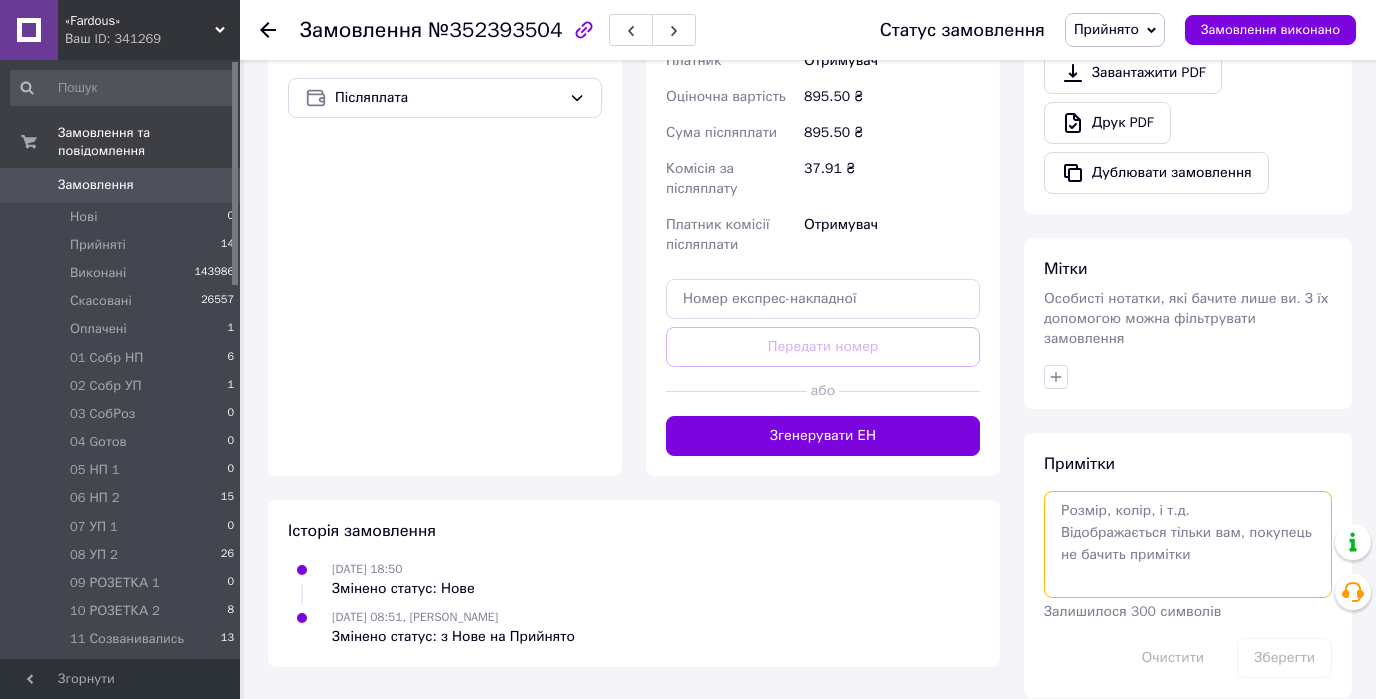 click at bounding box center [1188, 544] 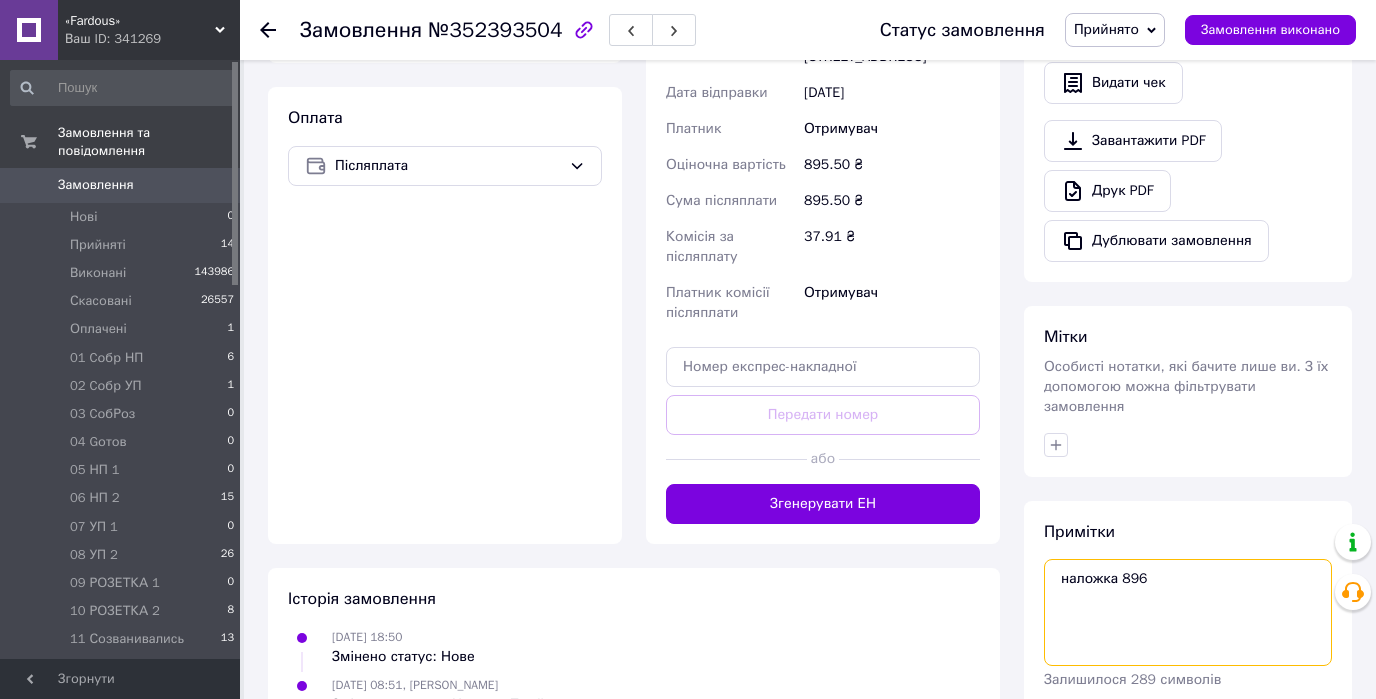 scroll, scrollTop: 720, scrollLeft: 0, axis: vertical 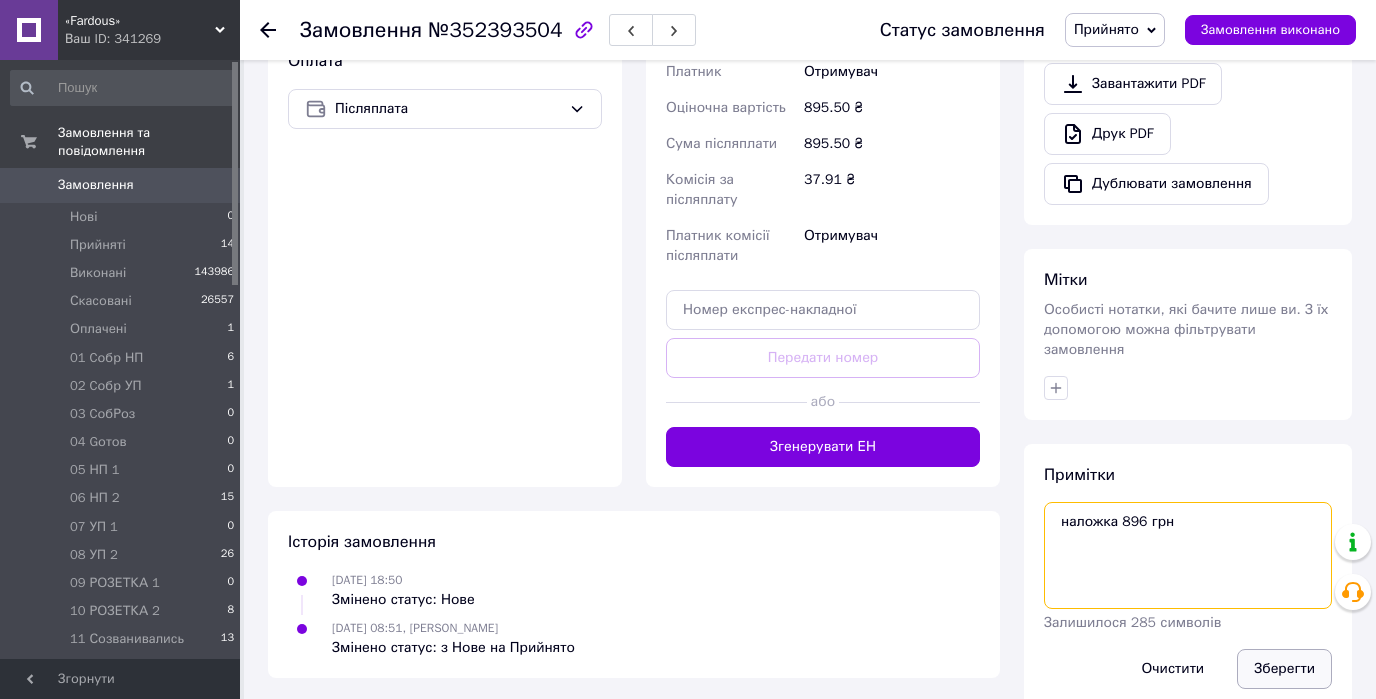 type on "наложка 896 грн" 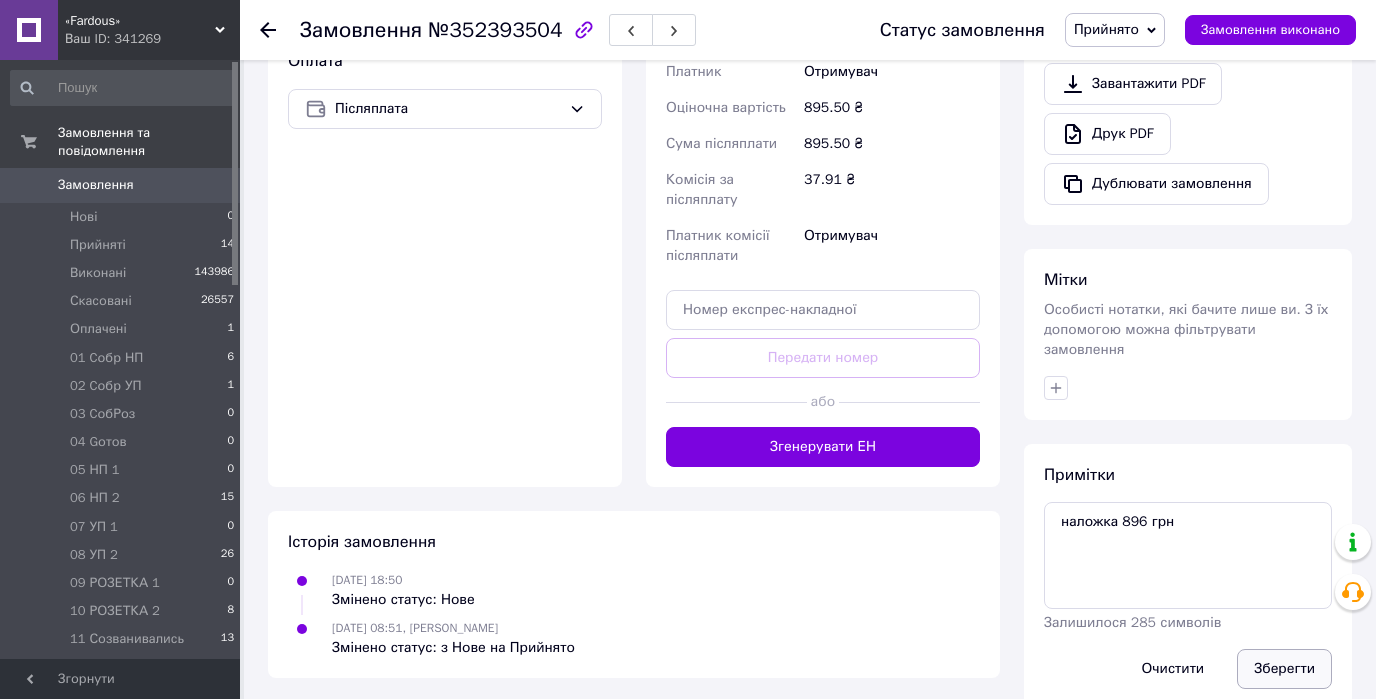 click on "Зберегти" at bounding box center [1284, 669] 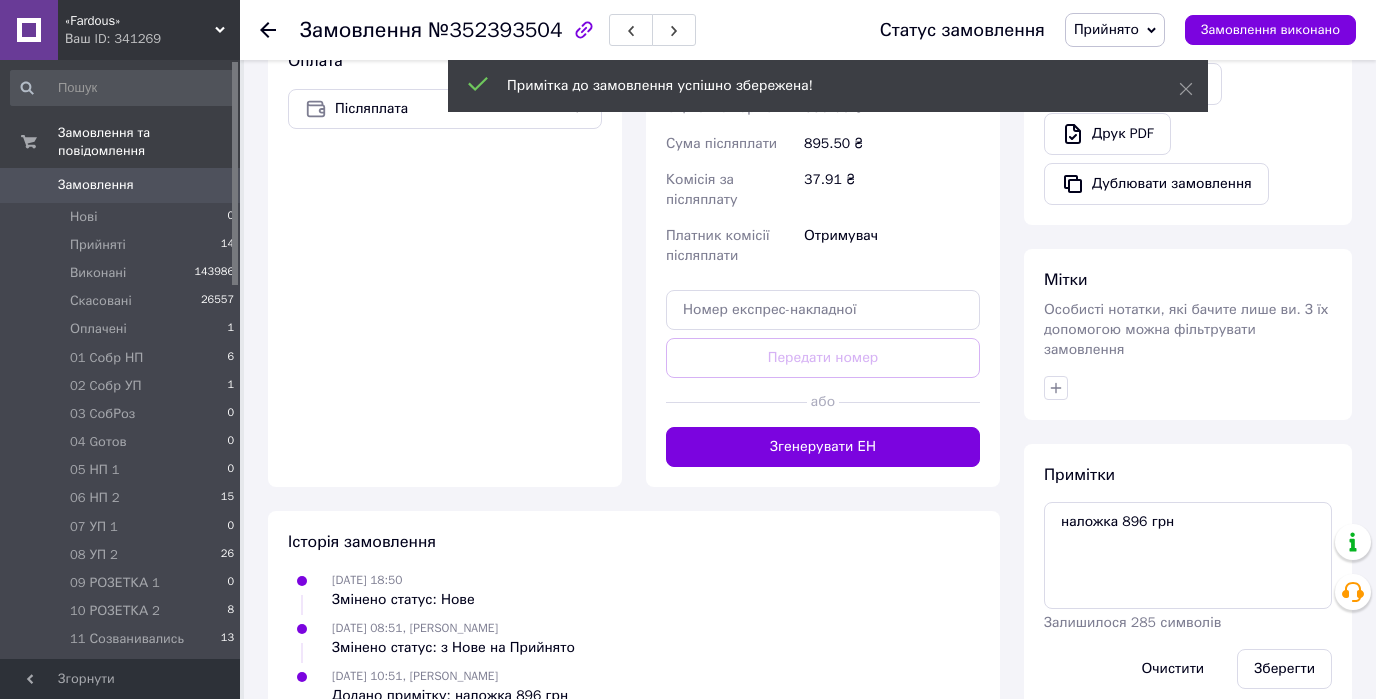 click 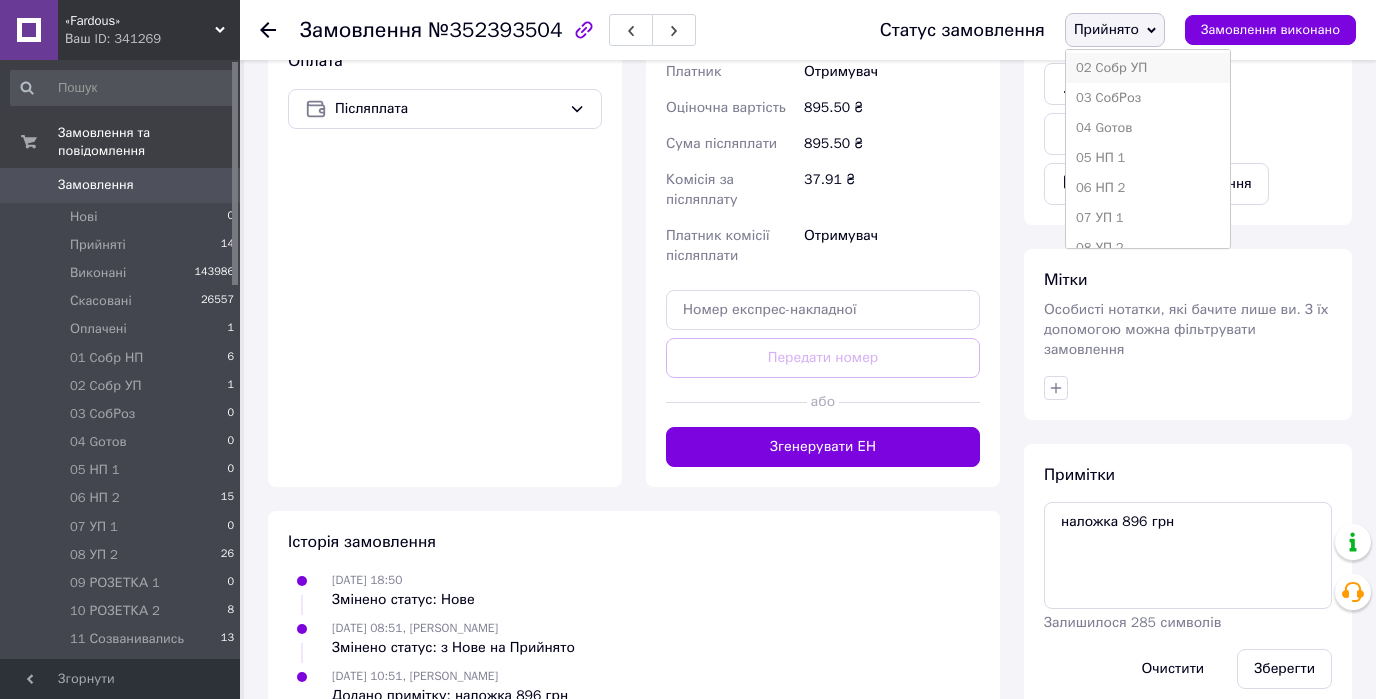 scroll, scrollTop: 400, scrollLeft: 0, axis: vertical 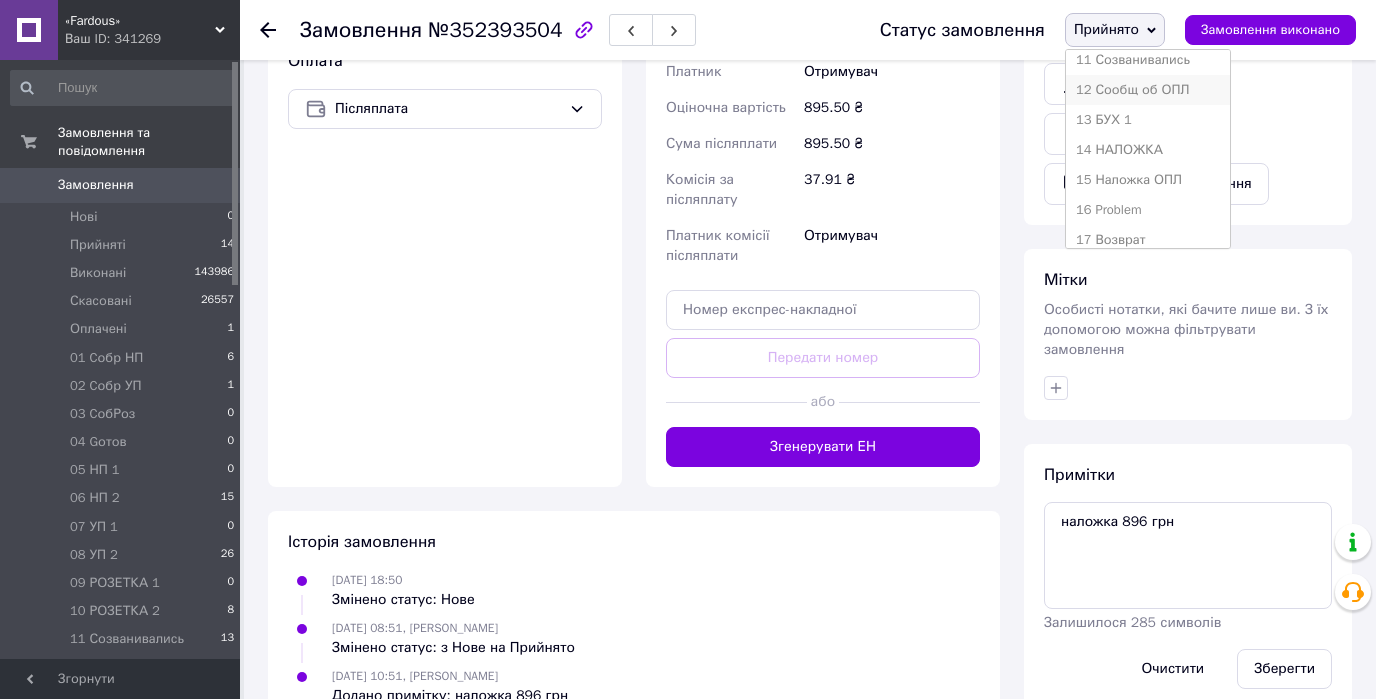 click on "12 Сообщ об ОПЛ" at bounding box center (1148, 90) 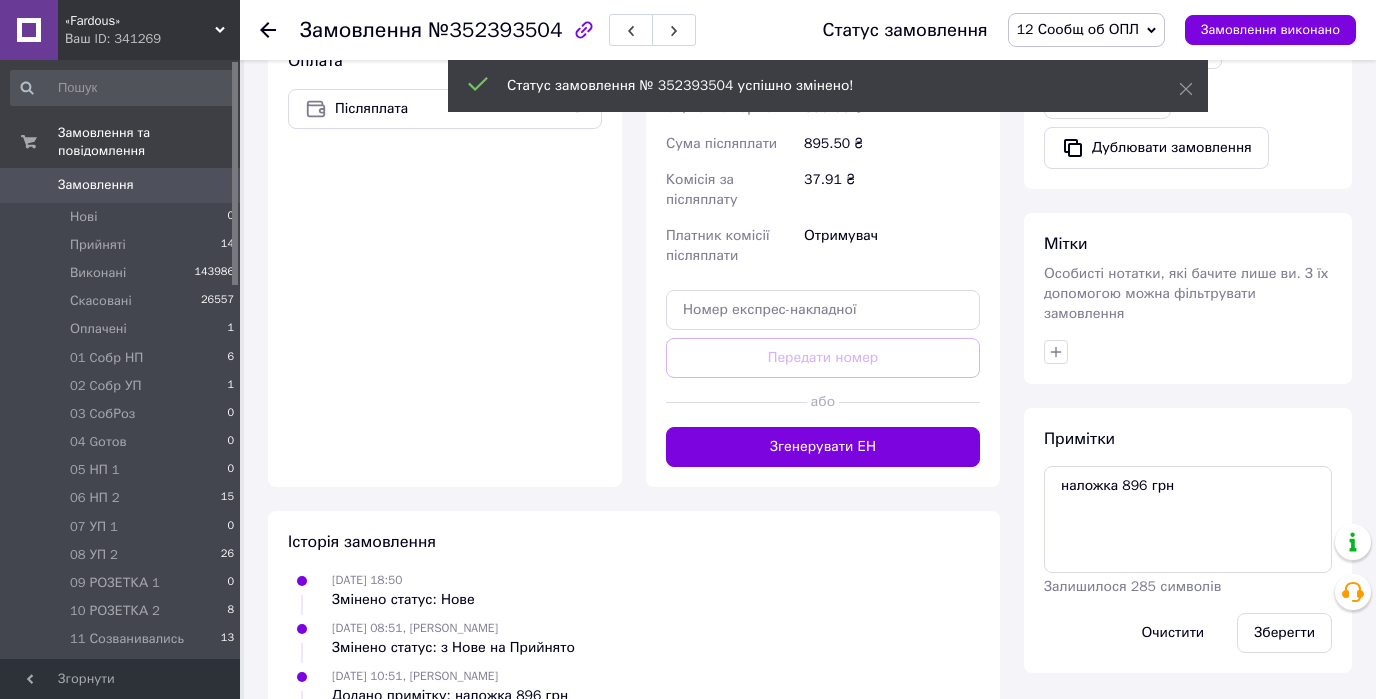 click 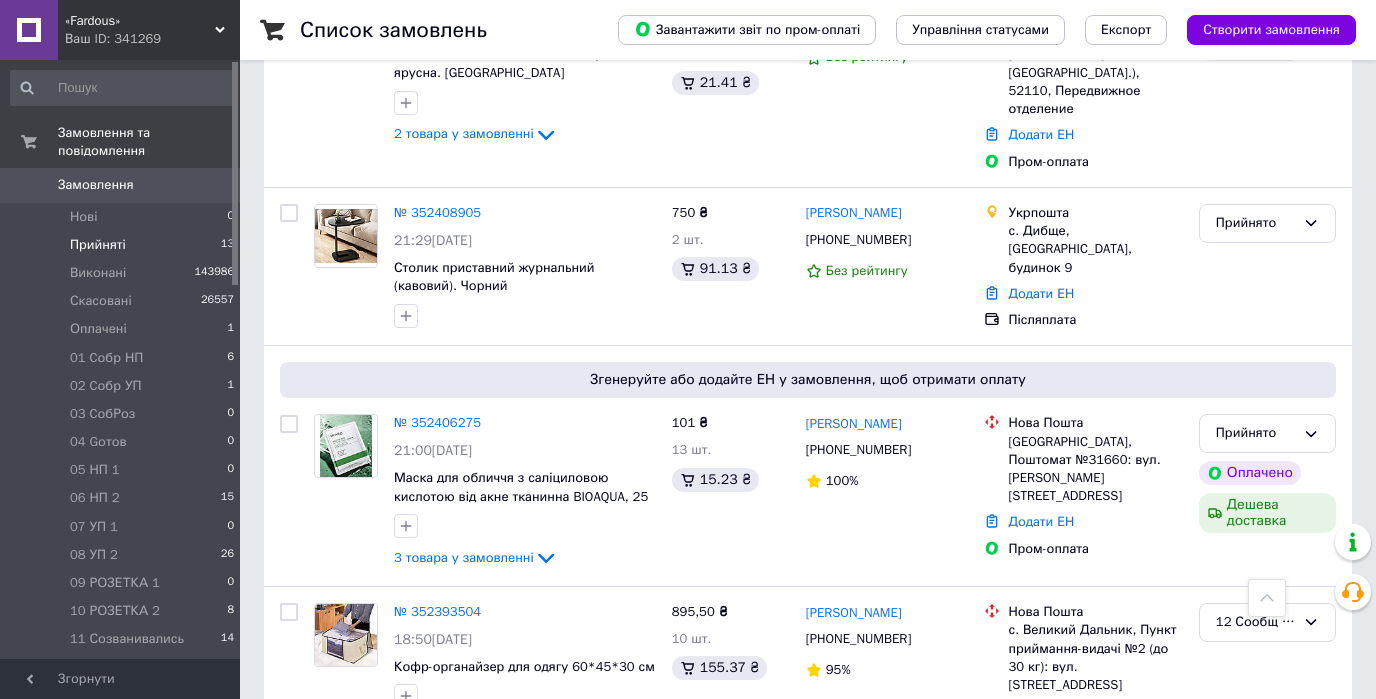 scroll, scrollTop: 1360, scrollLeft: 0, axis: vertical 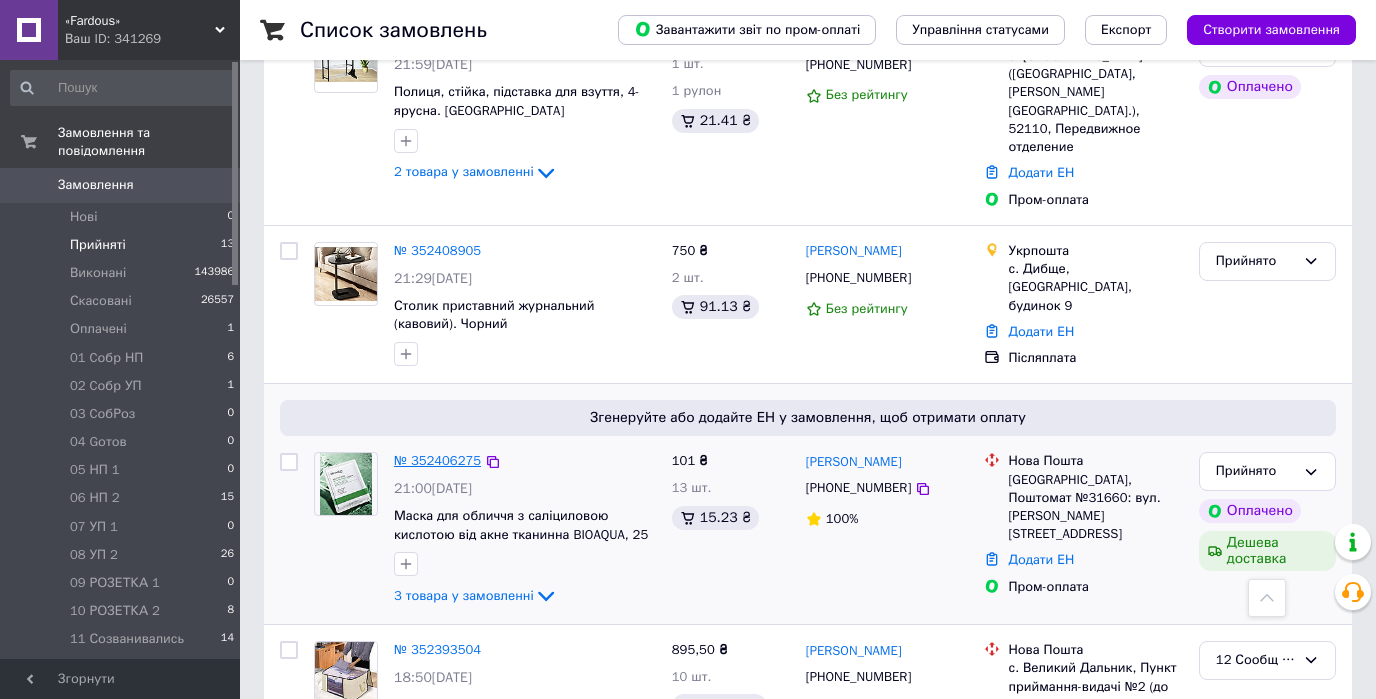 click on "№ 352406275" at bounding box center [437, 460] 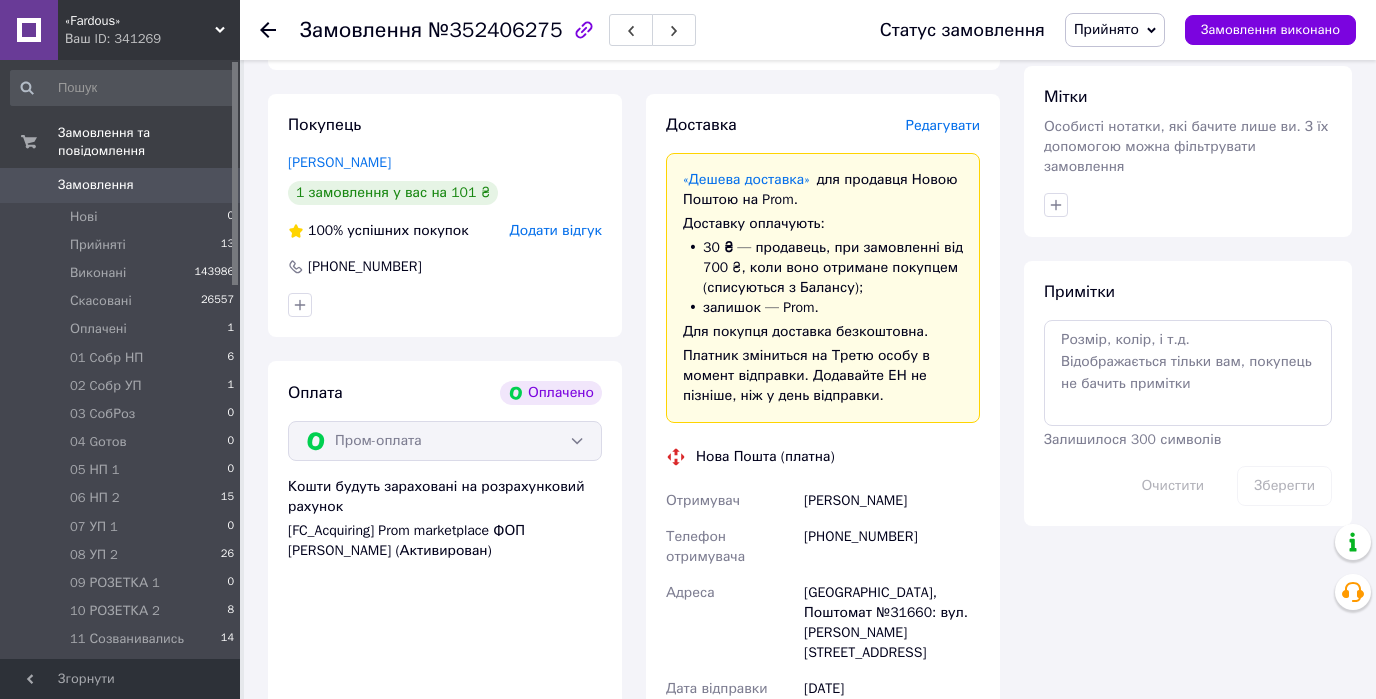 scroll, scrollTop: 1520, scrollLeft: 0, axis: vertical 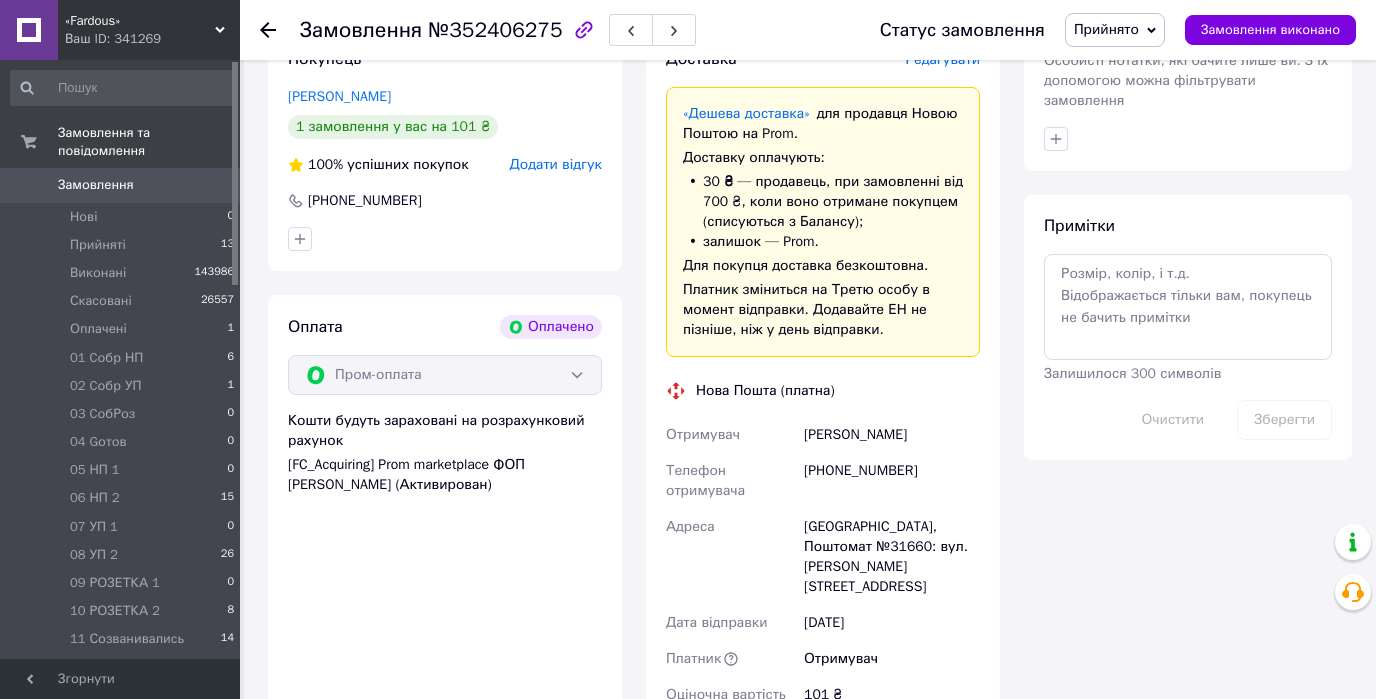 click 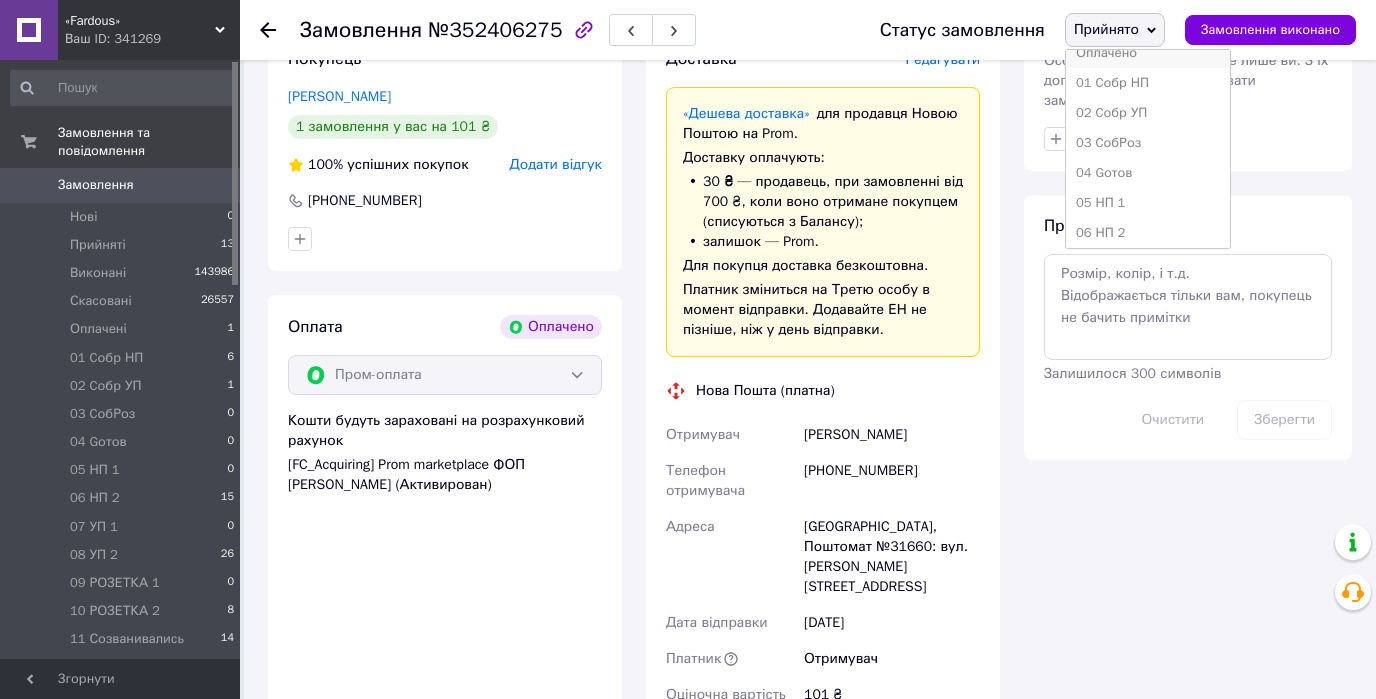 scroll, scrollTop: 400, scrollLeft: 0, axis: vertical 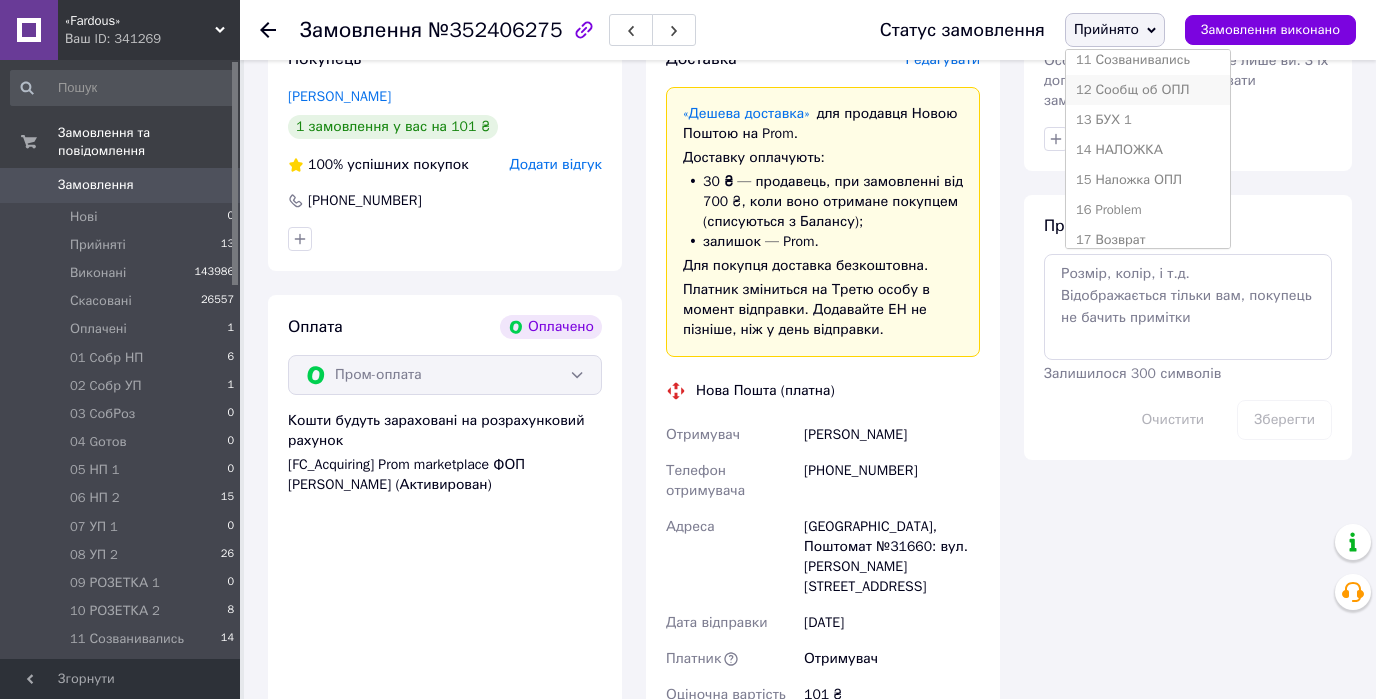 click on "12 Сообщ об ОПЛ" at bounding box center [1148, 90] 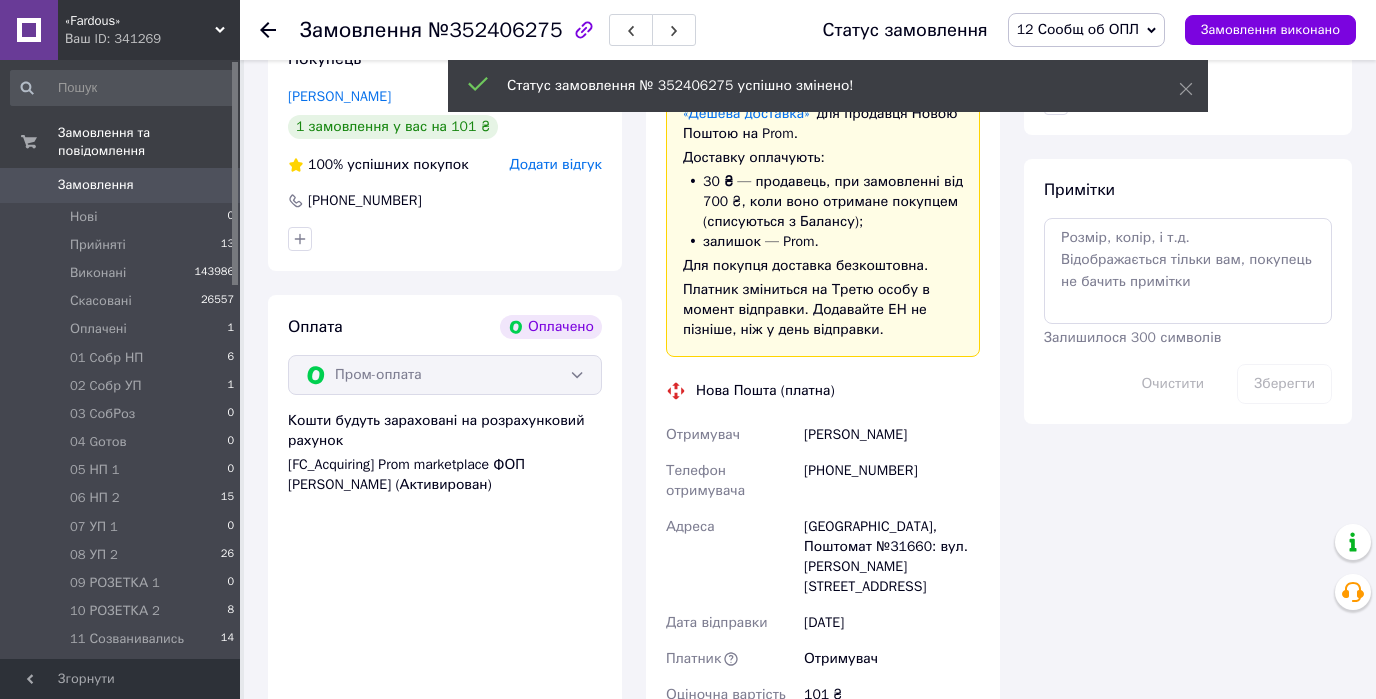 click 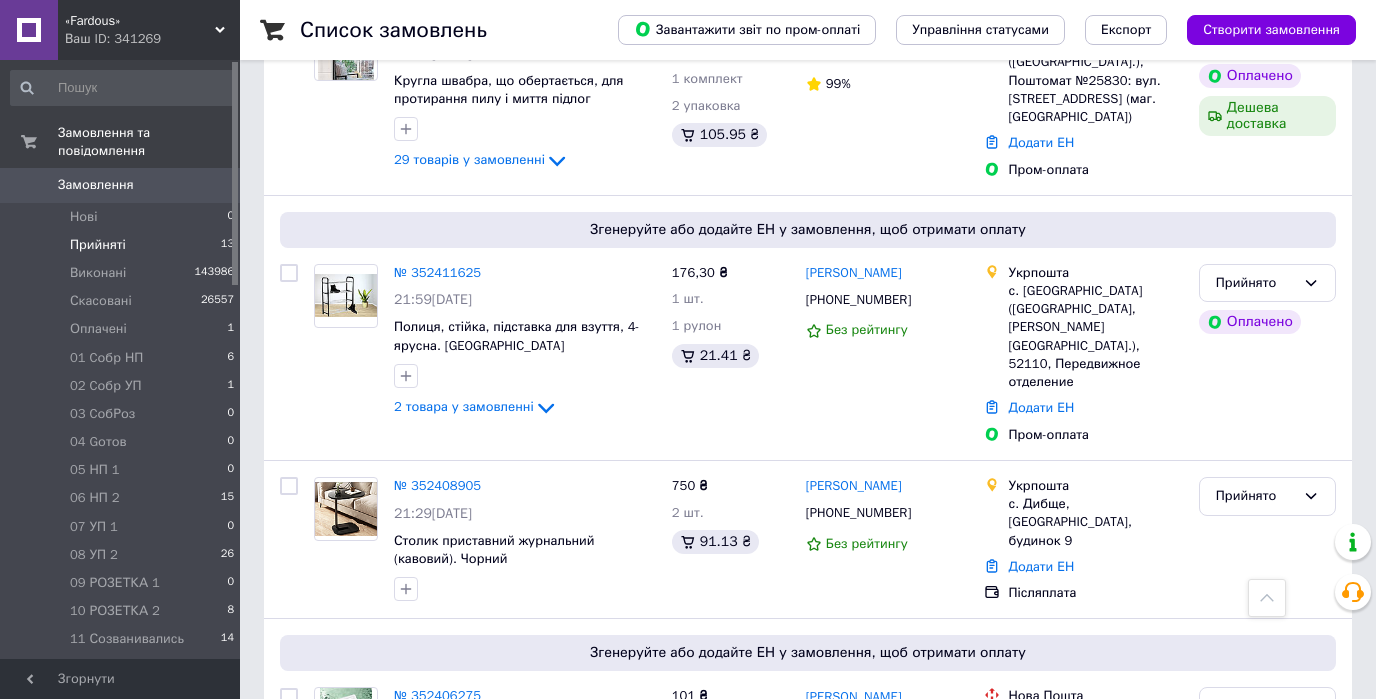 scroll, scrollTop: 1120, scrollLeft: 0, axis: vertical 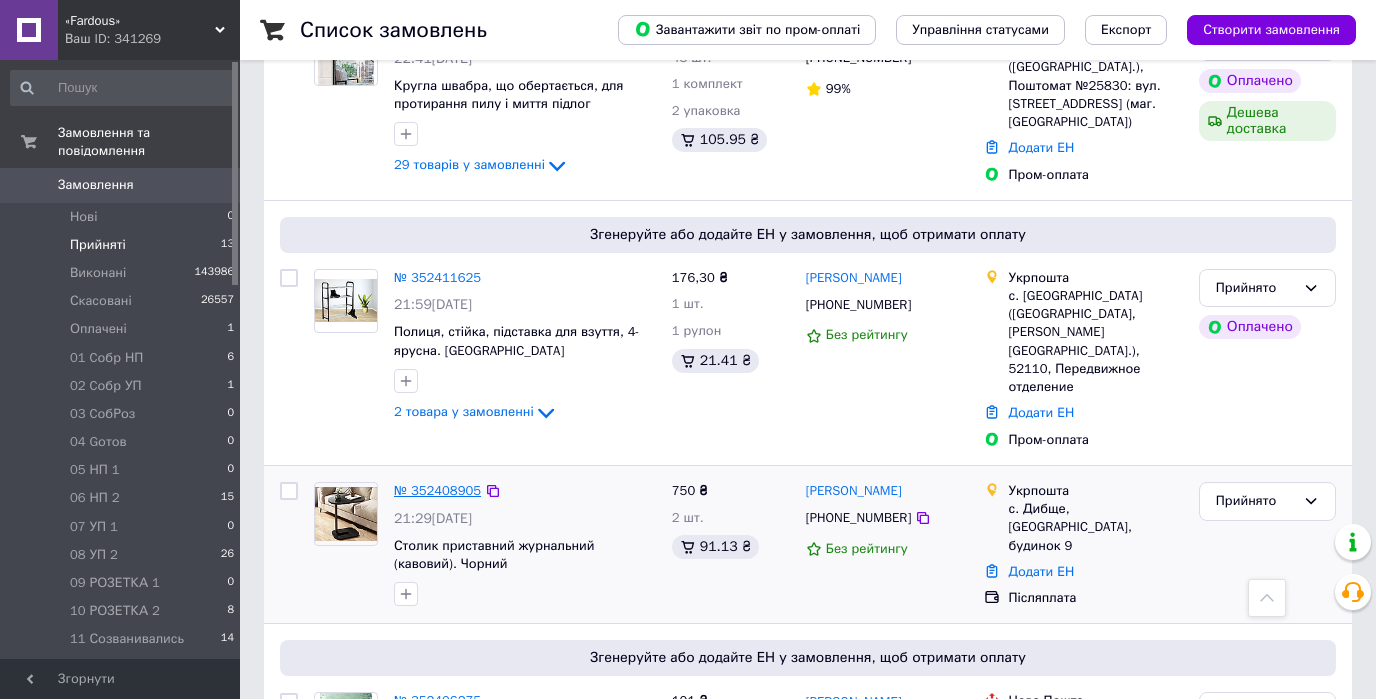 click on "№ 352408905" at bounding box center (437, 490) 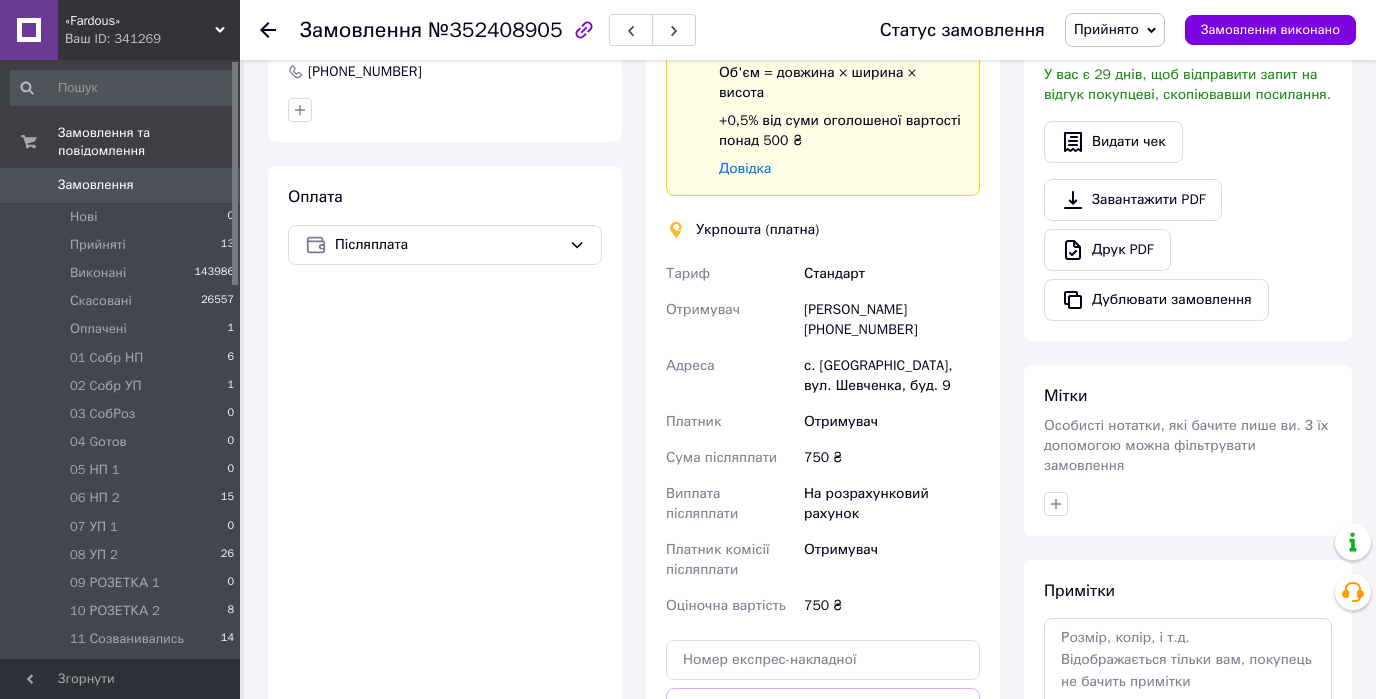 scroll, scrollTop: 676, scrollLeft: 0, axis: vertical 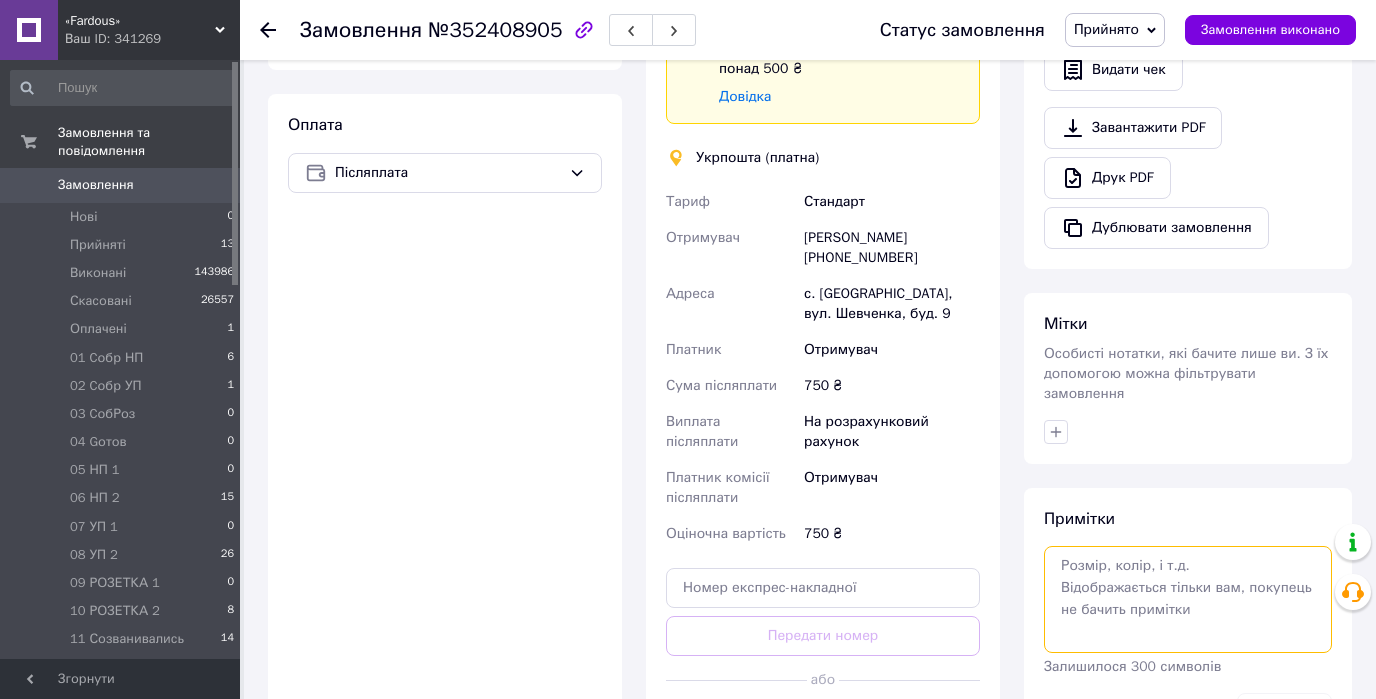 click at bounding box center (1188, 599) 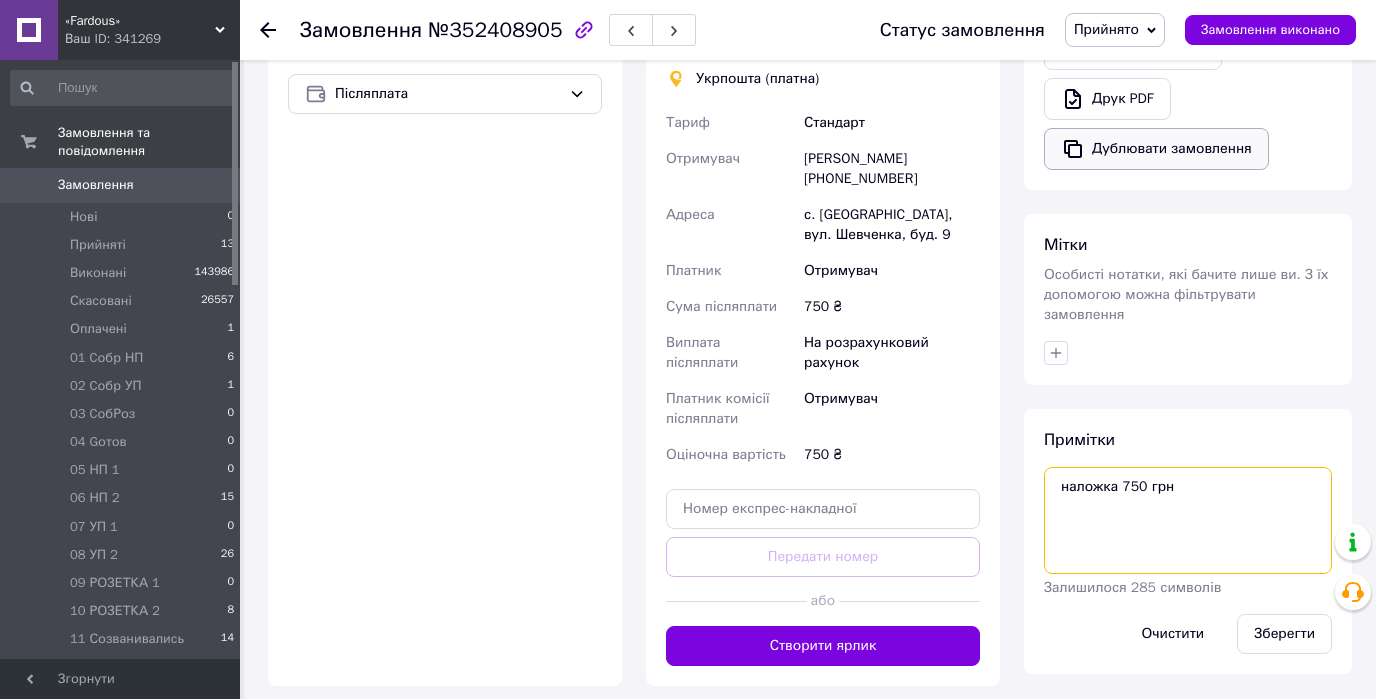 scroll, scrollTop: 800, scrollLeft: 0, axis: vertical 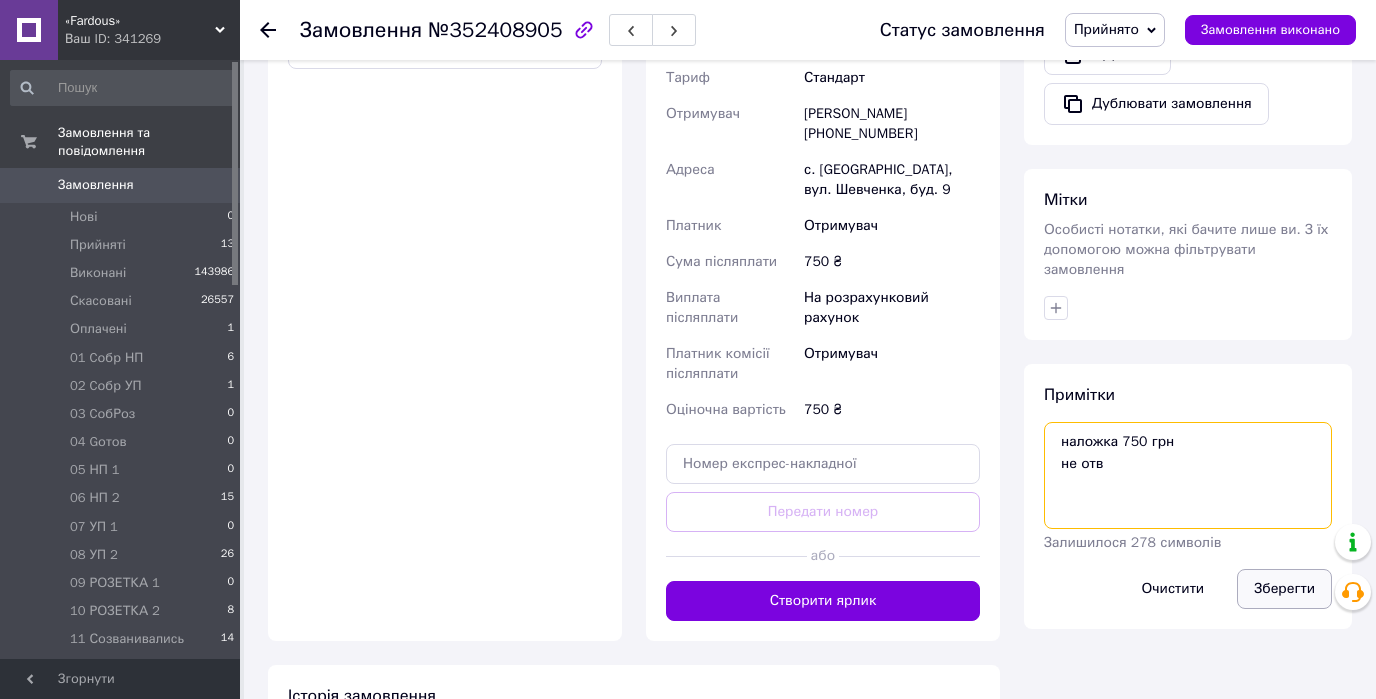 type on "наложка 750 грн
не отв" 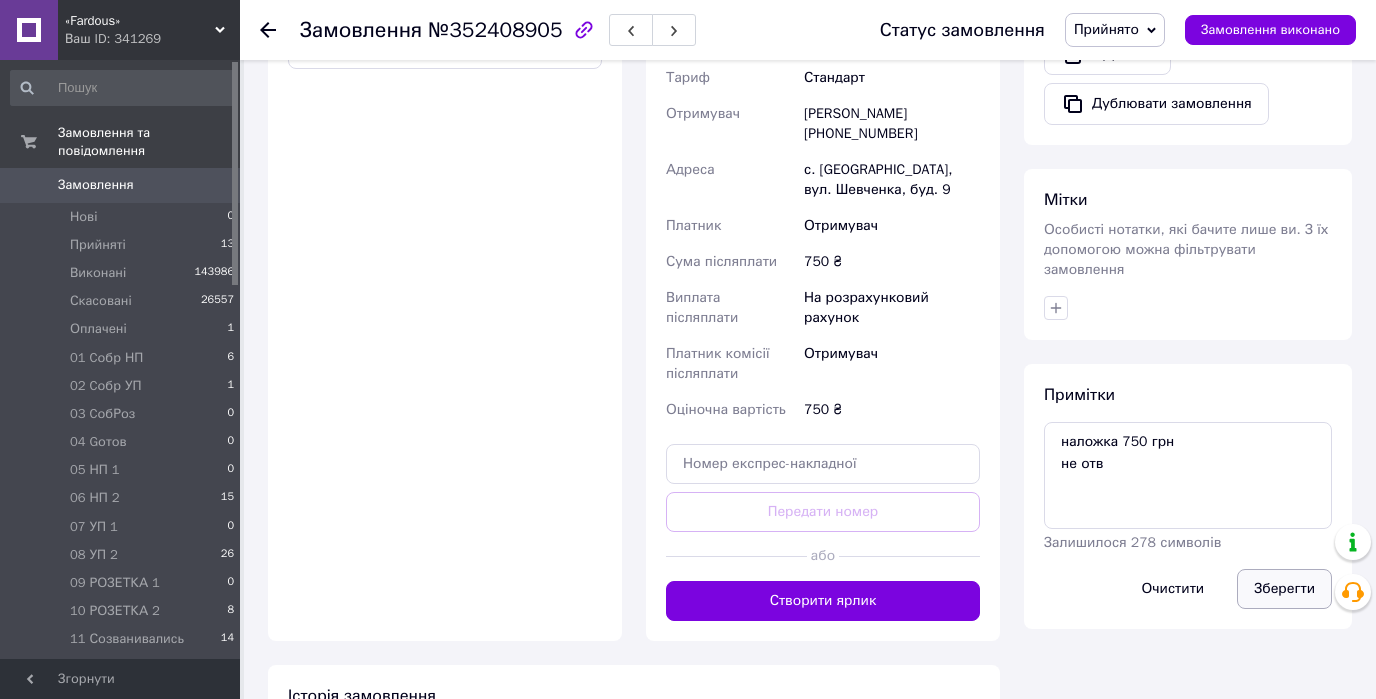 click on "Зберегти" at bounding box center (1284, 589) 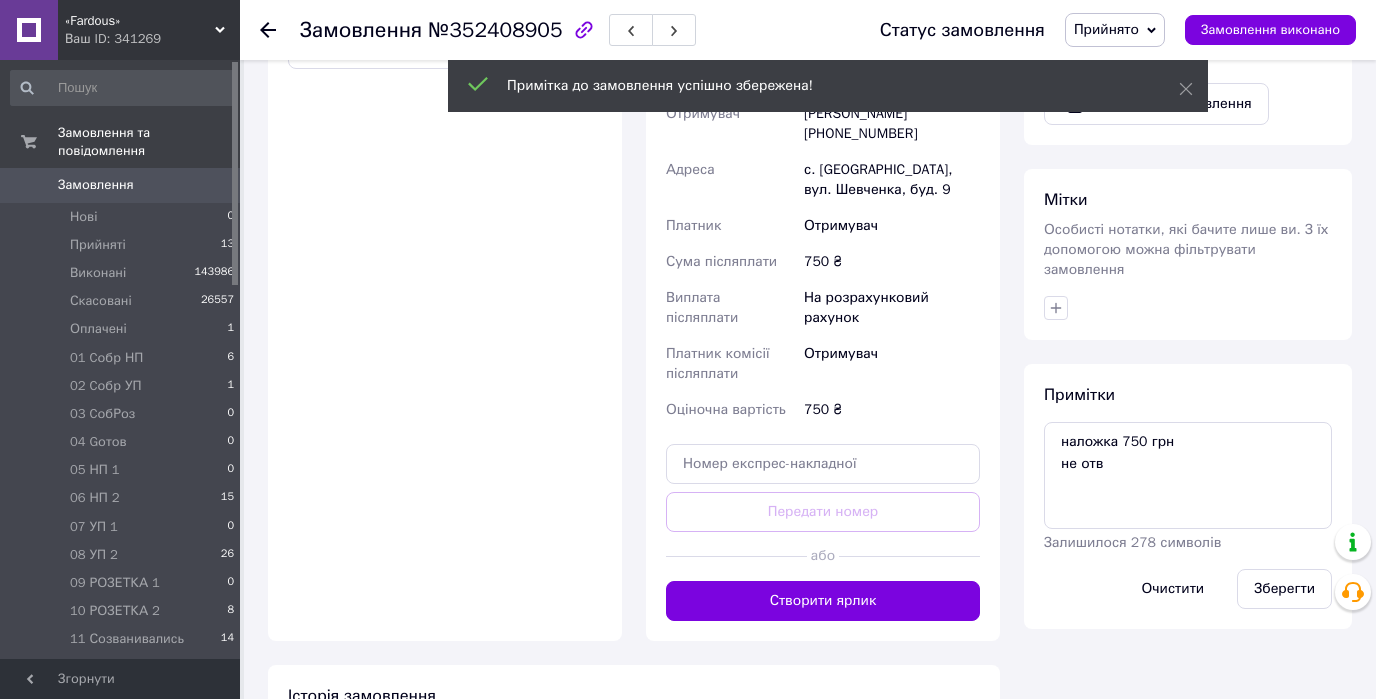 click 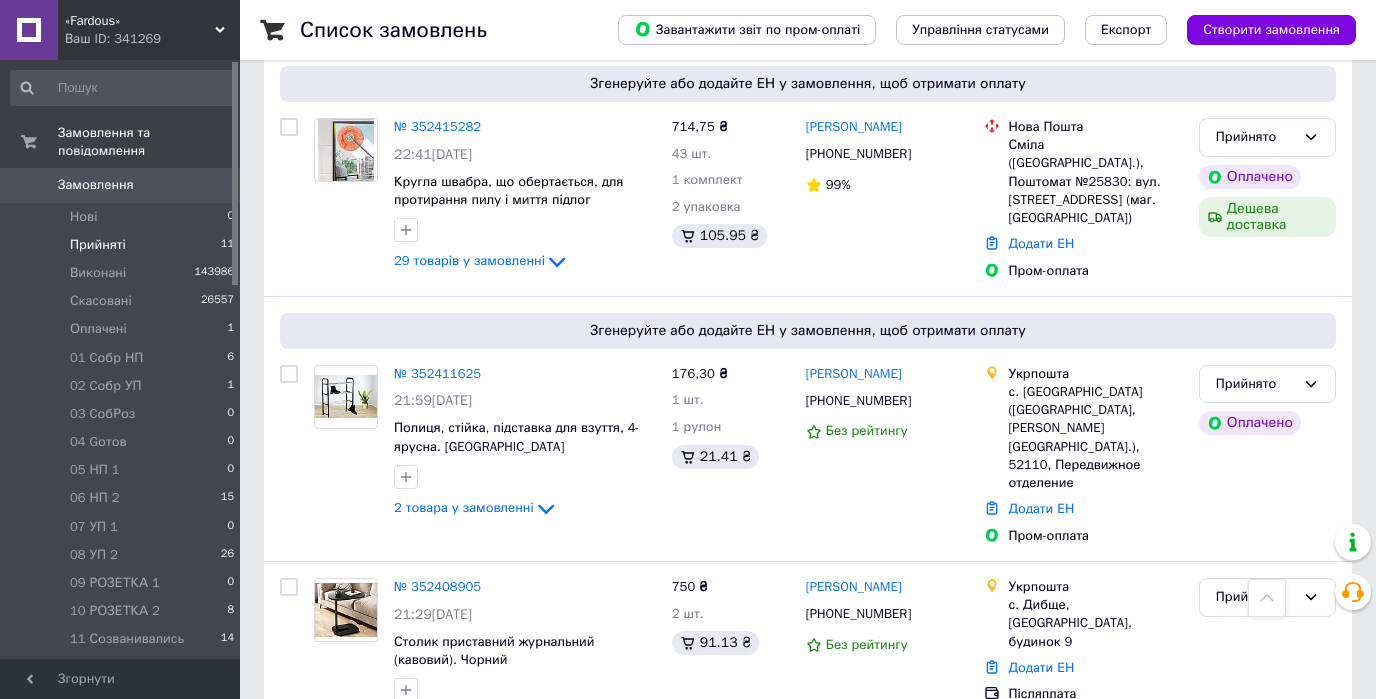 scroll, scrollTop: 960, scrollLeft: 0, axis: vertical 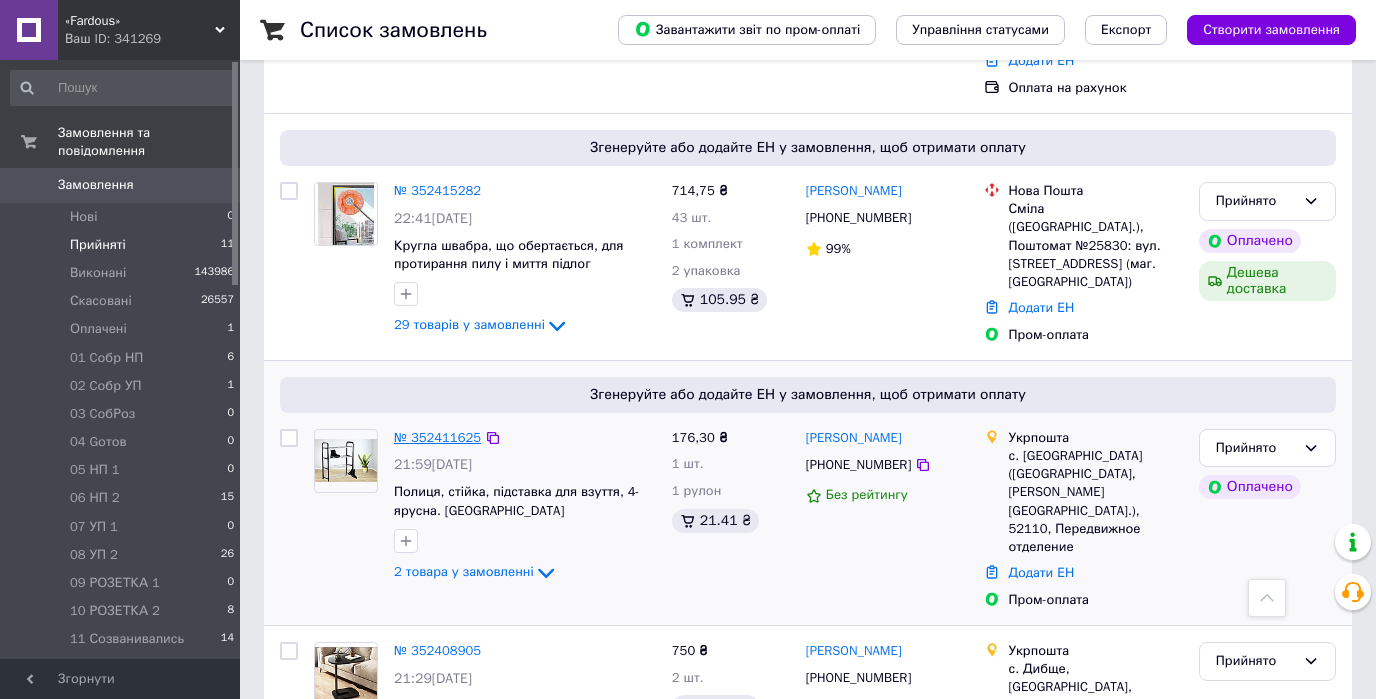 click on "№ 352411625" at bounding box center [437, 437] 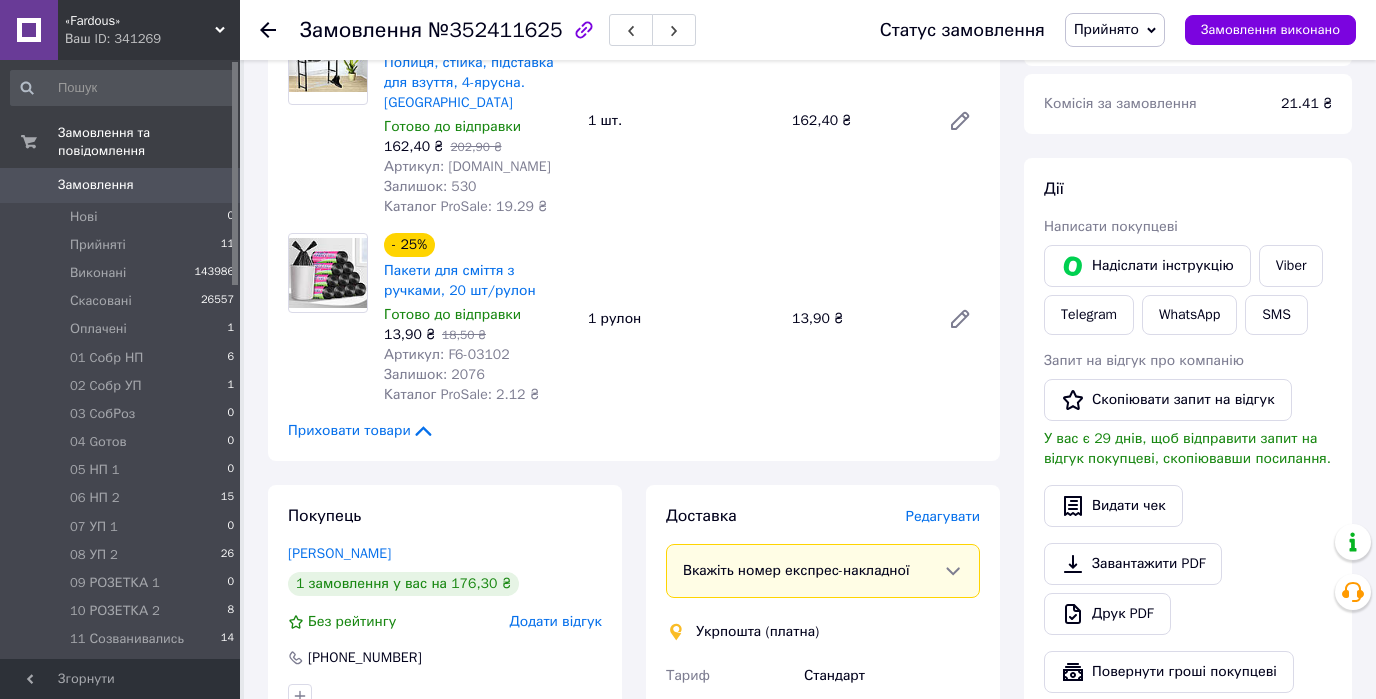 scroll, scrollTop: 960, scrollLeft: 0, axis: vertical 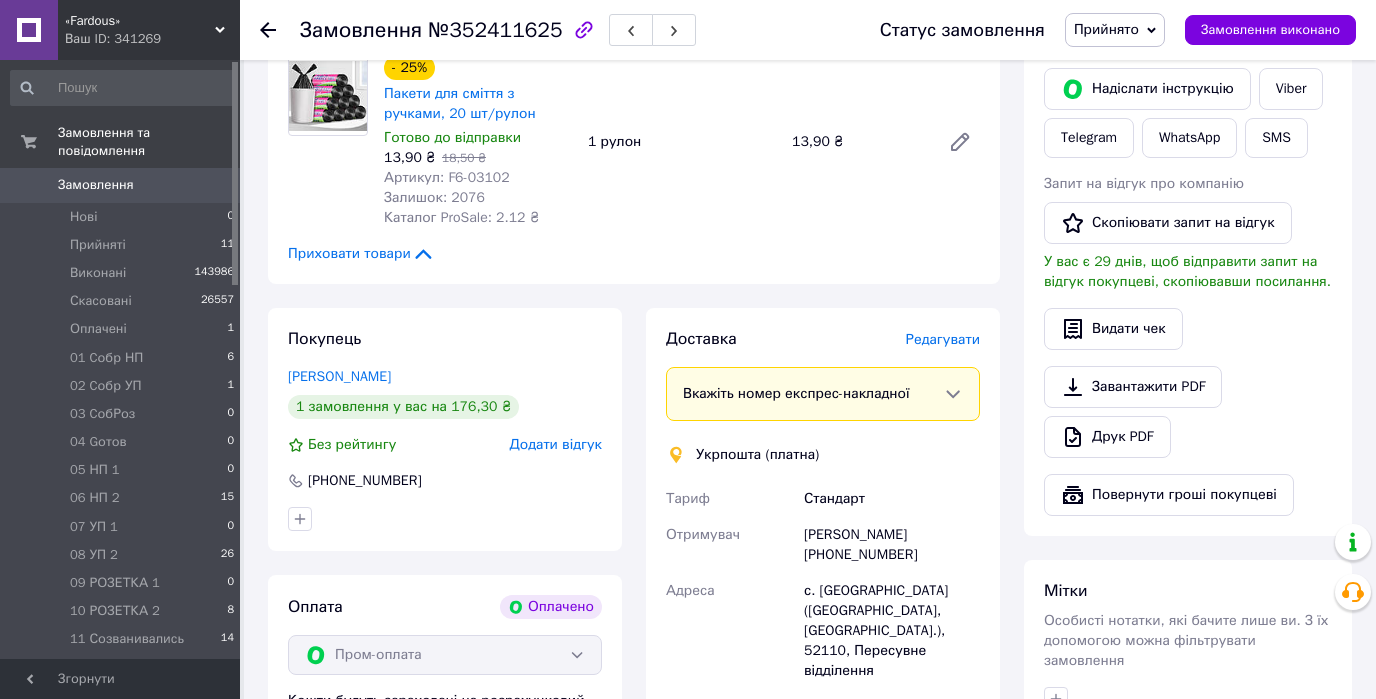click 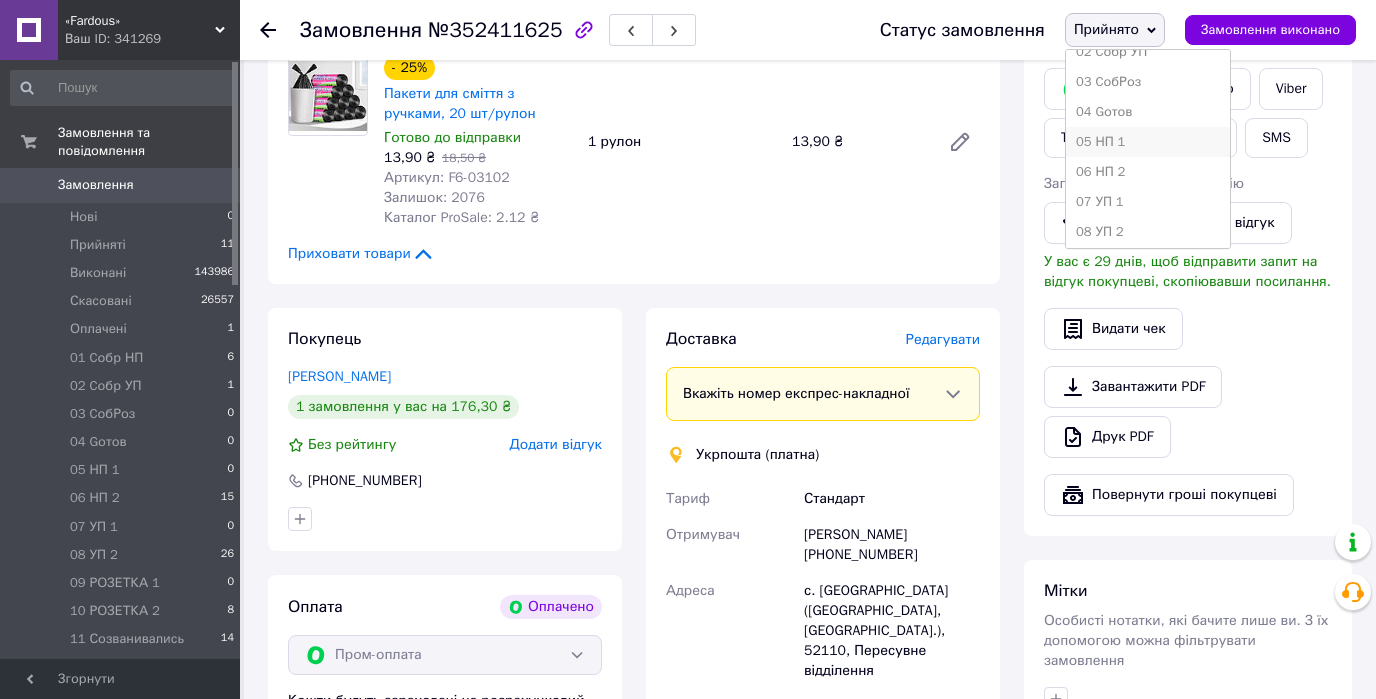 scroll, scrollTop: 400, scrollLeft: 0, axis: vertical 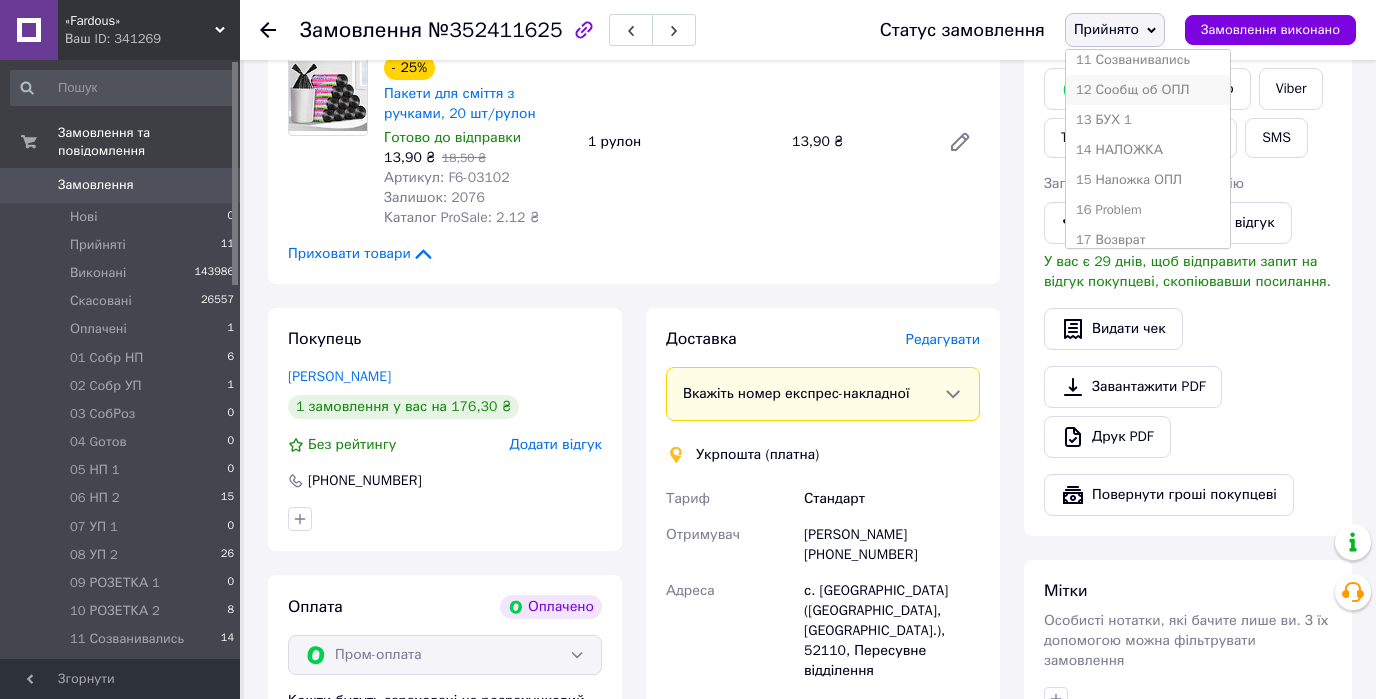 click on "12 Сообщ об ОПЛ" at bounding box center (1148, 90) 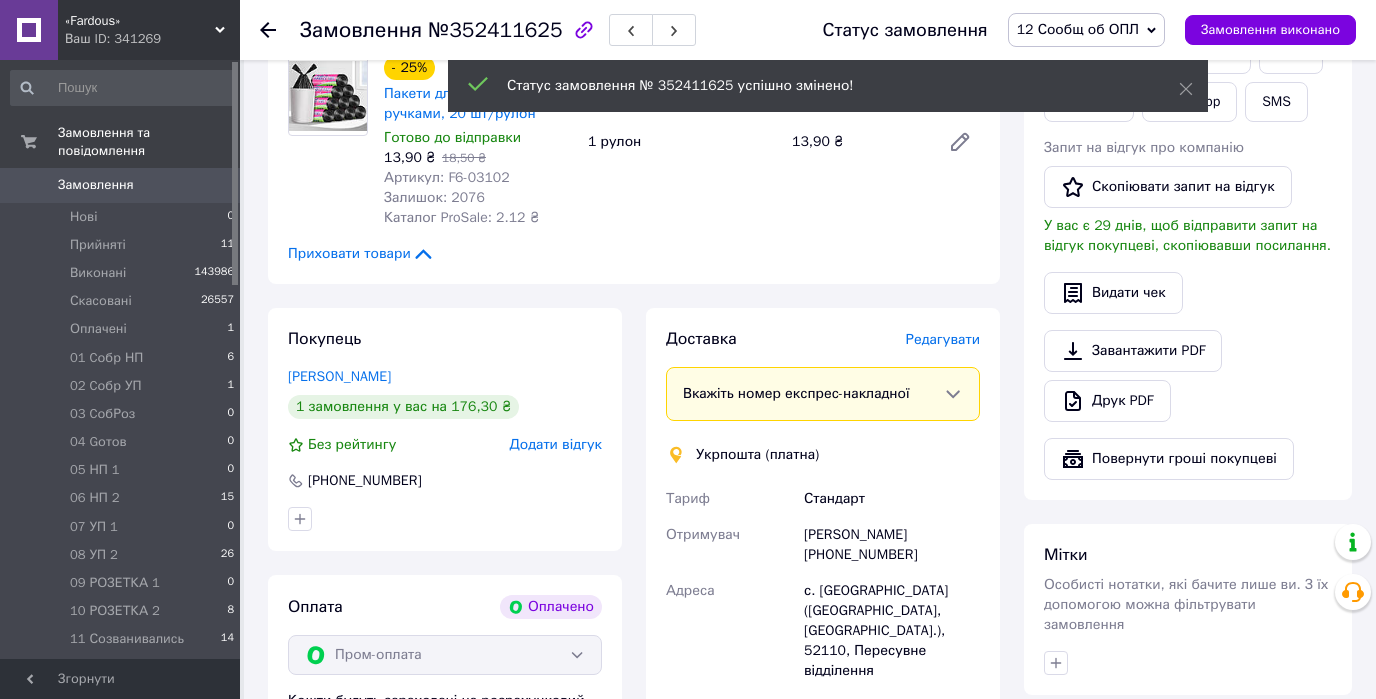 click 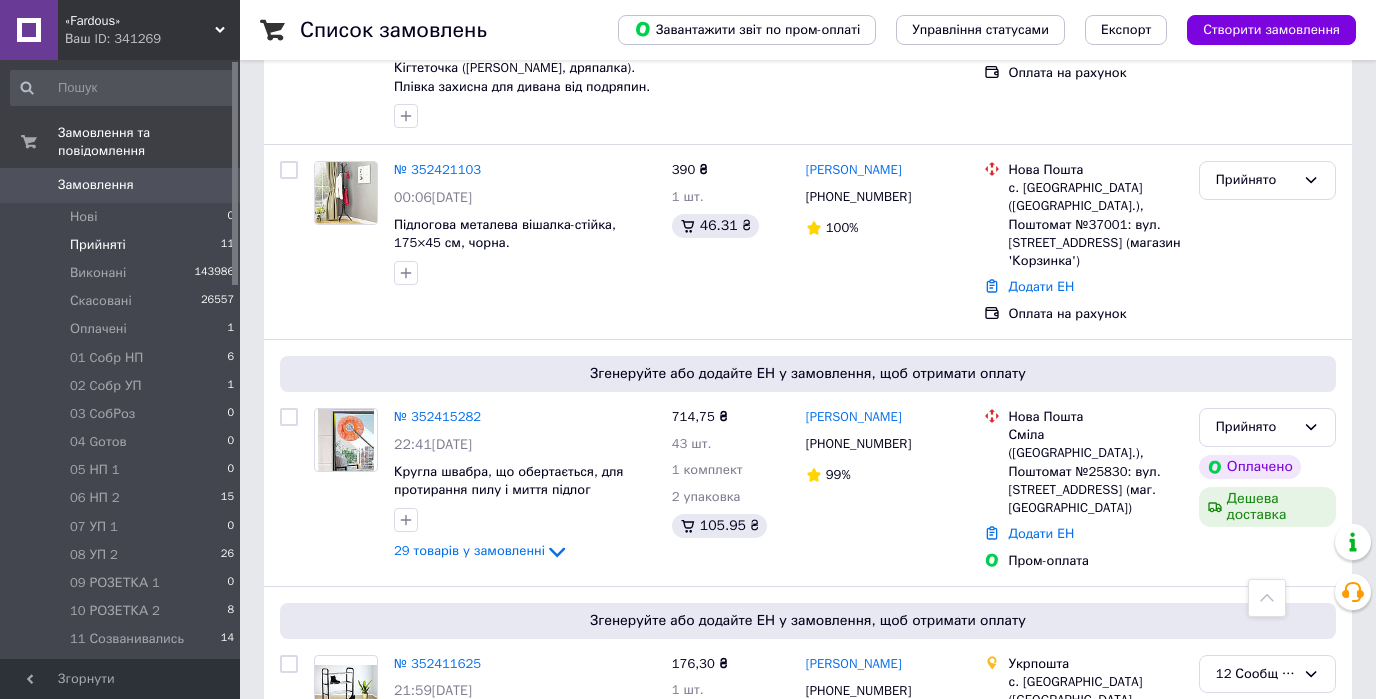 scroll, scrollTop: 720, scrollLeft: 0, axis: vertical 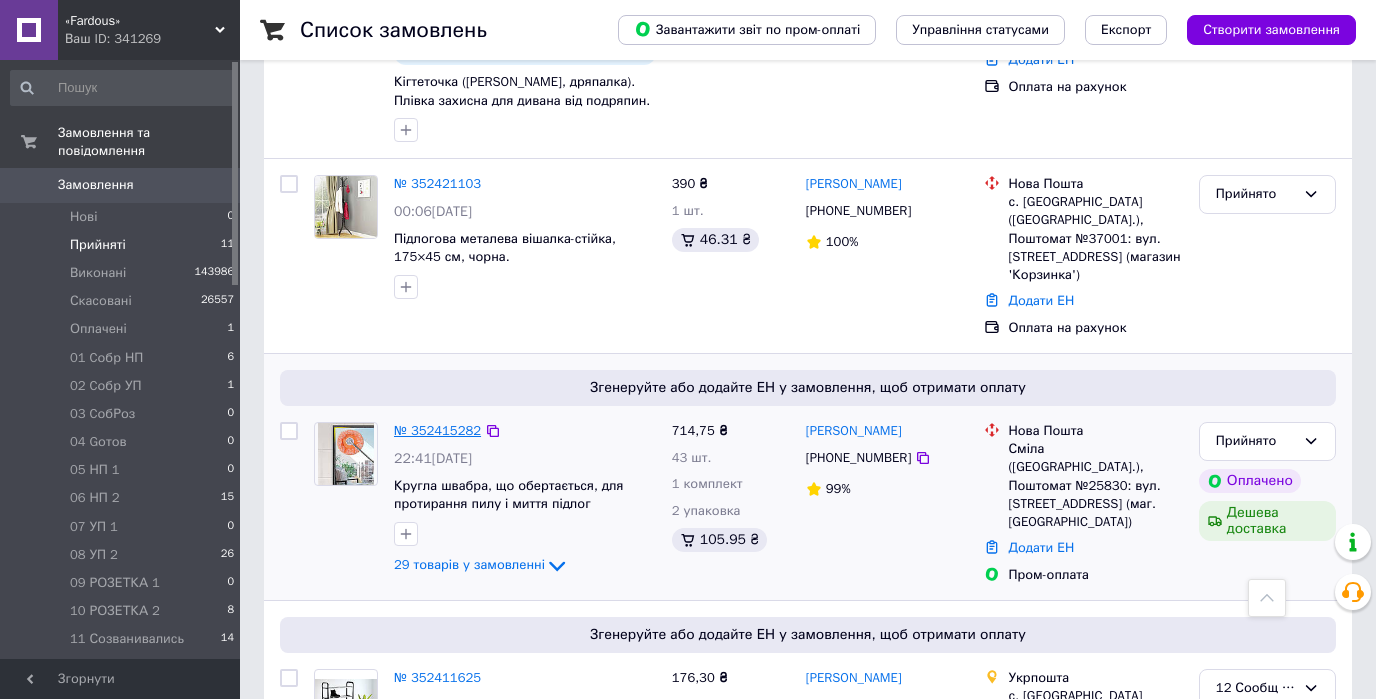 click on "№ 352415282" at bounding box center [437, 430] 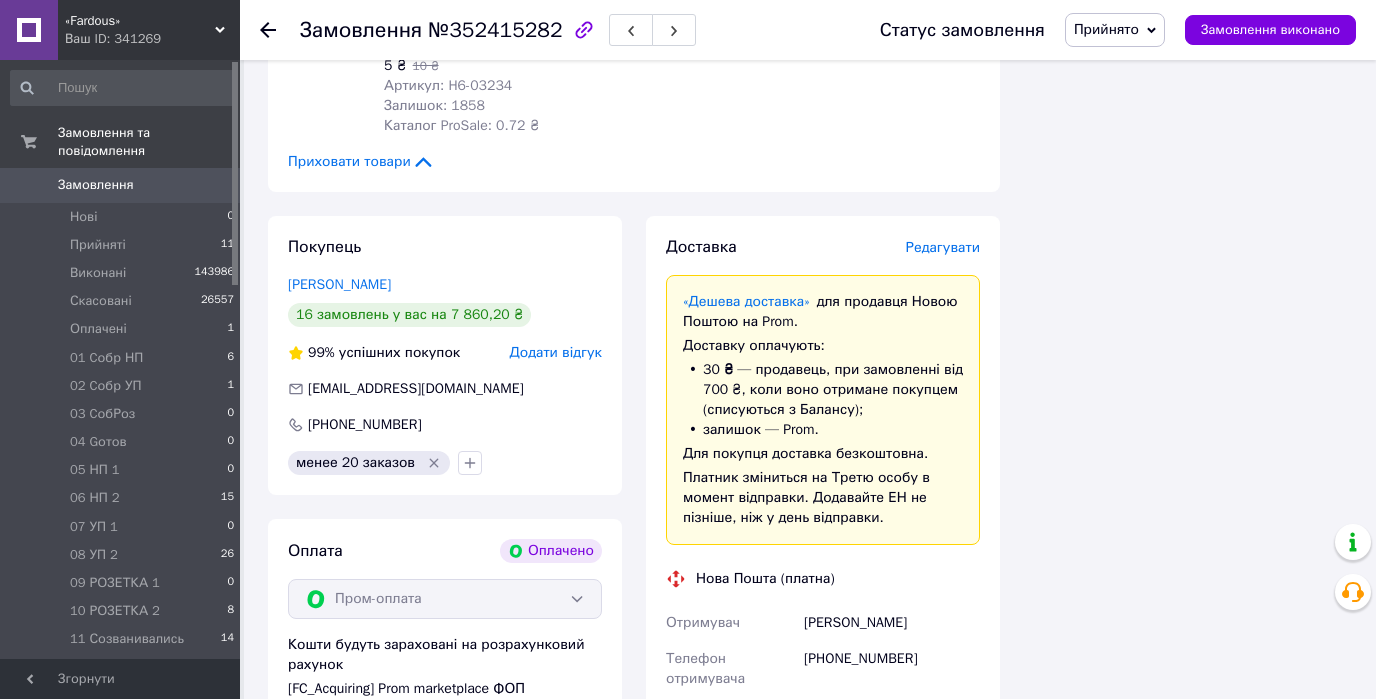 scroll, scrollTop: 6080, scrollLeft: 0, axis: vertical 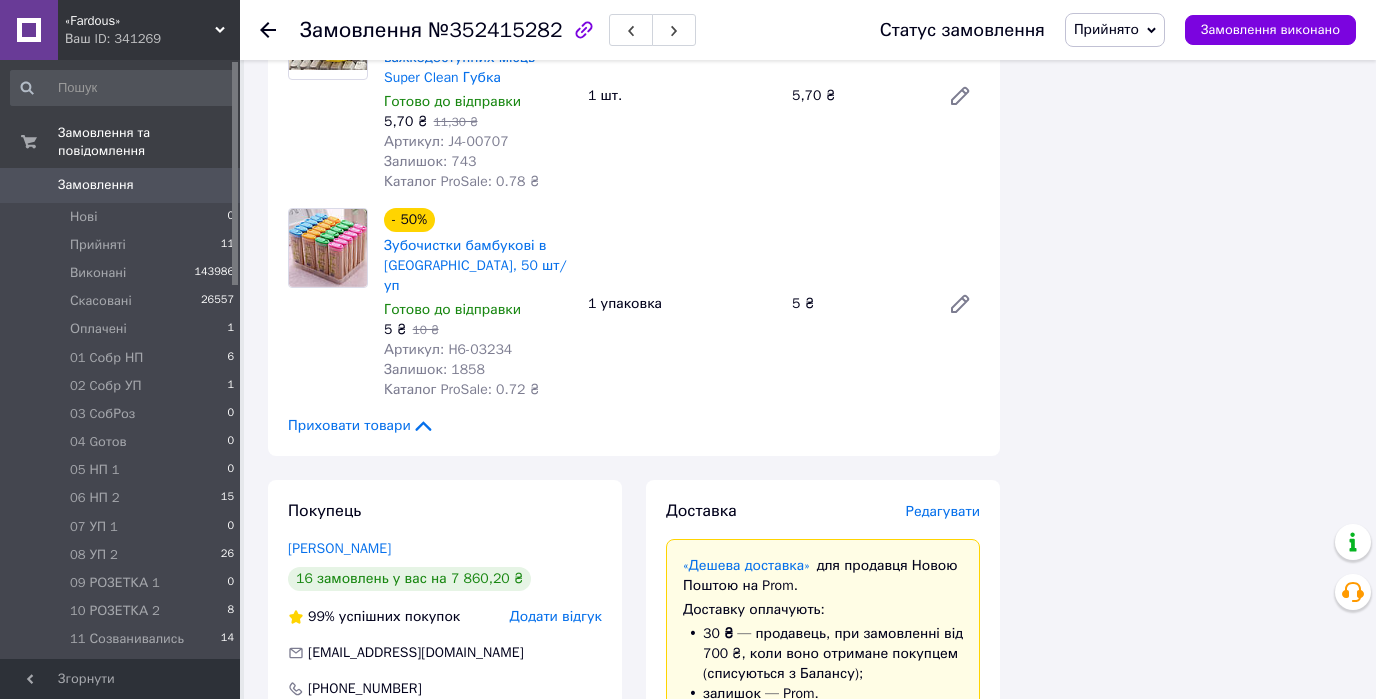 click on "Приховати товари" at bounding box center (361, 426) 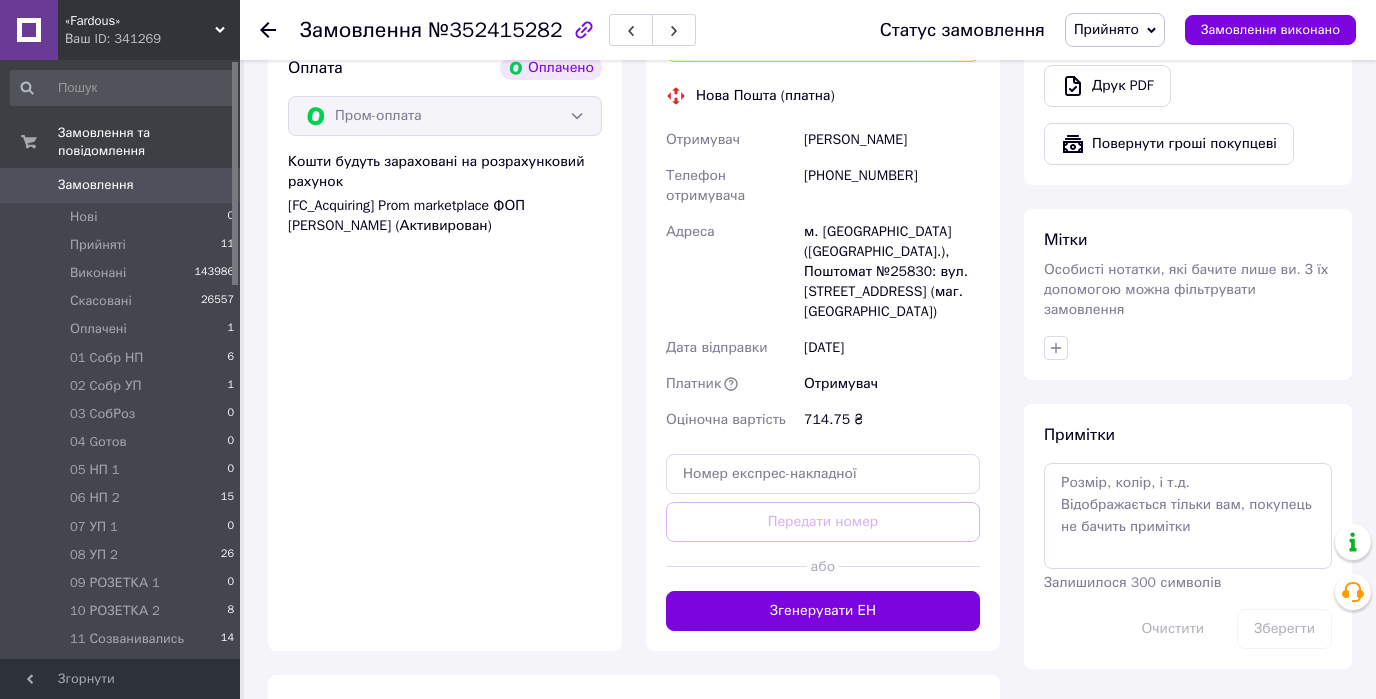 scroll, scrollTop: 1434, scrollLeft: 0, axis: vertical 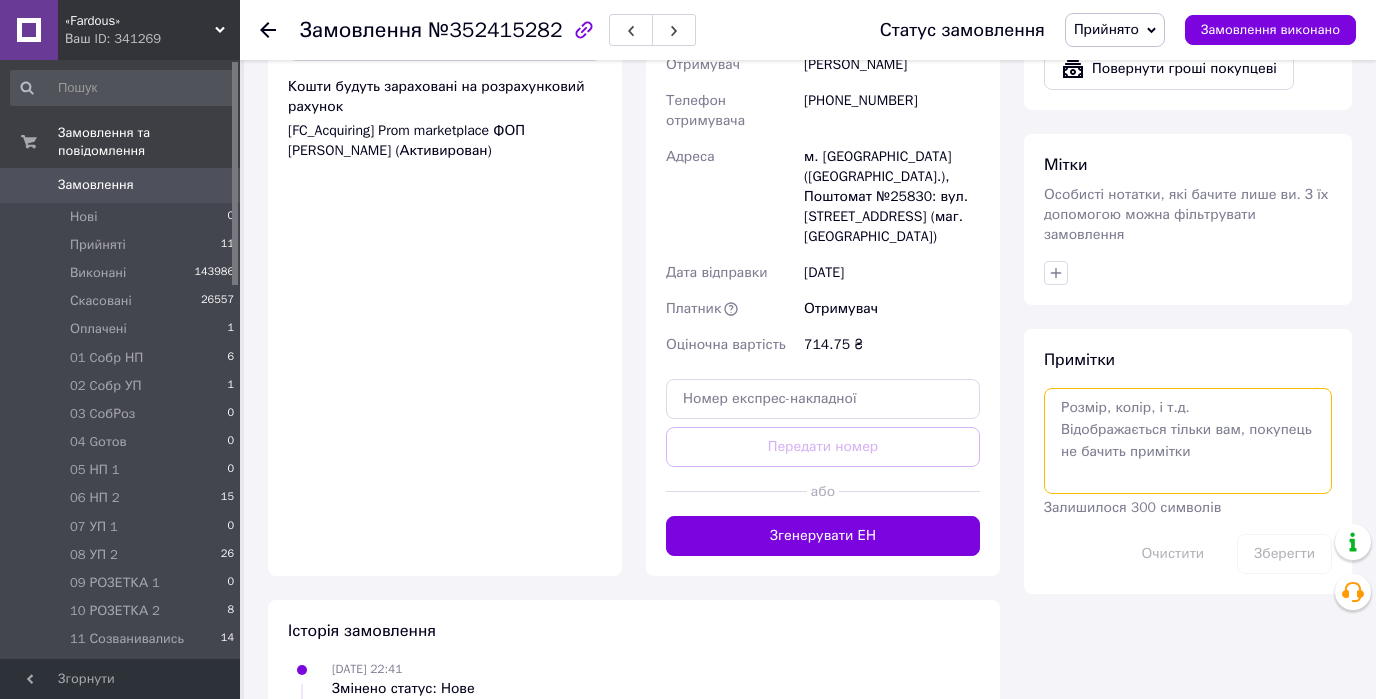 click at bounding box center [1188, 441] 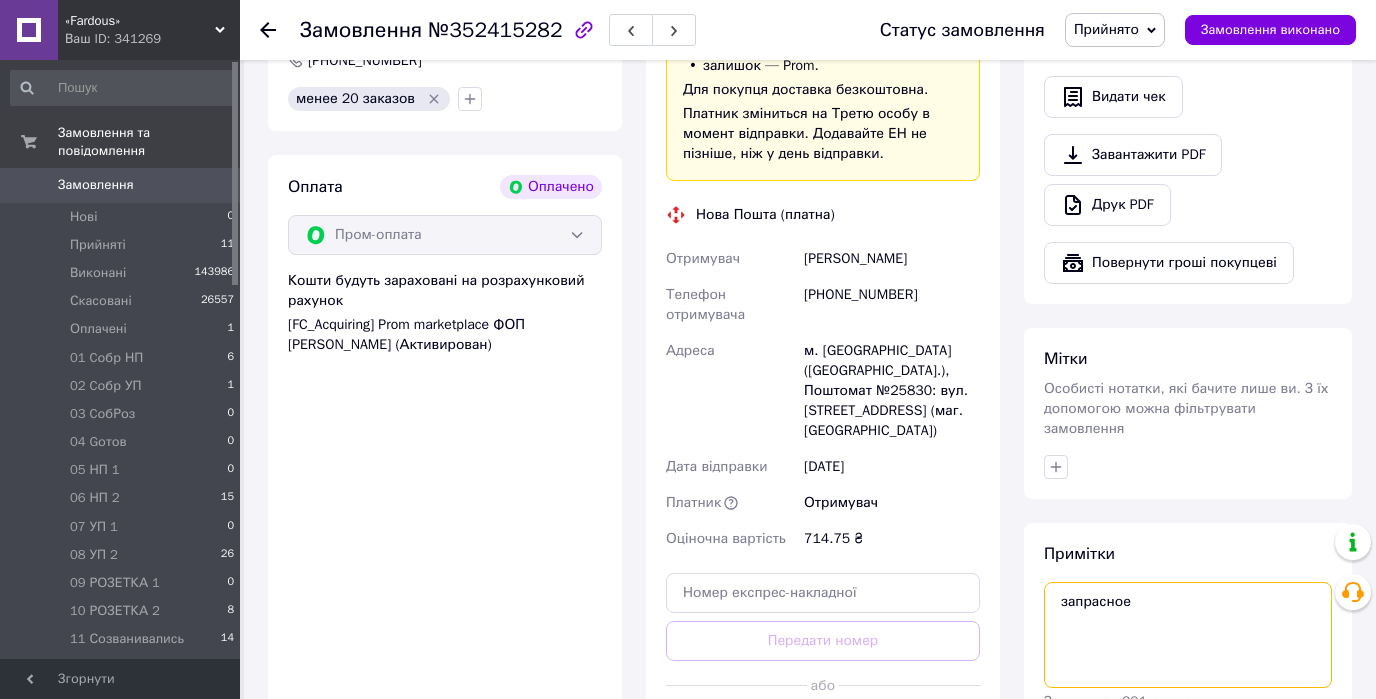 scroll, scrollTop: 1354, scrollLeft: 0, axis: vertical 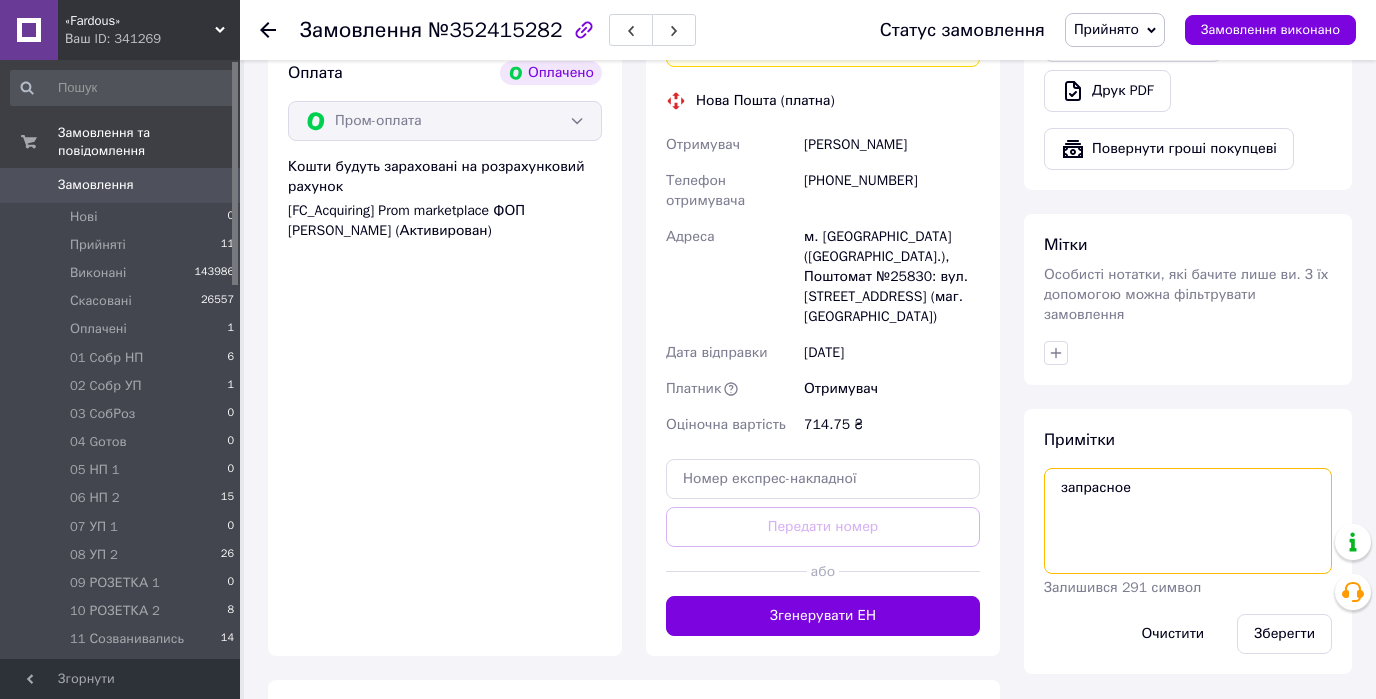 click on "запрасное" at bounding box center [1188, 521] 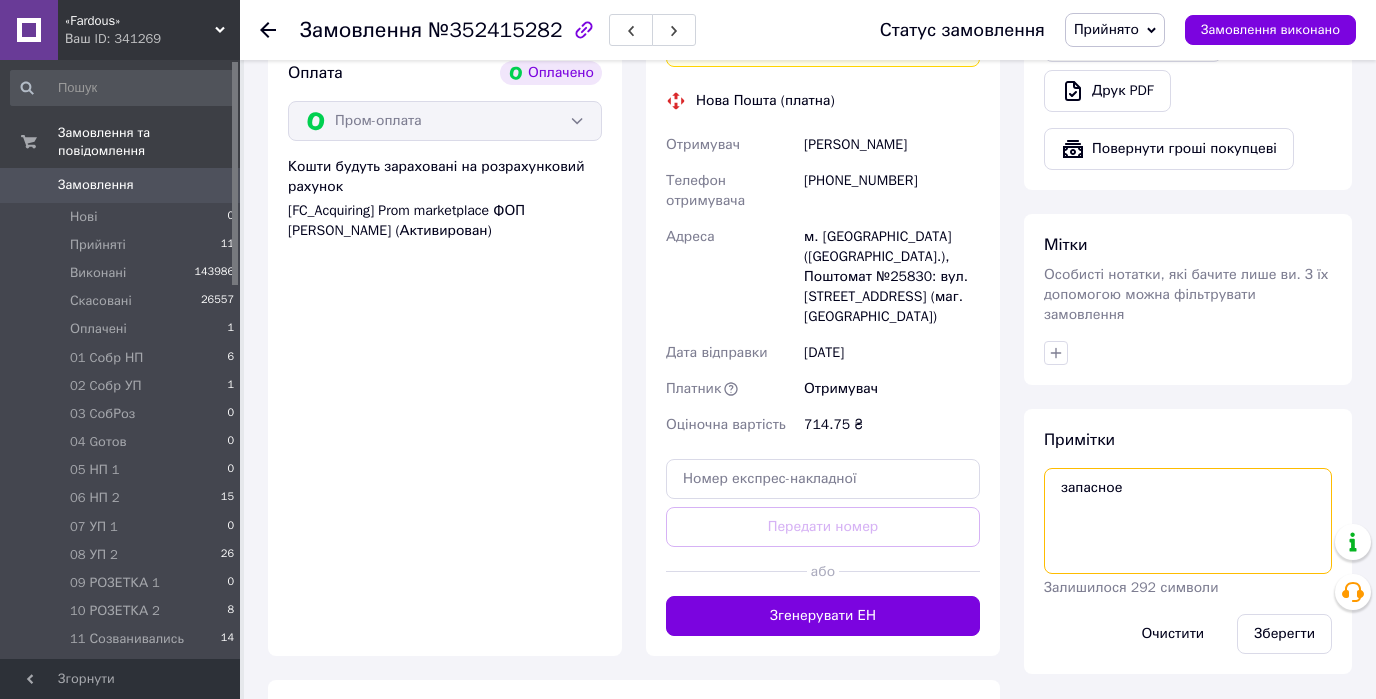 click on "запасное" at bounding box center [1188, 521] 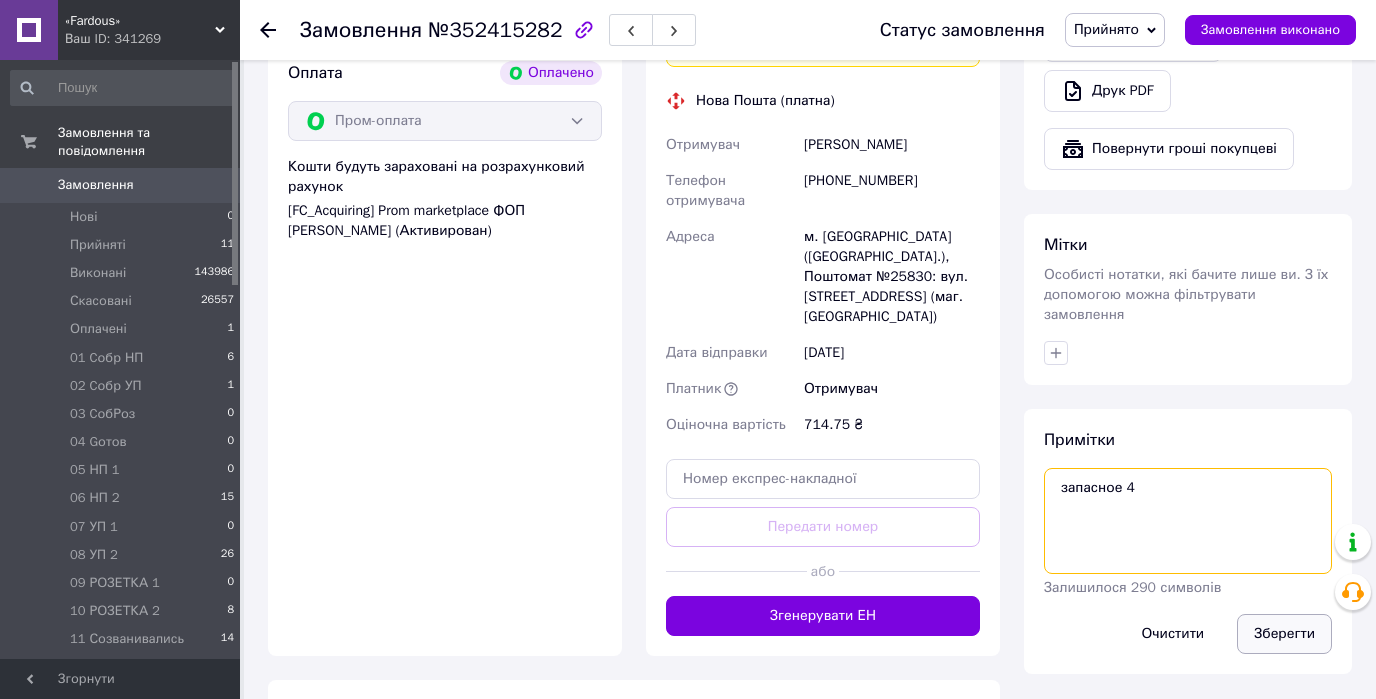 type on "запасное 4" 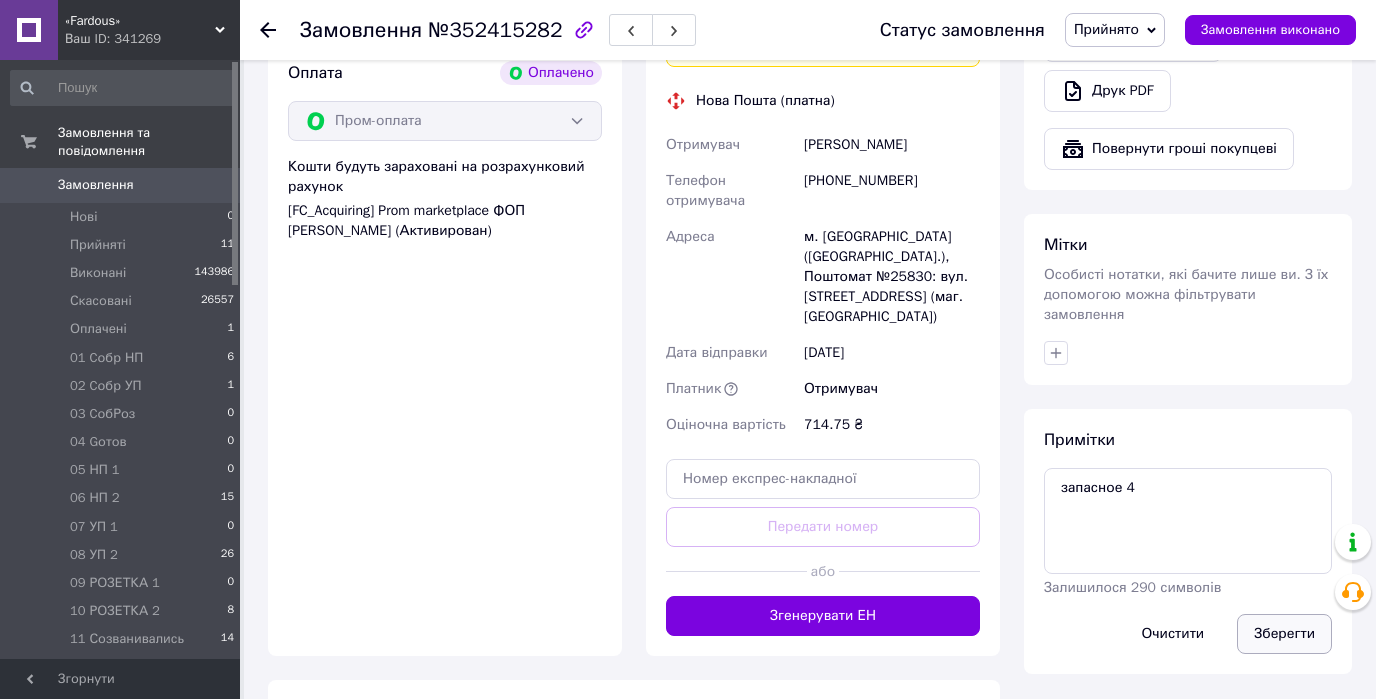 click on "Зберегти" at bounding box center (1284, 634) 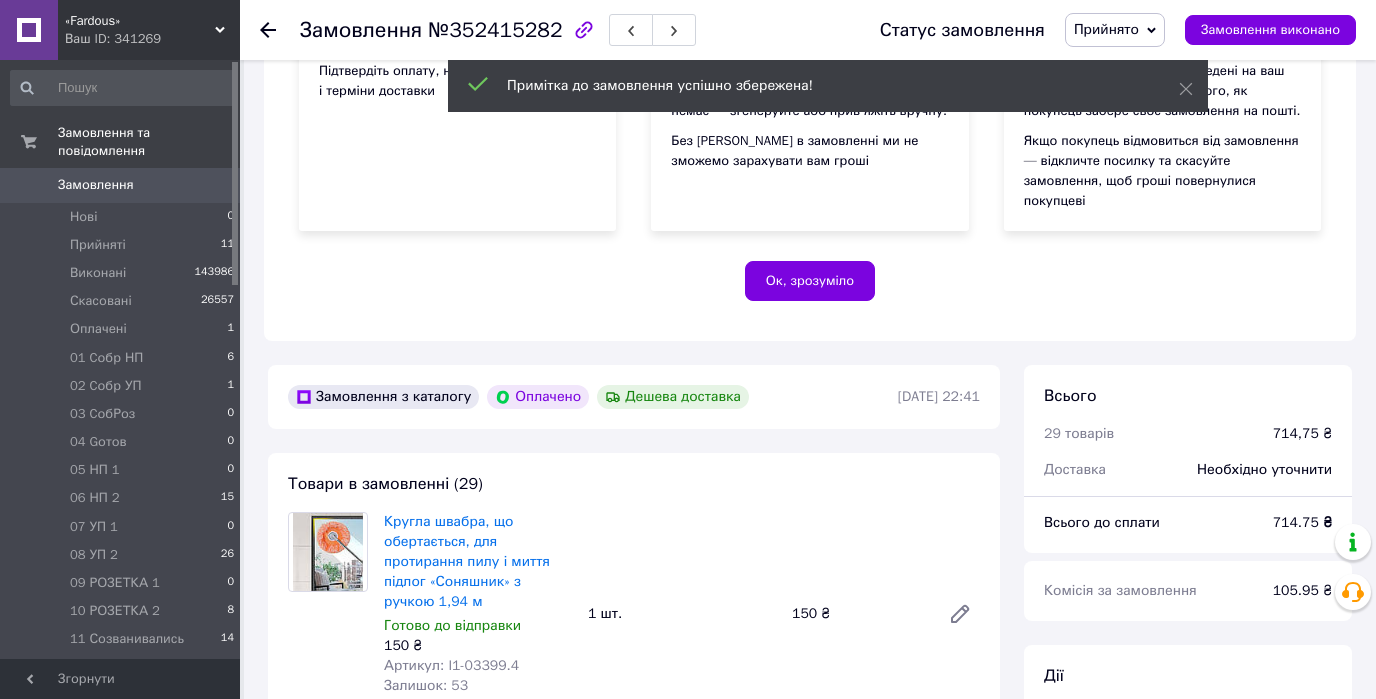 scroll, scrollTop: 0, scrollLeft: 0, axis: both 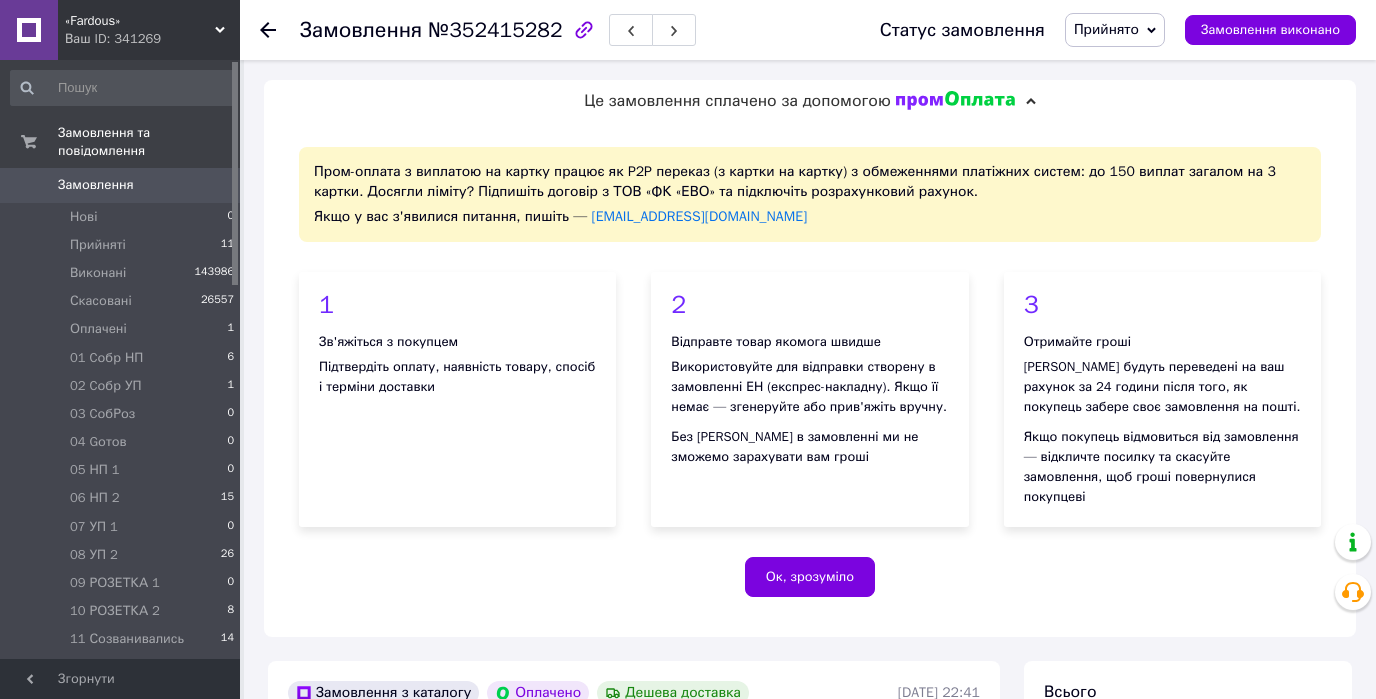 click on "Прийнято" at bounding box center (1115, 30) 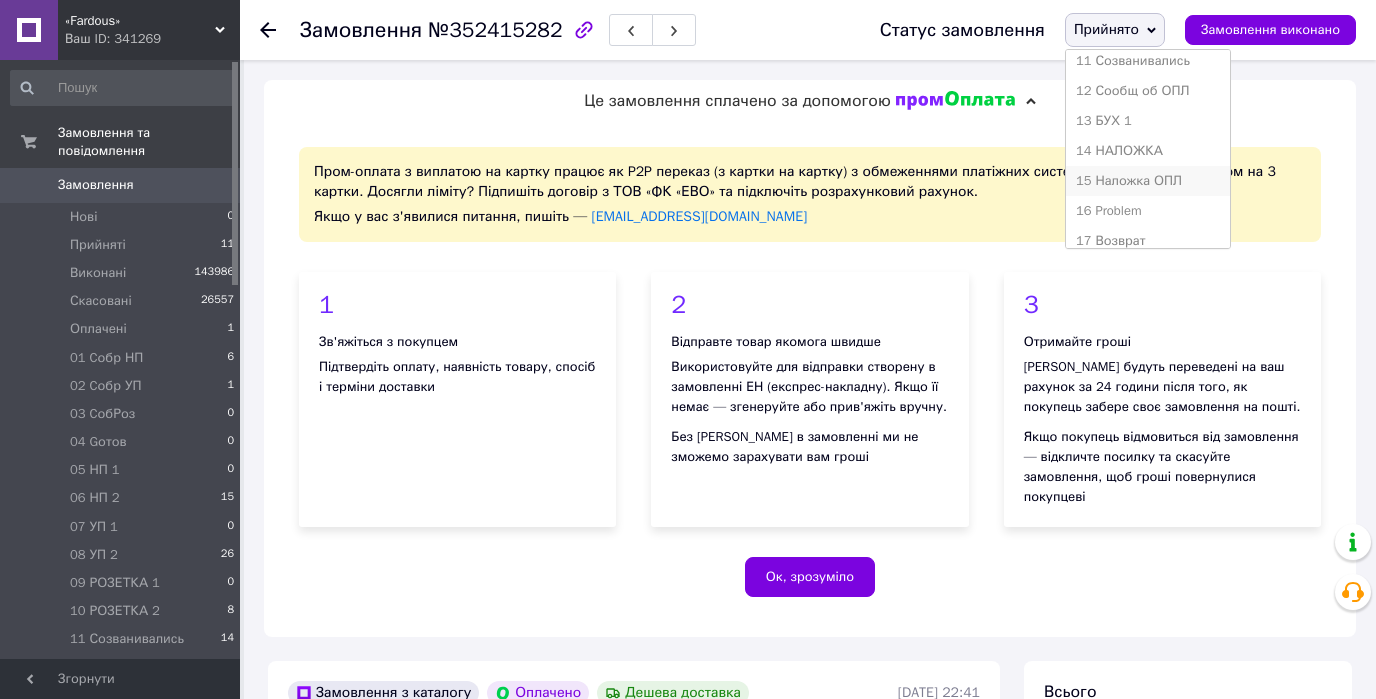 scroll, scrollTop: 400, scrollLeft: 0, axis: vertical 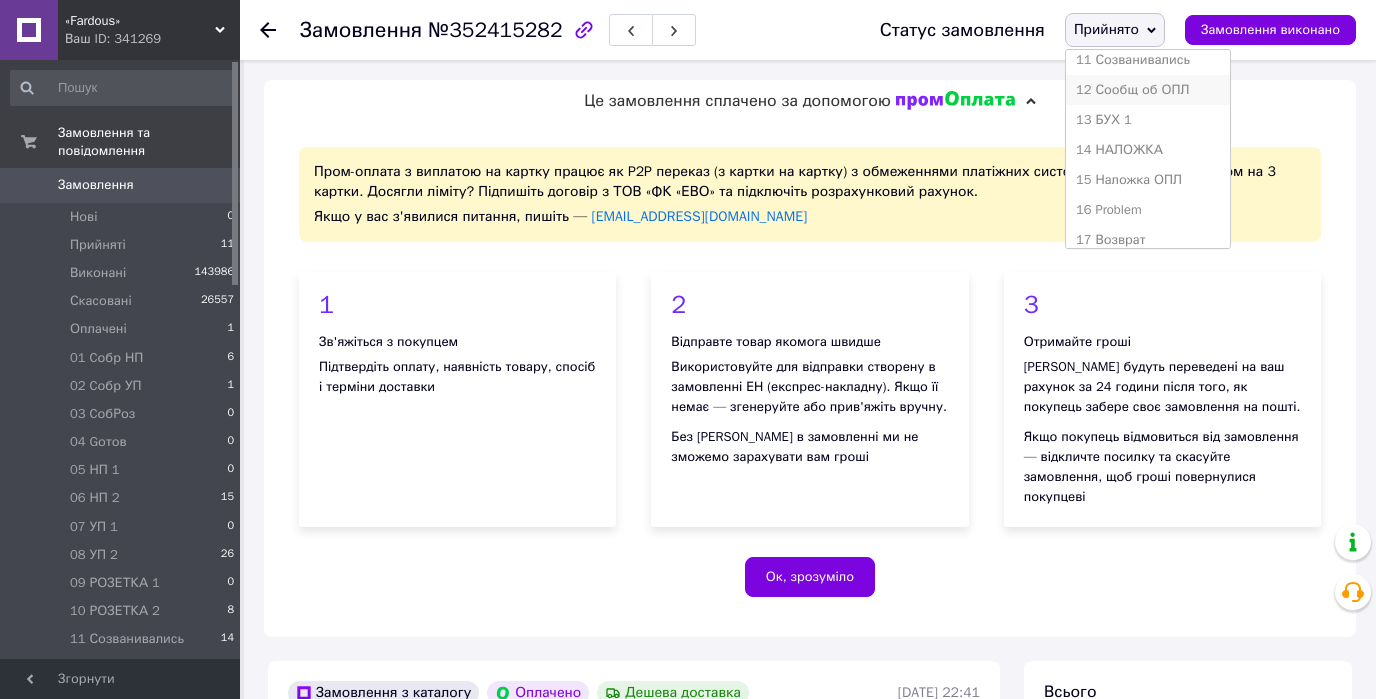 click on "12 Сообщ об ОПЛ" at bounding box center (1148, 90) 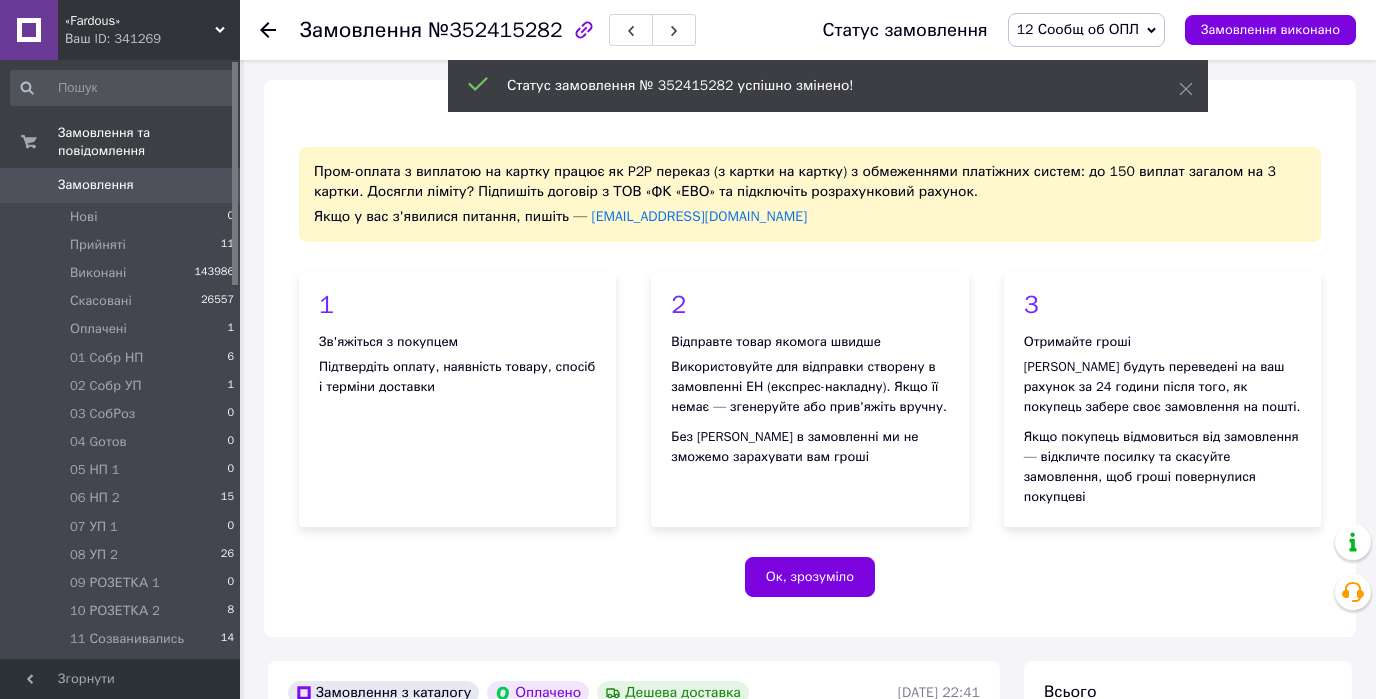 click 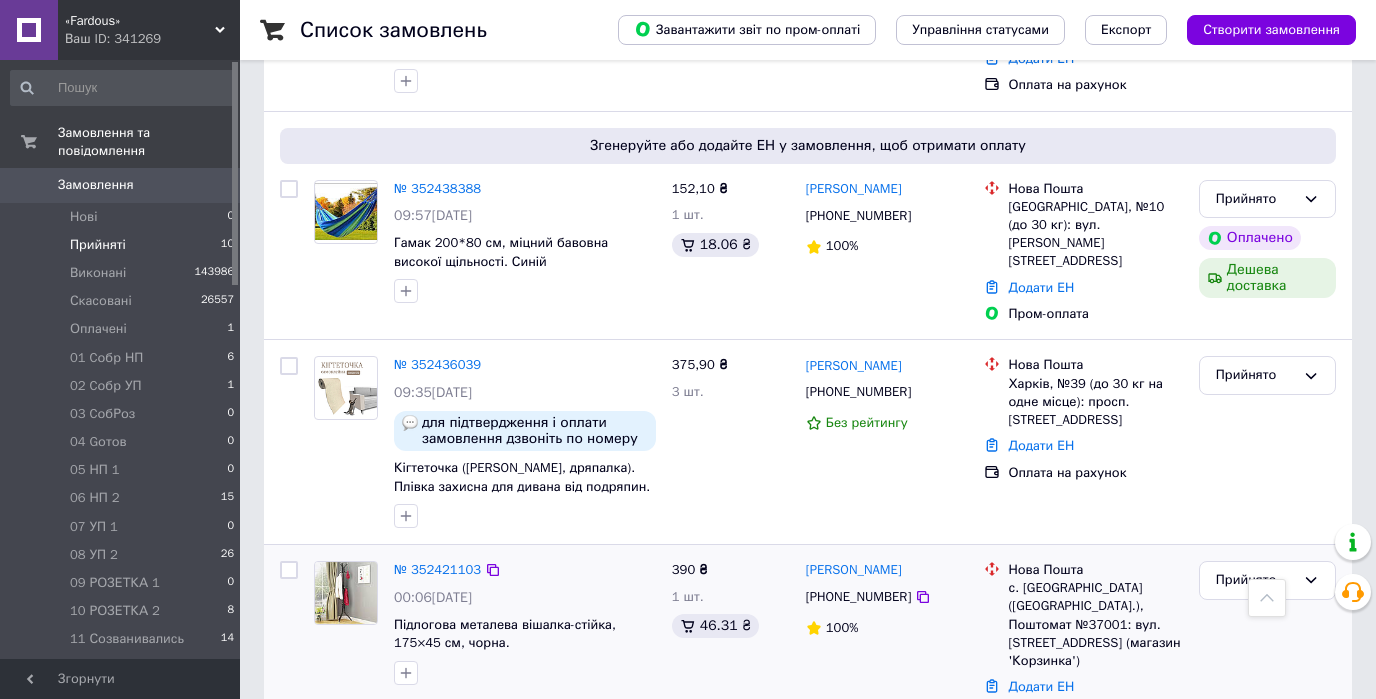 scroll, scrollTop: 320, scrollLeft: 0, axis: vertical 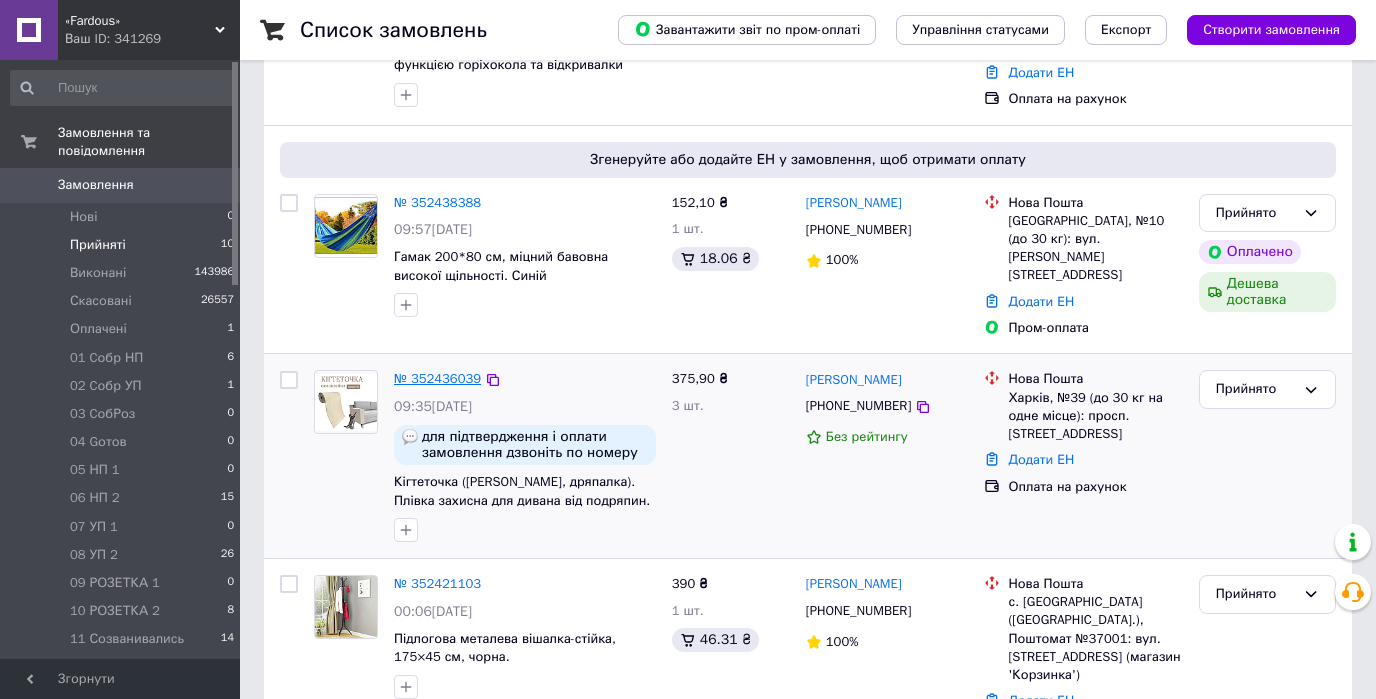 click on "№ 352436039" at bounding box center (437, 378) 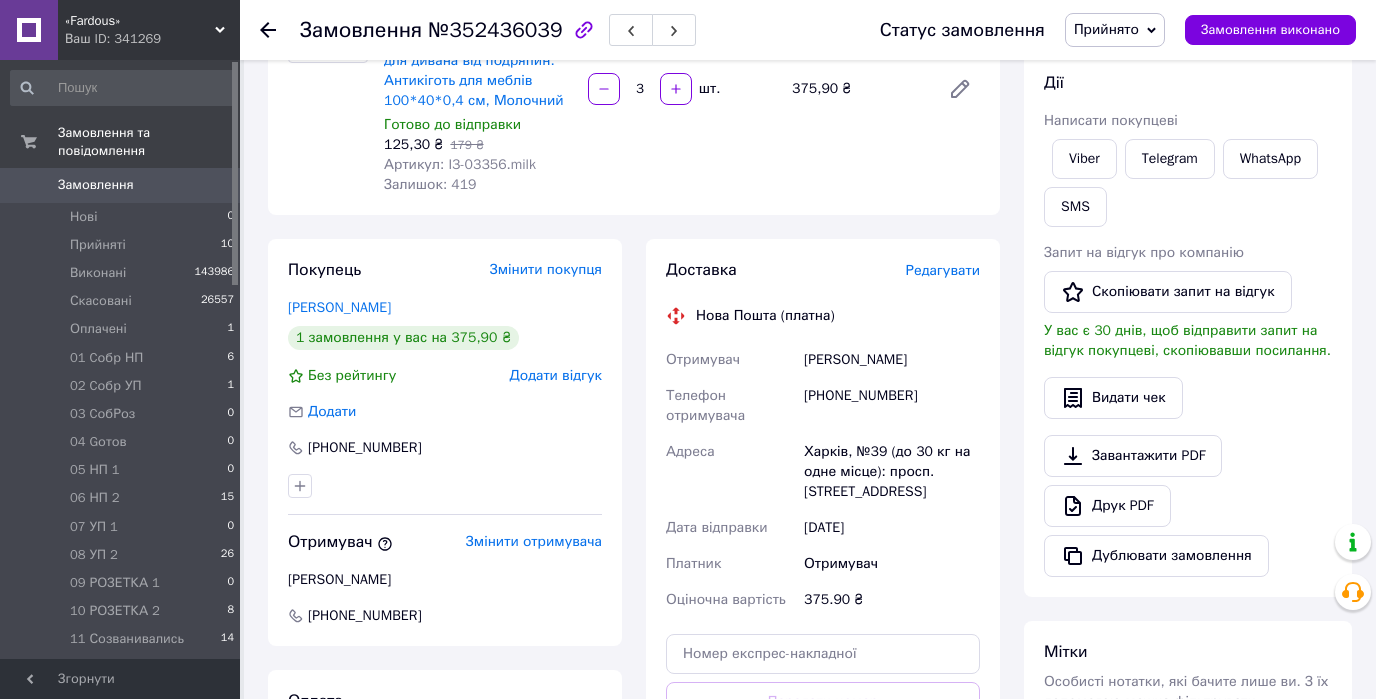 scroll, scrollTop: 400, scrollLeft: 0, axis: vertical 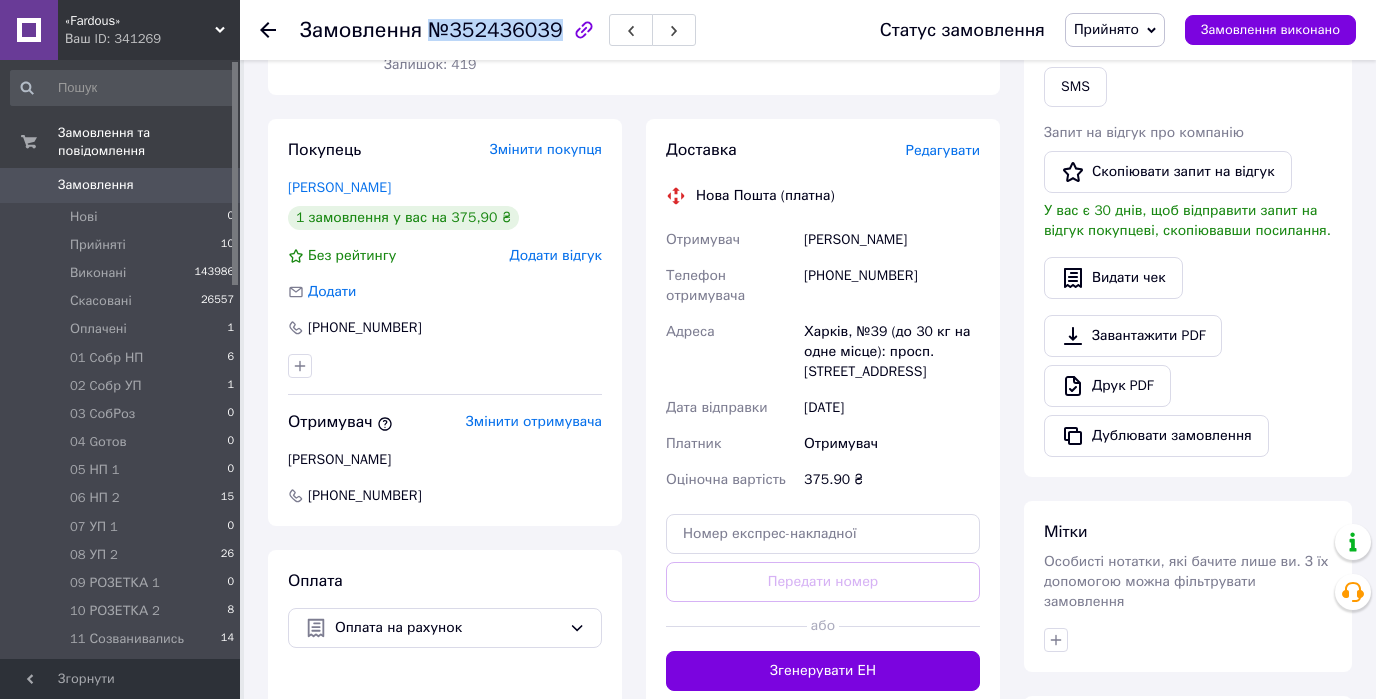 drag, startPoint x: 425, startPoint y: 32, endPoint x: 544, endPoint y: 32, distance: 119 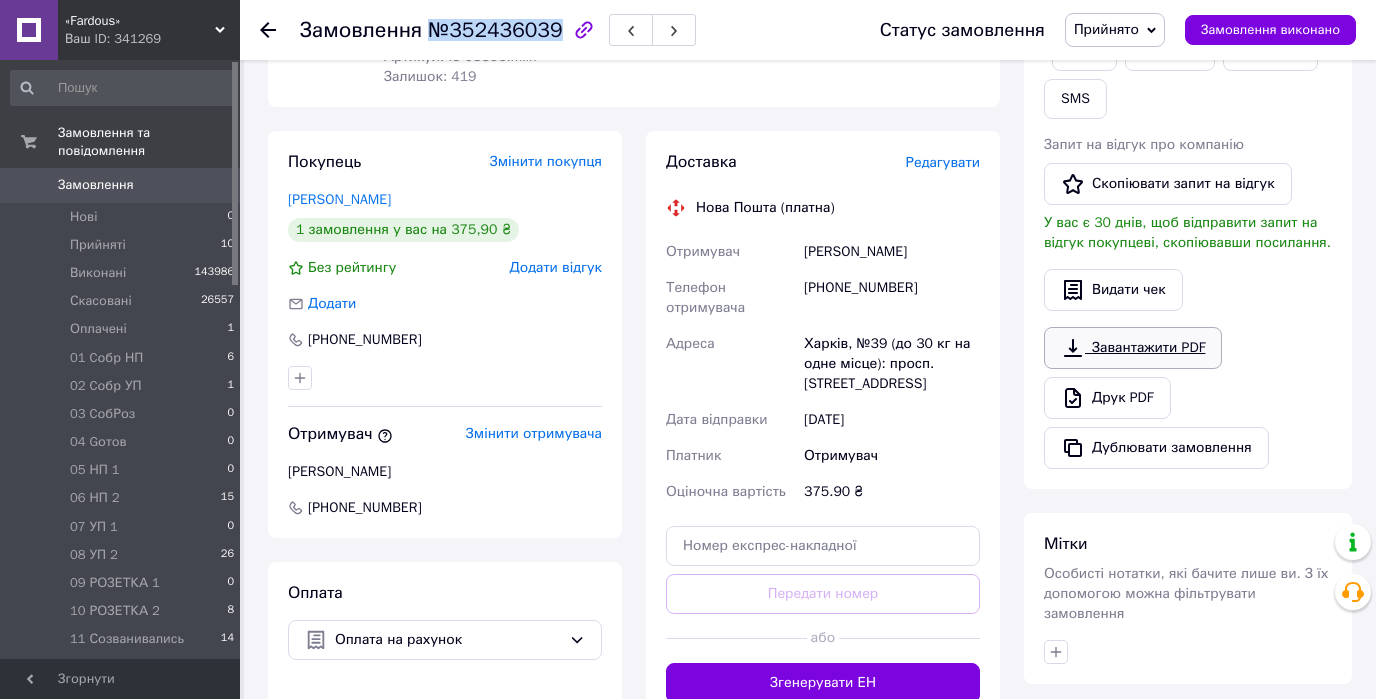 scroll, scrollTop: 663, scrollLeft: 0, axis: vertical 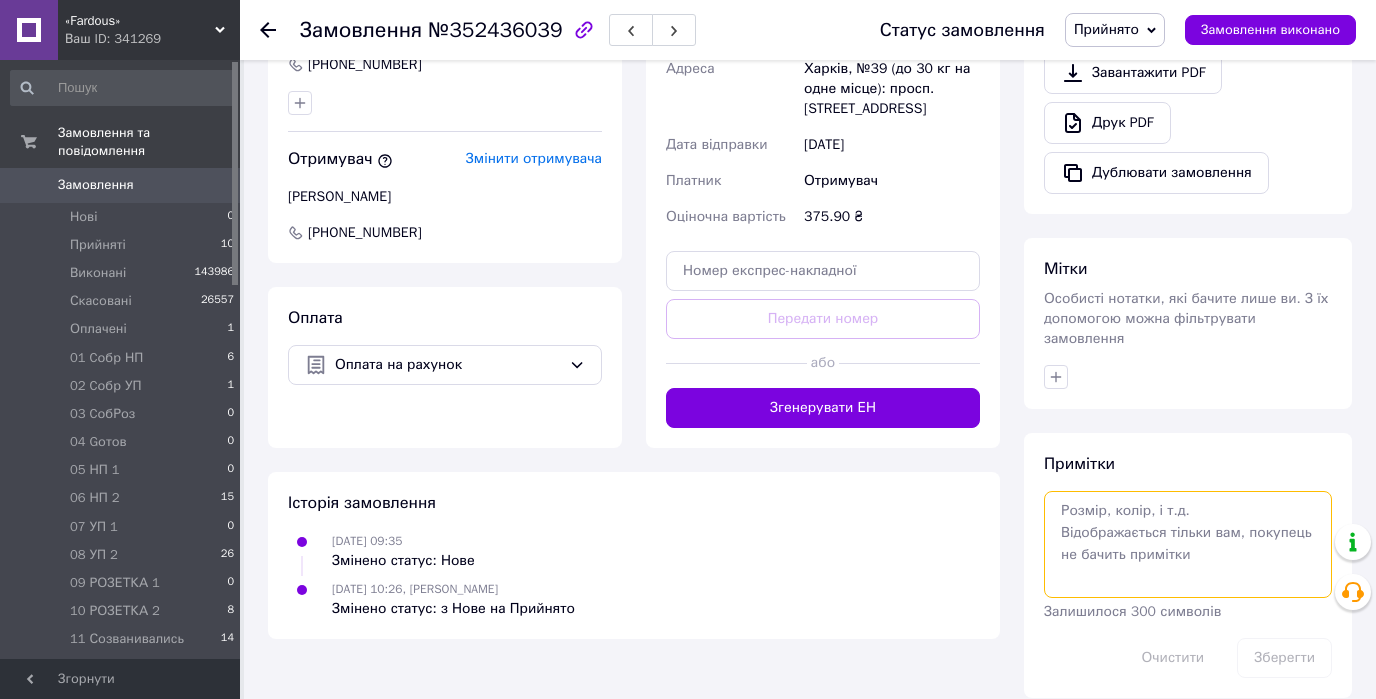 click at bounding box center [1188, 544] 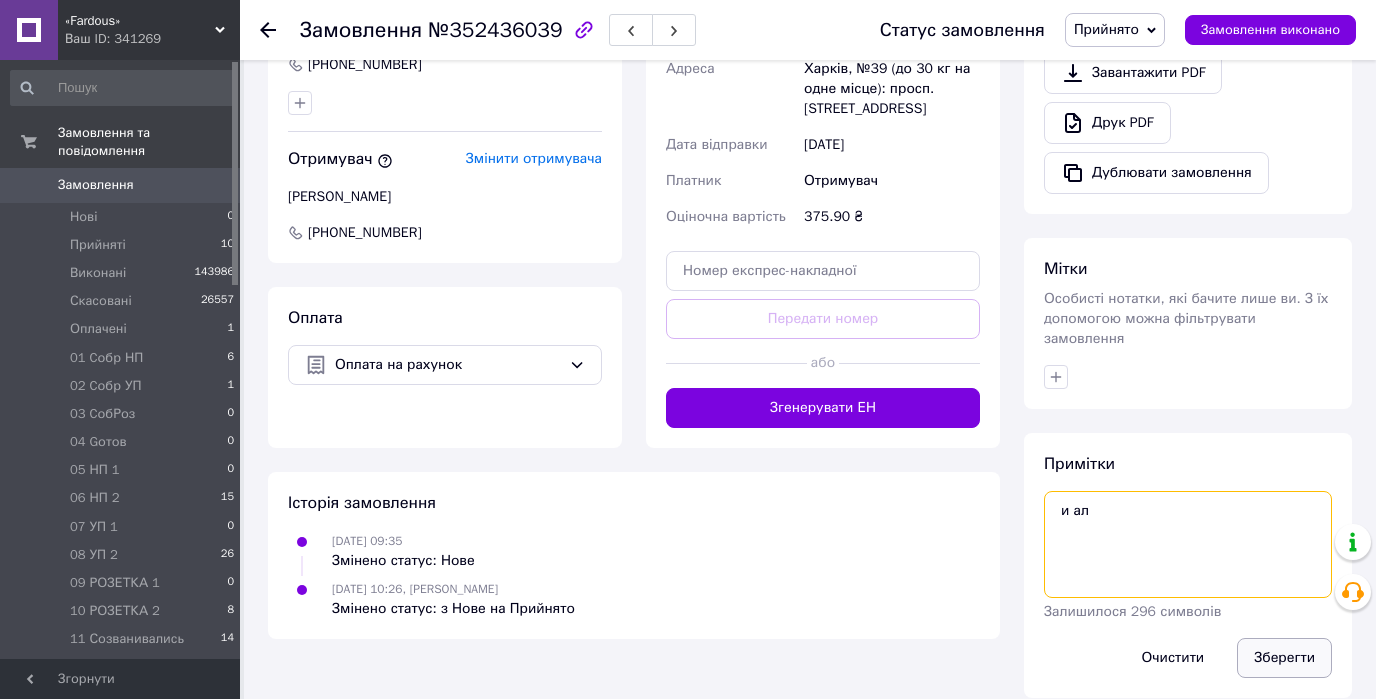 type on "и ал" 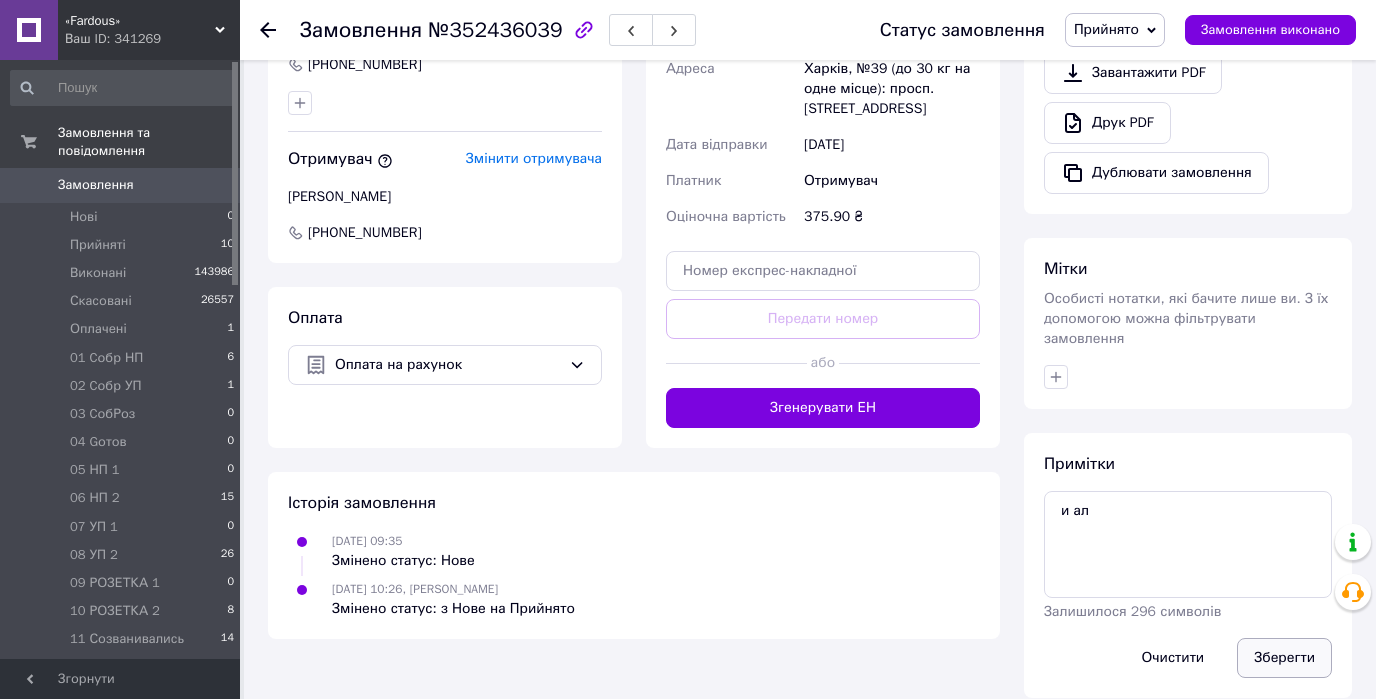 click on "Зберегти" at bounding box center [1284, 658] 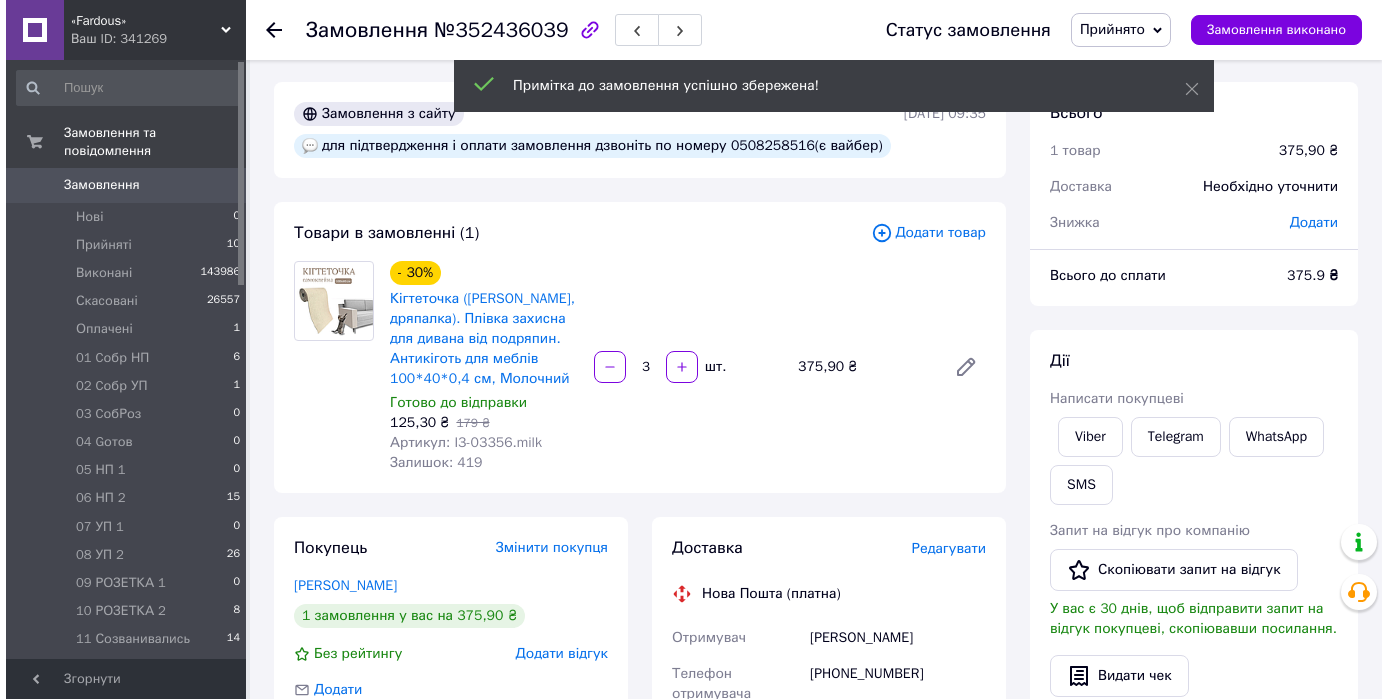 scroll, scrollTop: 0, scrollLeft: 0, axis: both 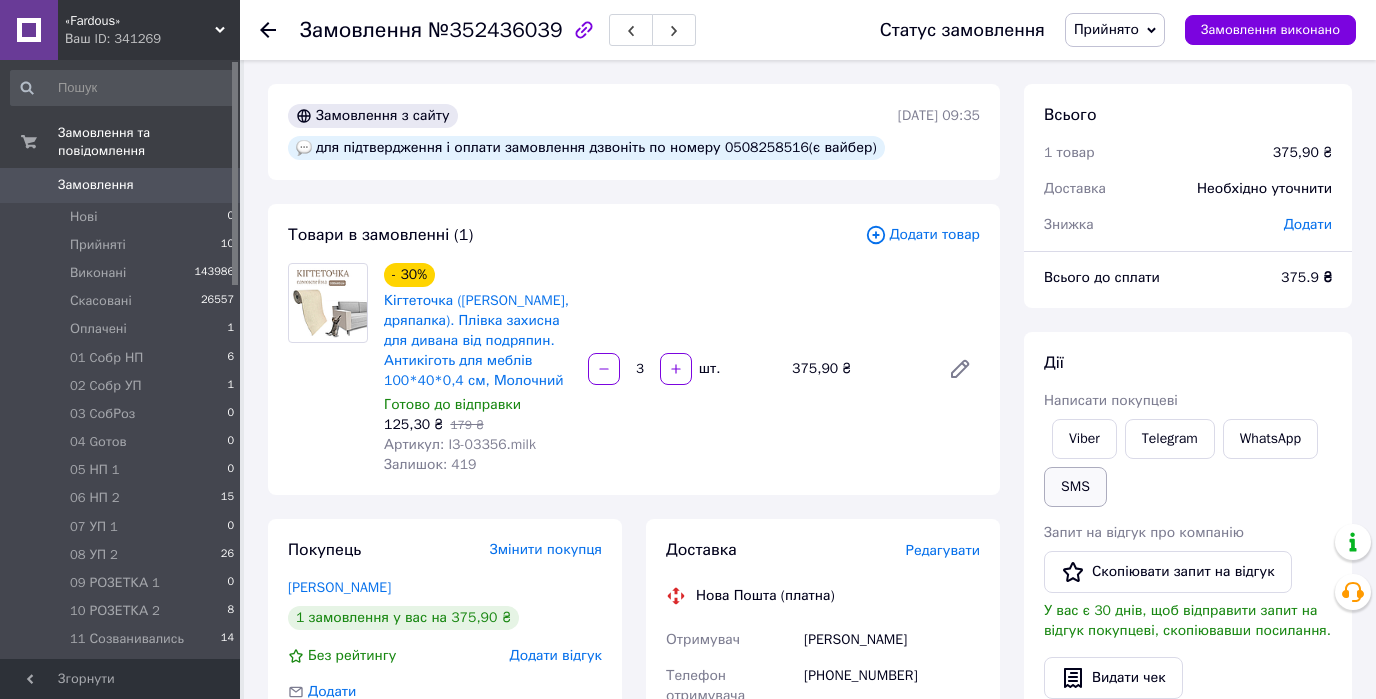click on "SMS" at bounding box center [1075, 487] 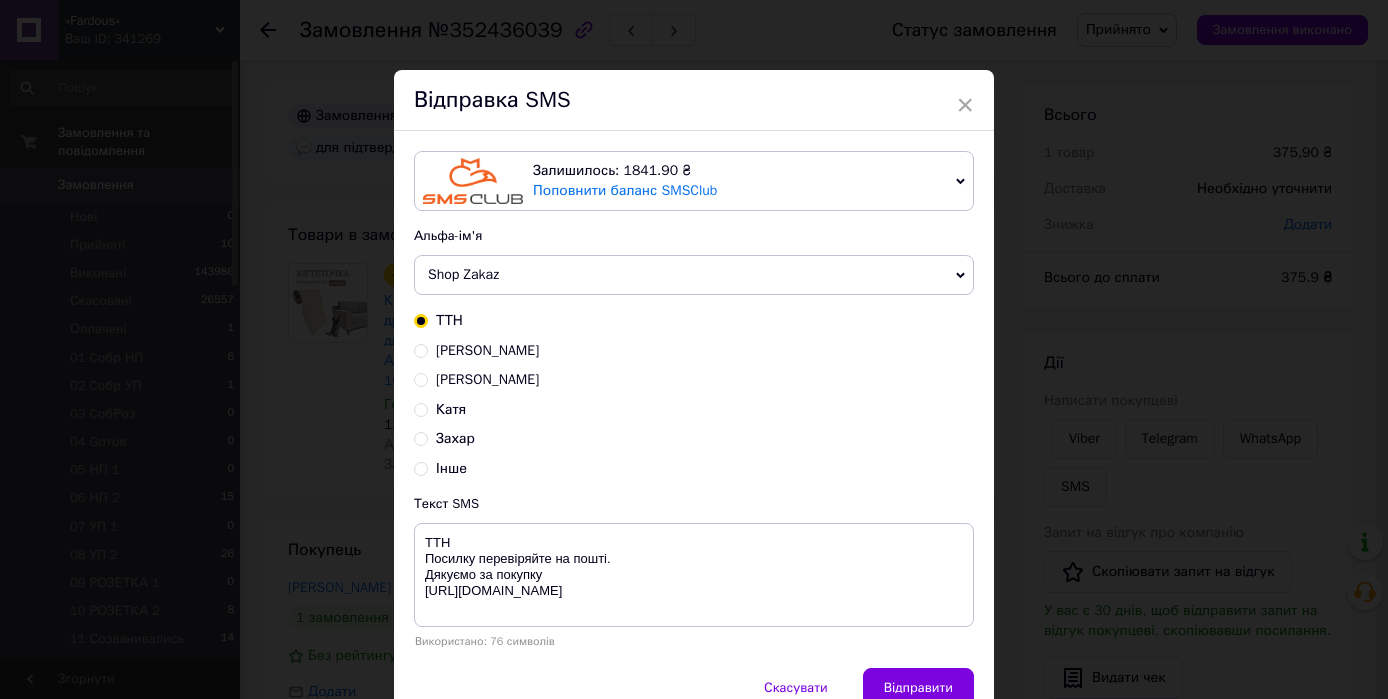 click on "Захар" at bounding box center [421, 437] 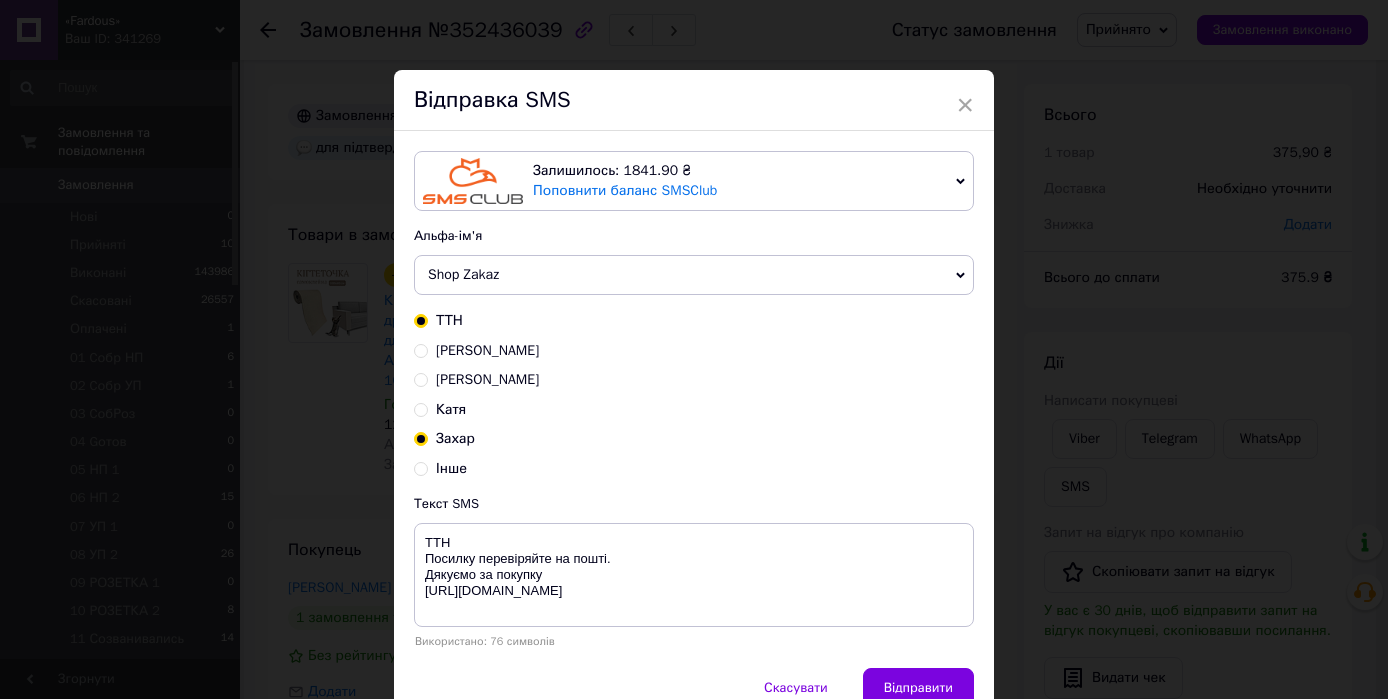 radio on "true" 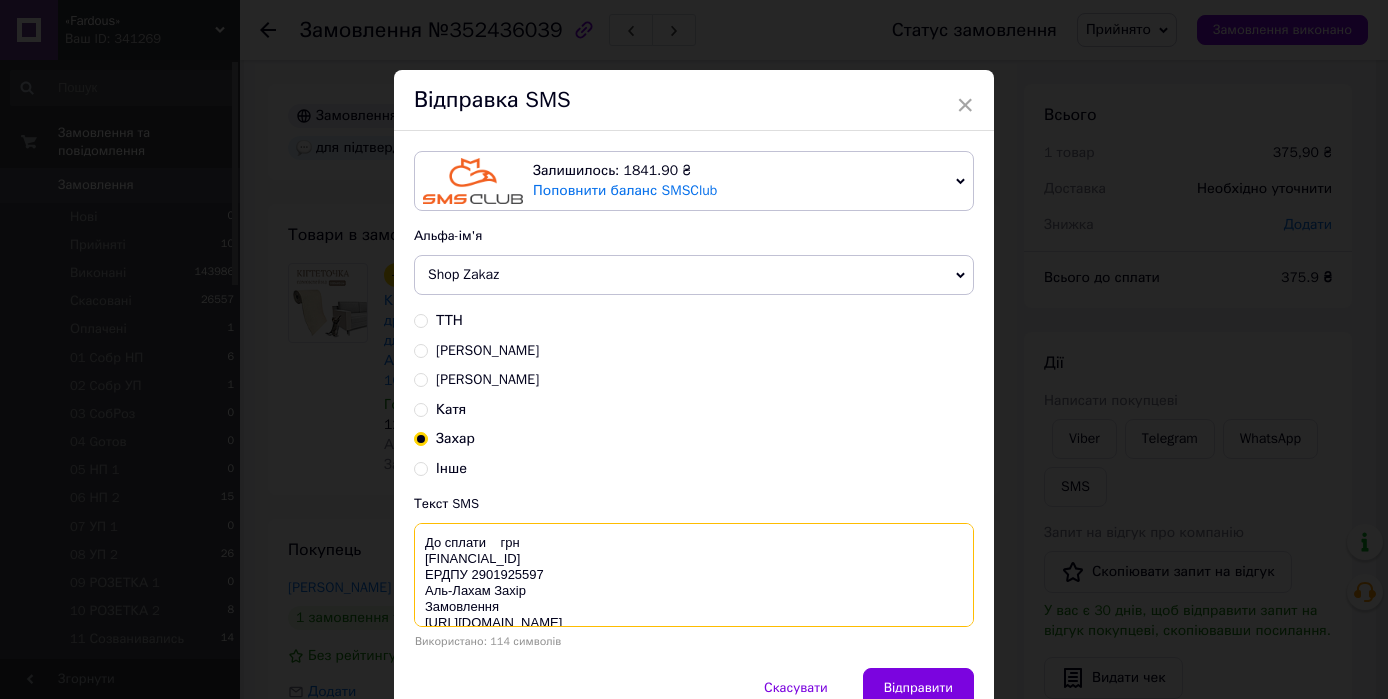 click on "До сплати    грн
[FINANCIAL_ID]
ЕРДПУ 2901925597
Аль-Лахам Захір
Замовлення
[URL][DOMAIN_NAME]" at bounding box center (694, 575) 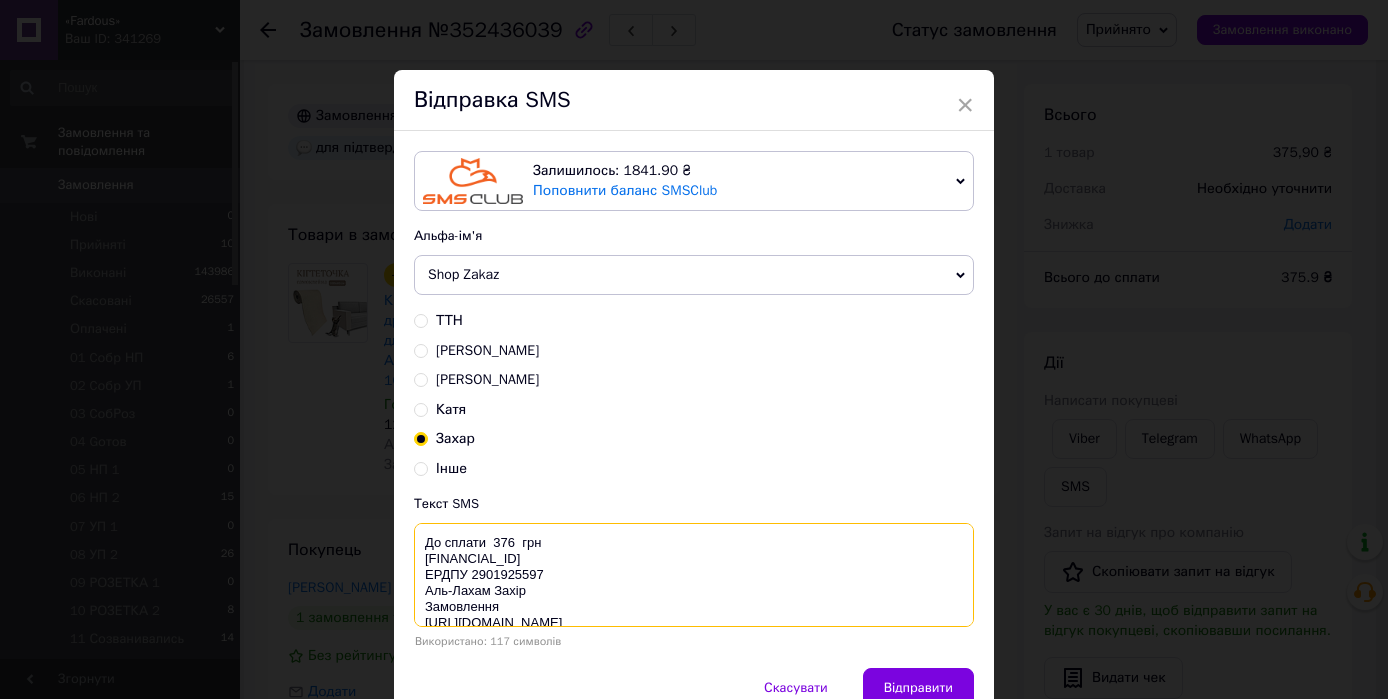 click on "До сплати  376  грн
[FINANCIAL_ID]
ЕРДПУ 2901925597
Аль-Лахам Захір
Замовлення
[URL][DOMAIN_NAME]" at bounding box center (694, 575) 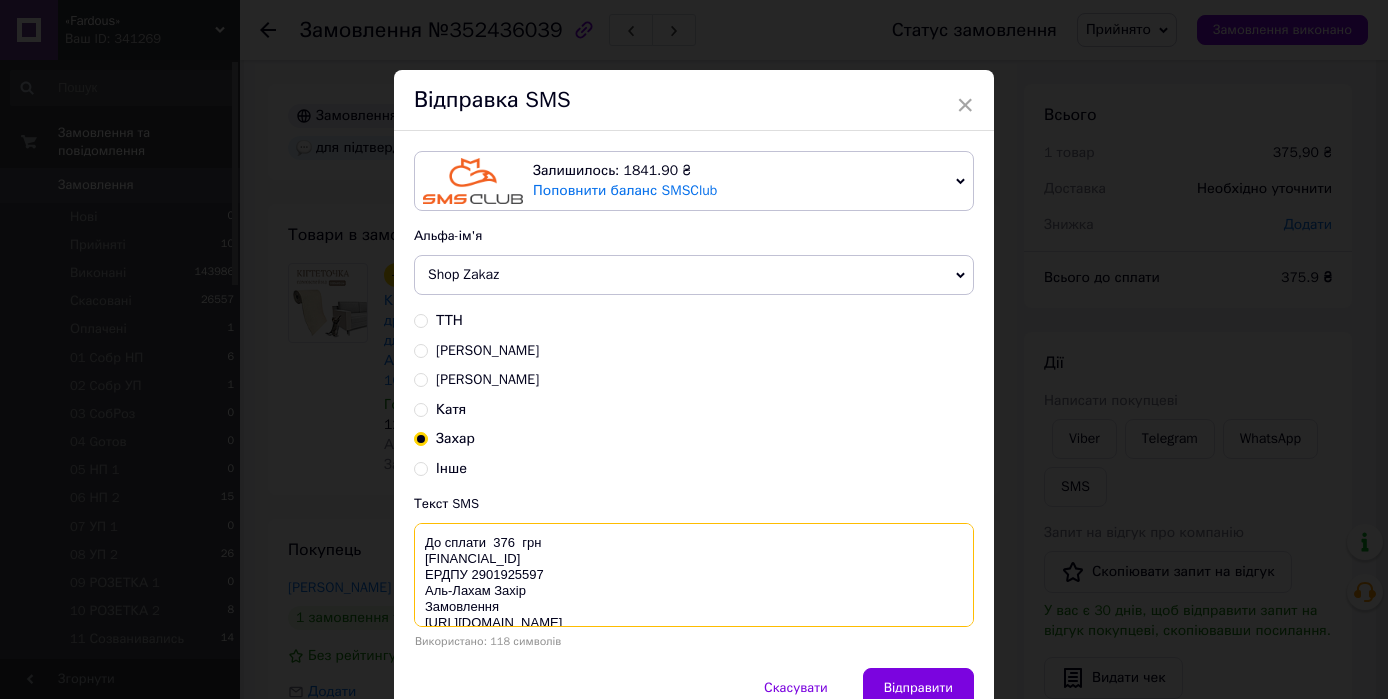paste on "№352436039" 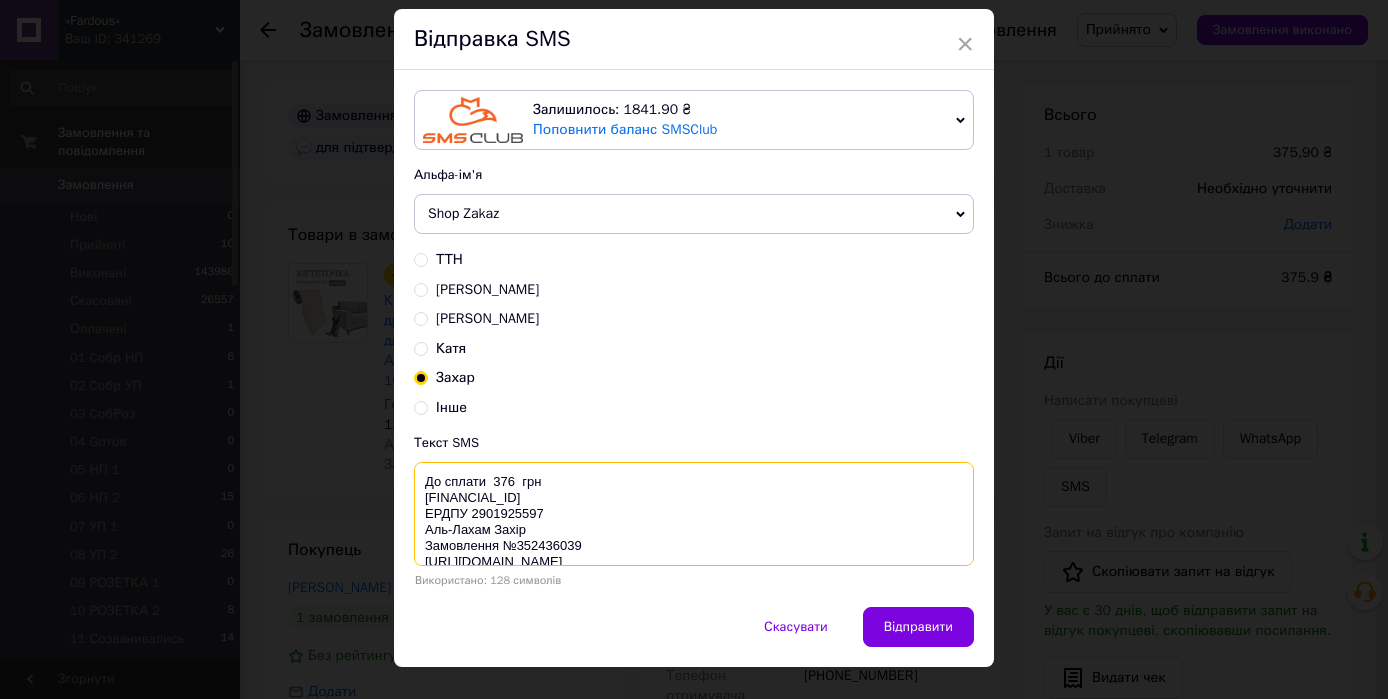 scroll, scrollTop: 96, scrollLeft: 0, axis: vertical 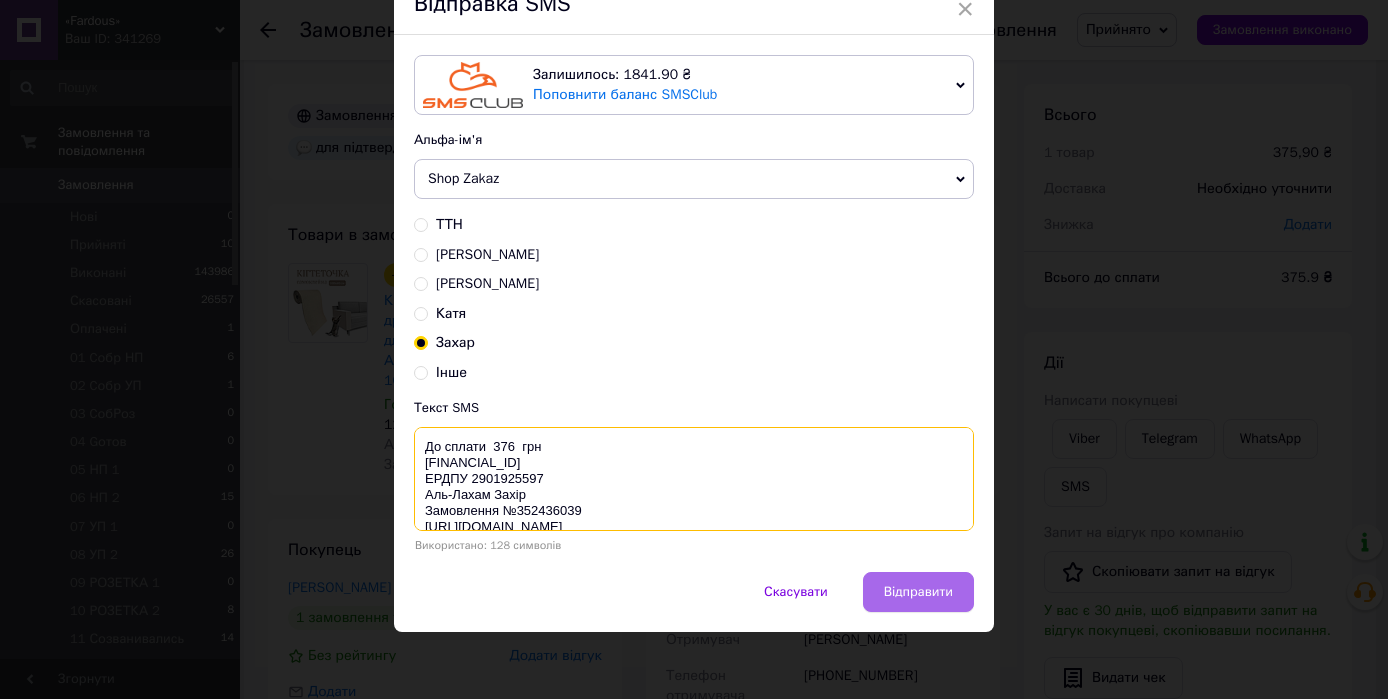 type on "До сплати  376  грн
[FINANCIAL_ID]
ЕРДПУ 2901925597
Аль-Лахам Захір
Замовлення №352436039
[URL][DOMAIN_NAME]" 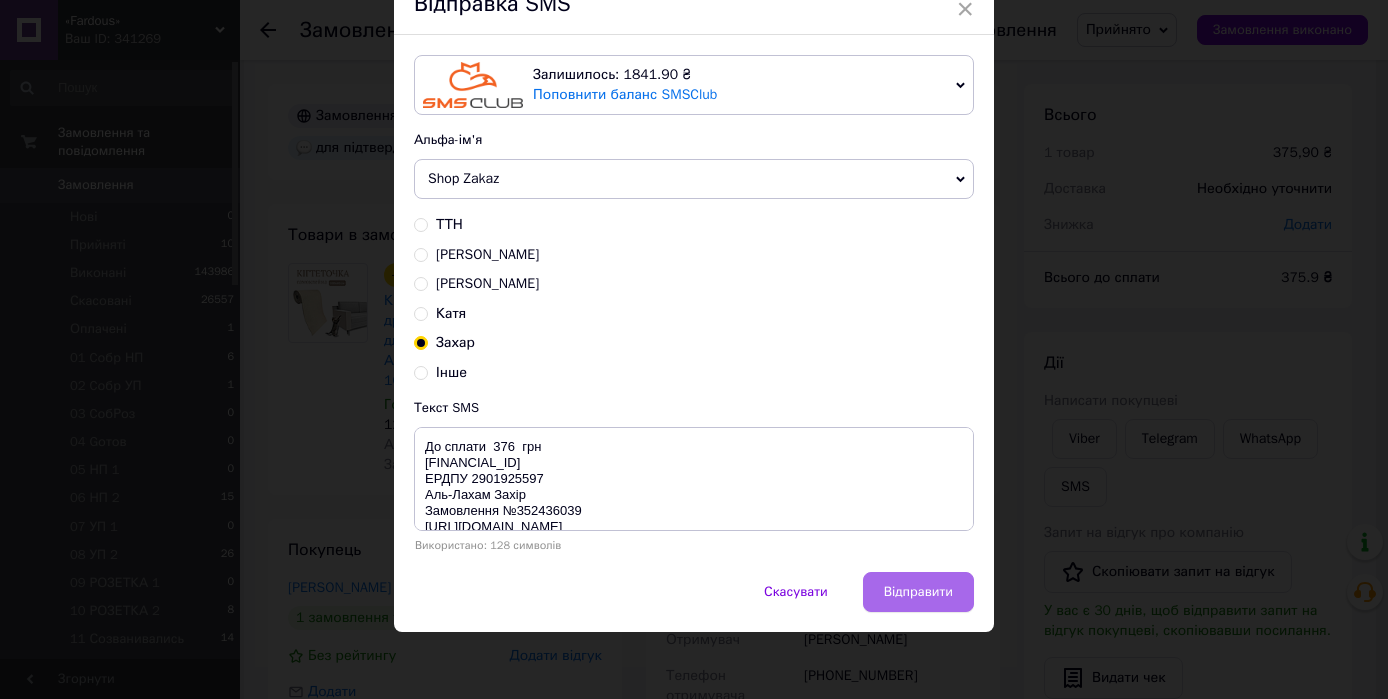 click on "Відправити" at bounding box center (918, 592) 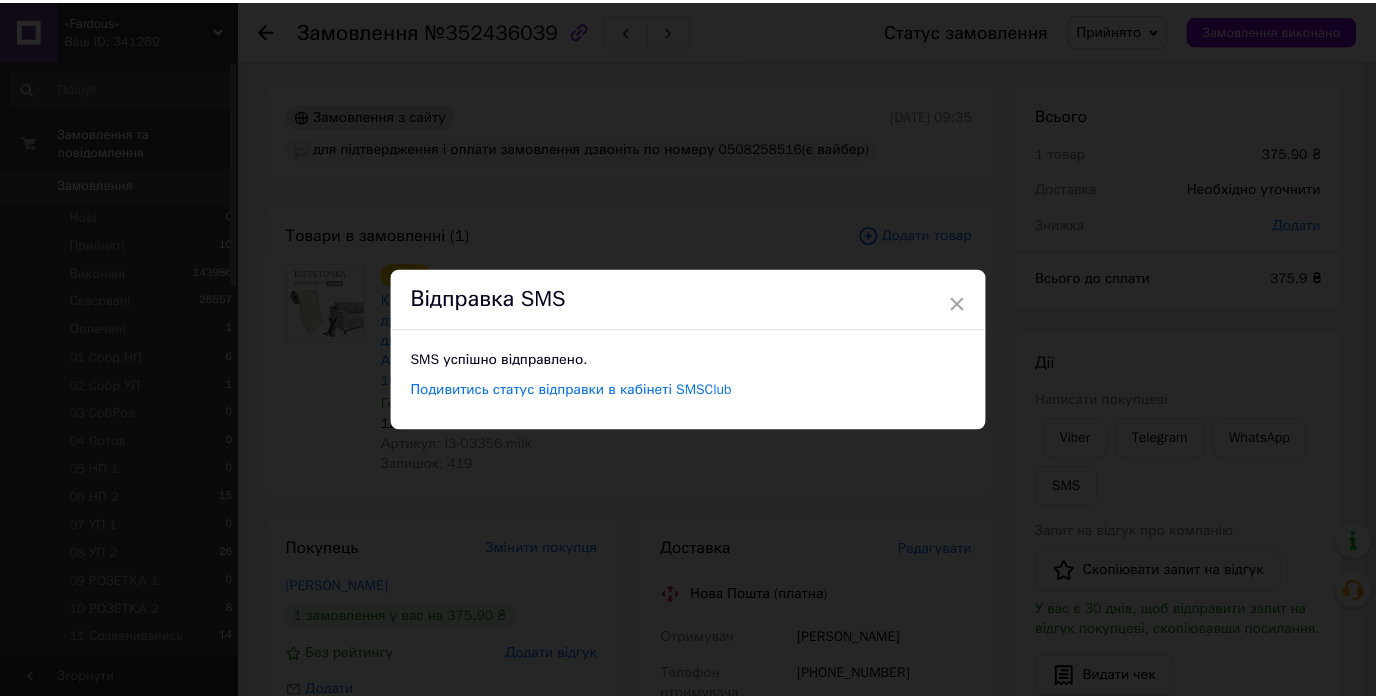 scroll, scrollTop: 0, scrollLeft: 0, axis: both 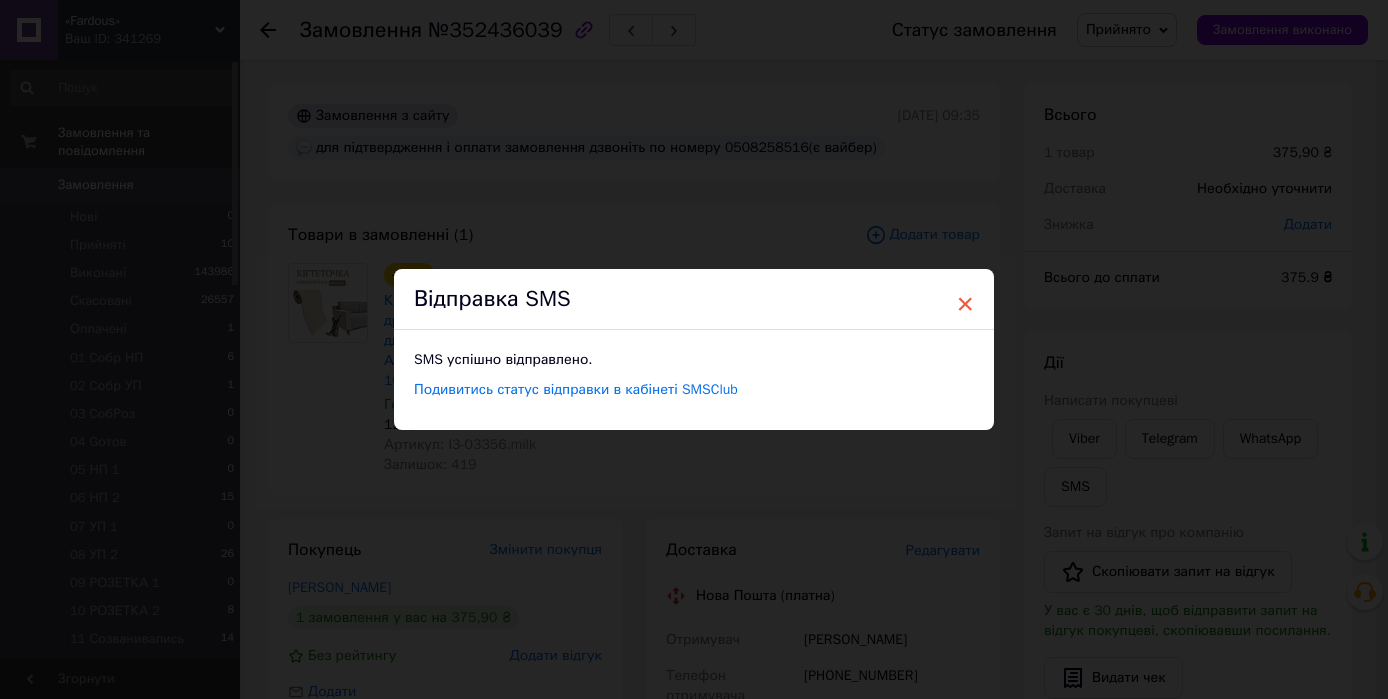 click on "×" at bounding box center [965, 304] 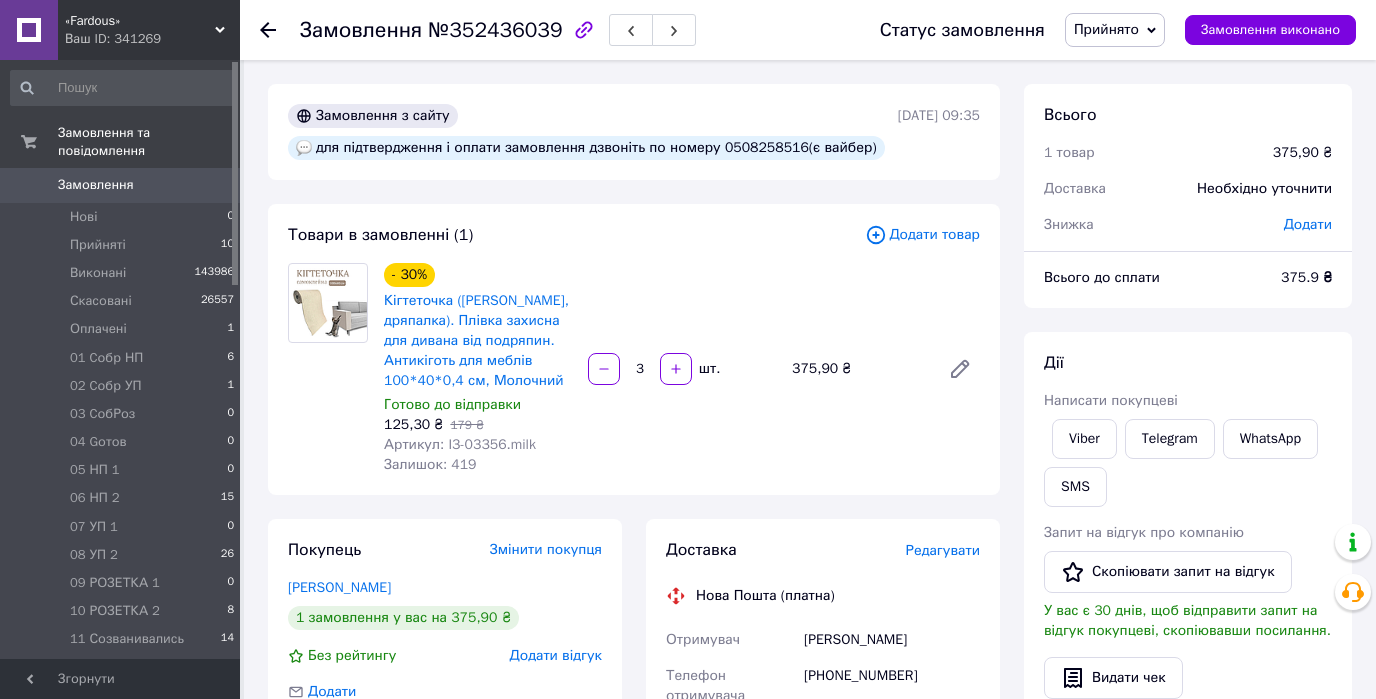 click 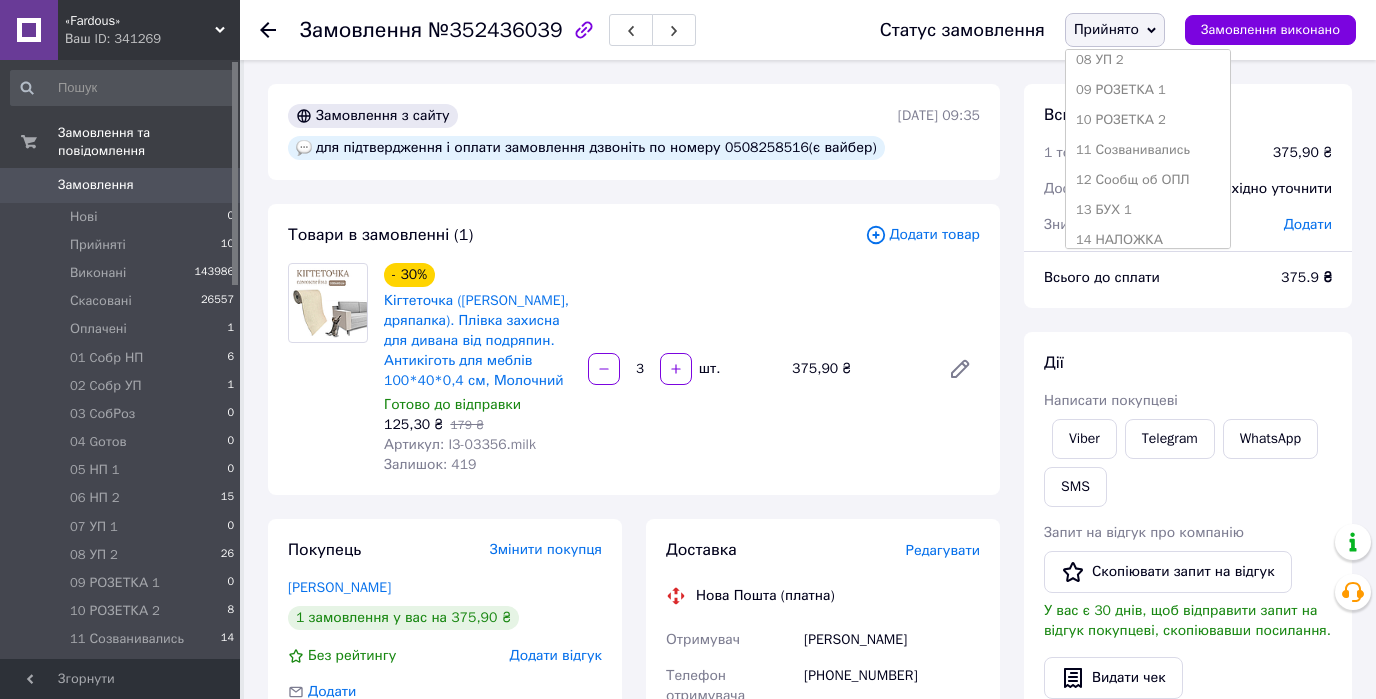 scroll, scrollTop: 320, scrollLeft: 0, axis: vertical 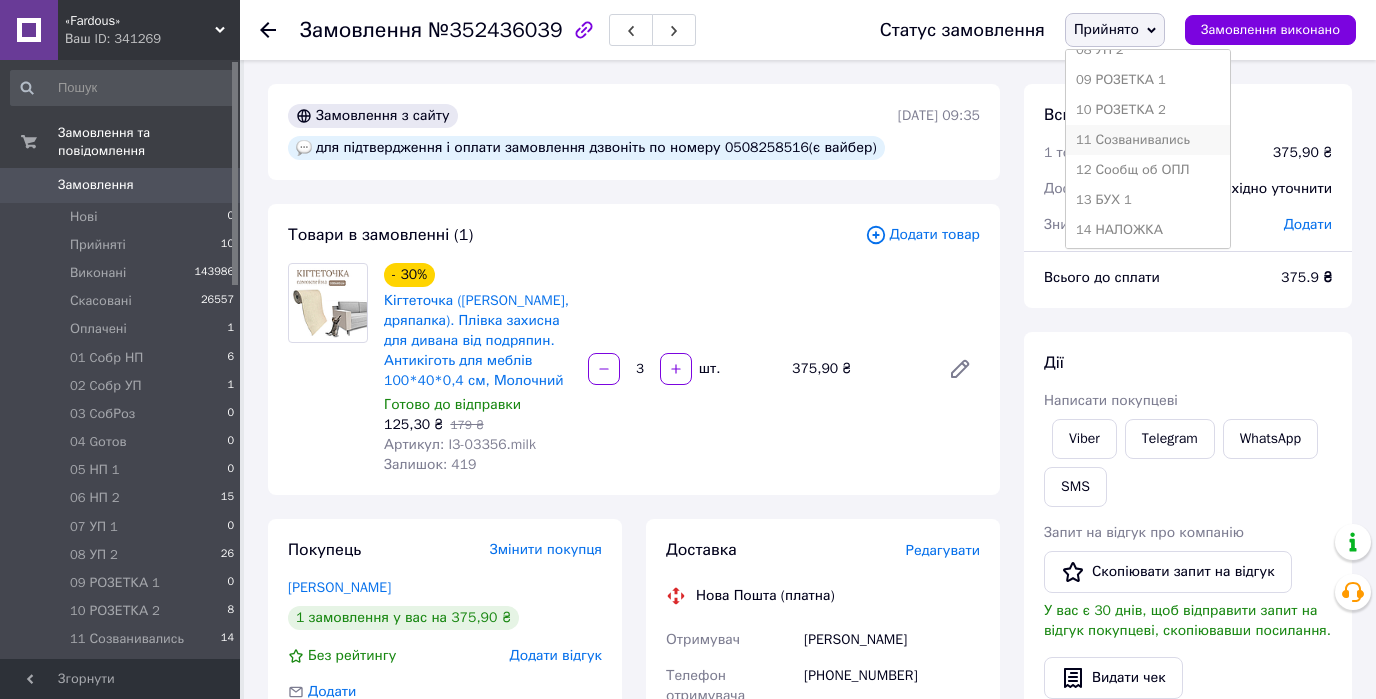 click on "11 Созванивались" at bounding box center (1148, 140) 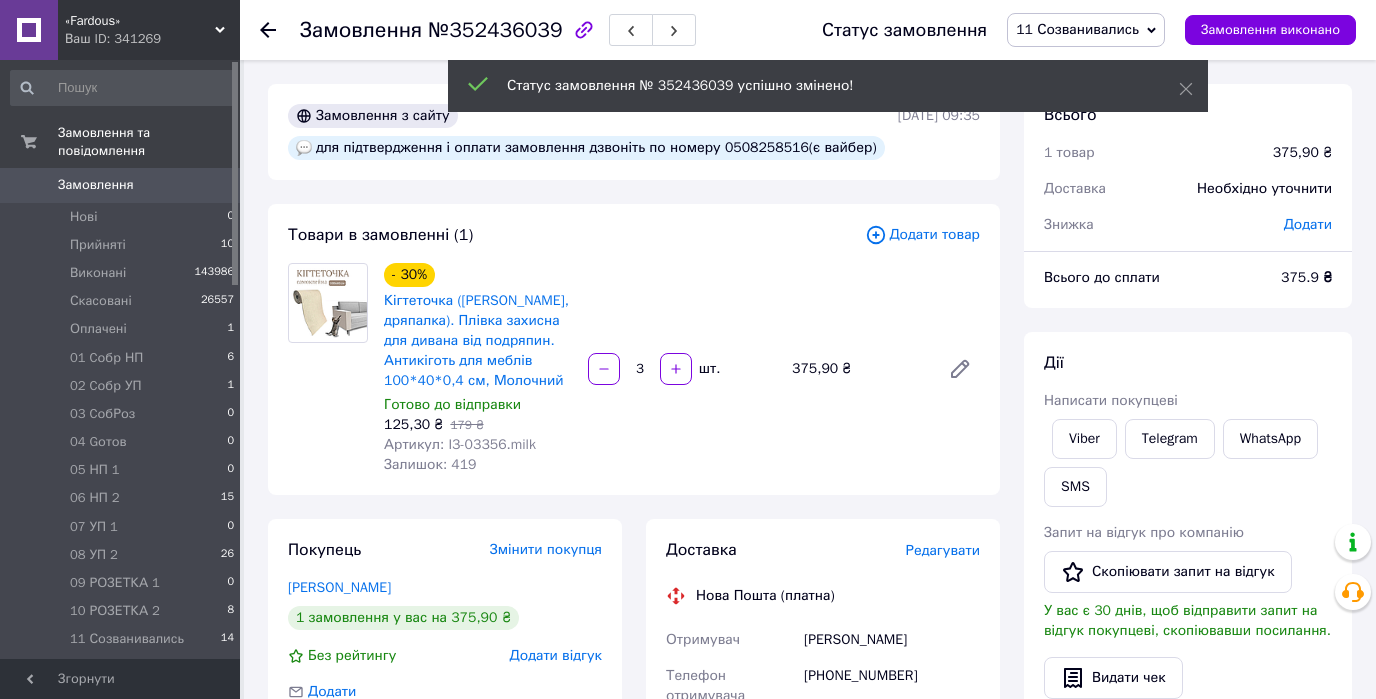 click 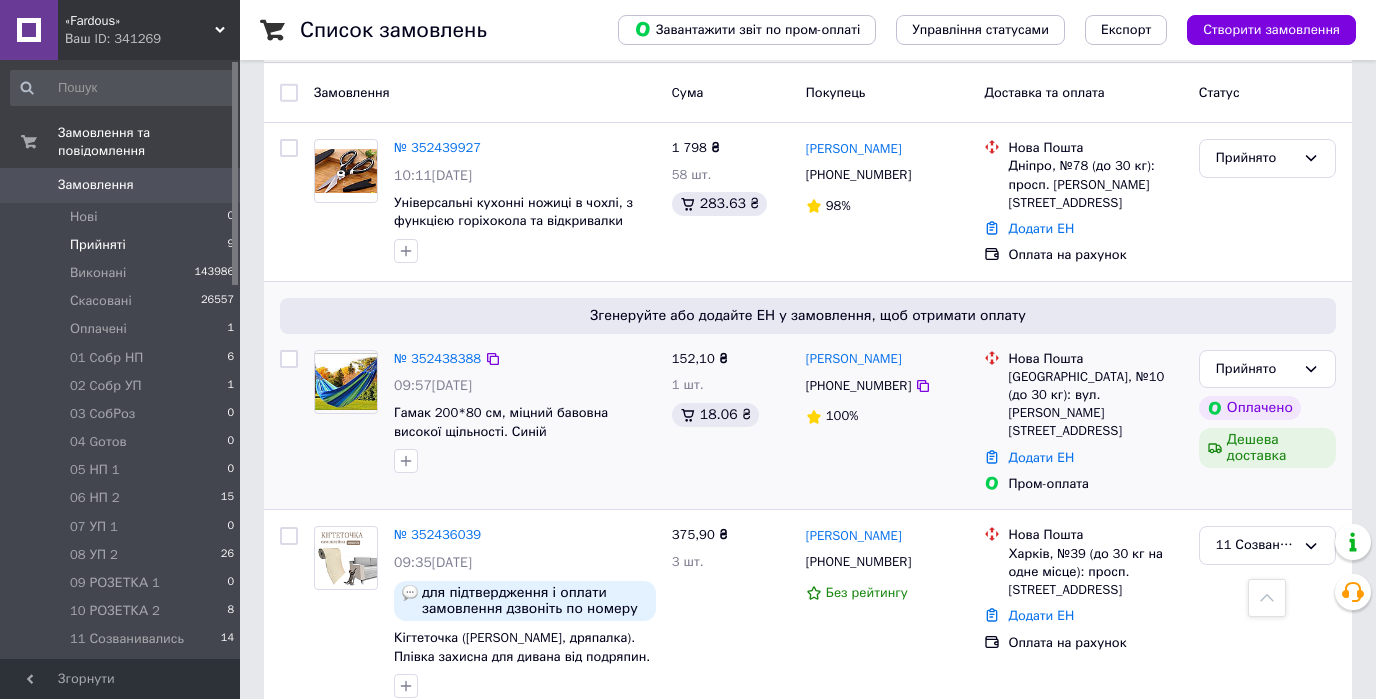 scroll, scrollTop: 160, scrollLeft: 0, axis: vertical 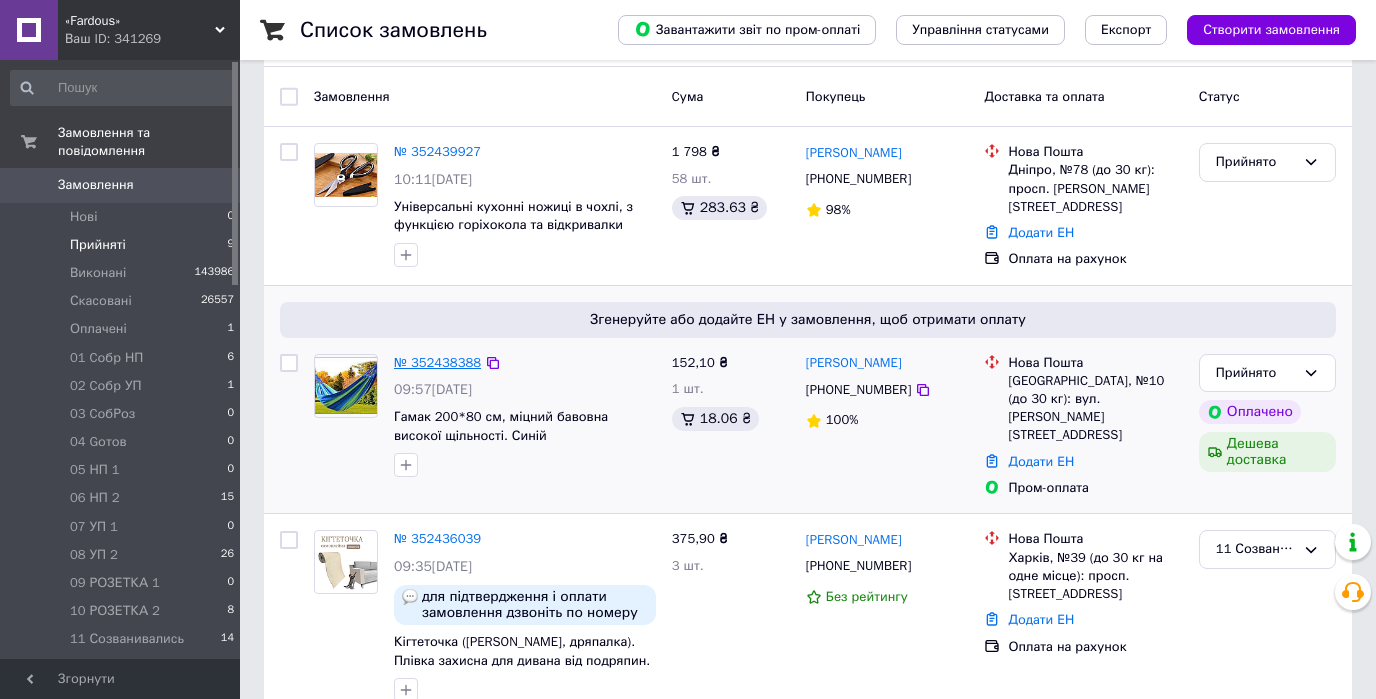 click on "№ 352438388" at bounding box center (437, 362) 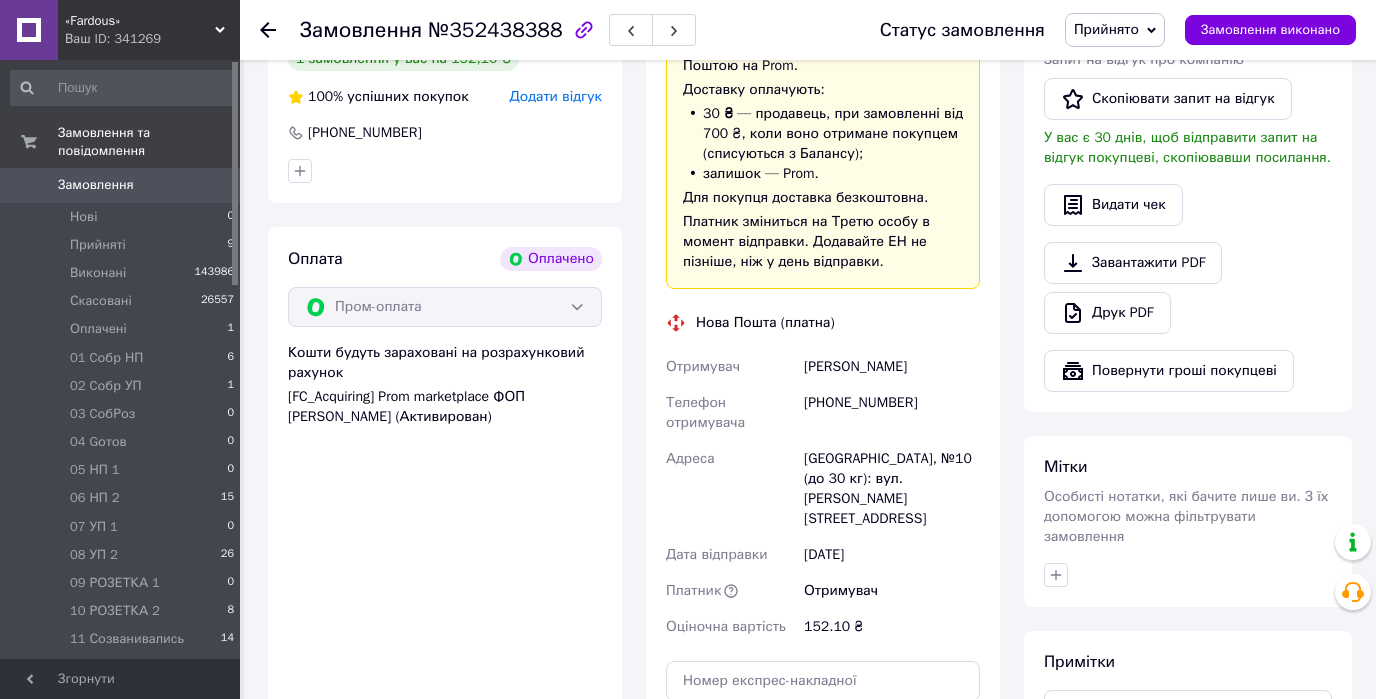 scroll, scrollTop: 1120, scrollLeft: 0, axis: vertical 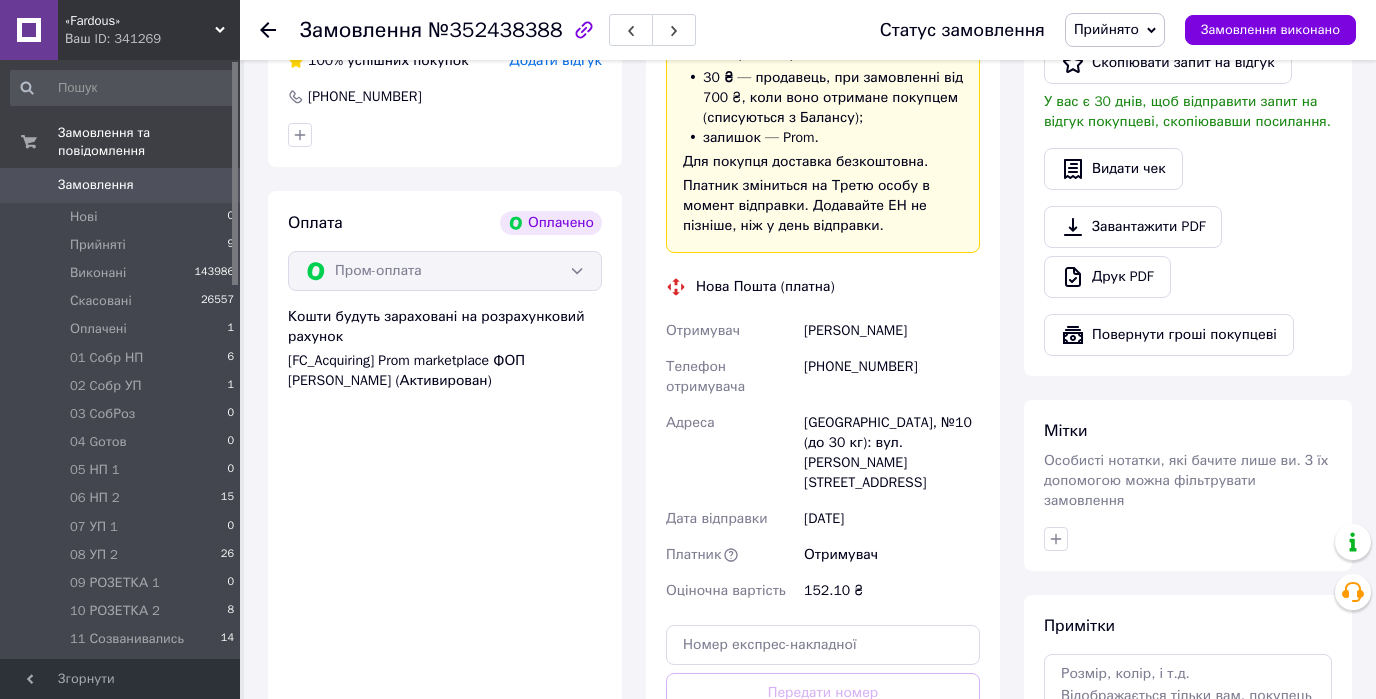 click 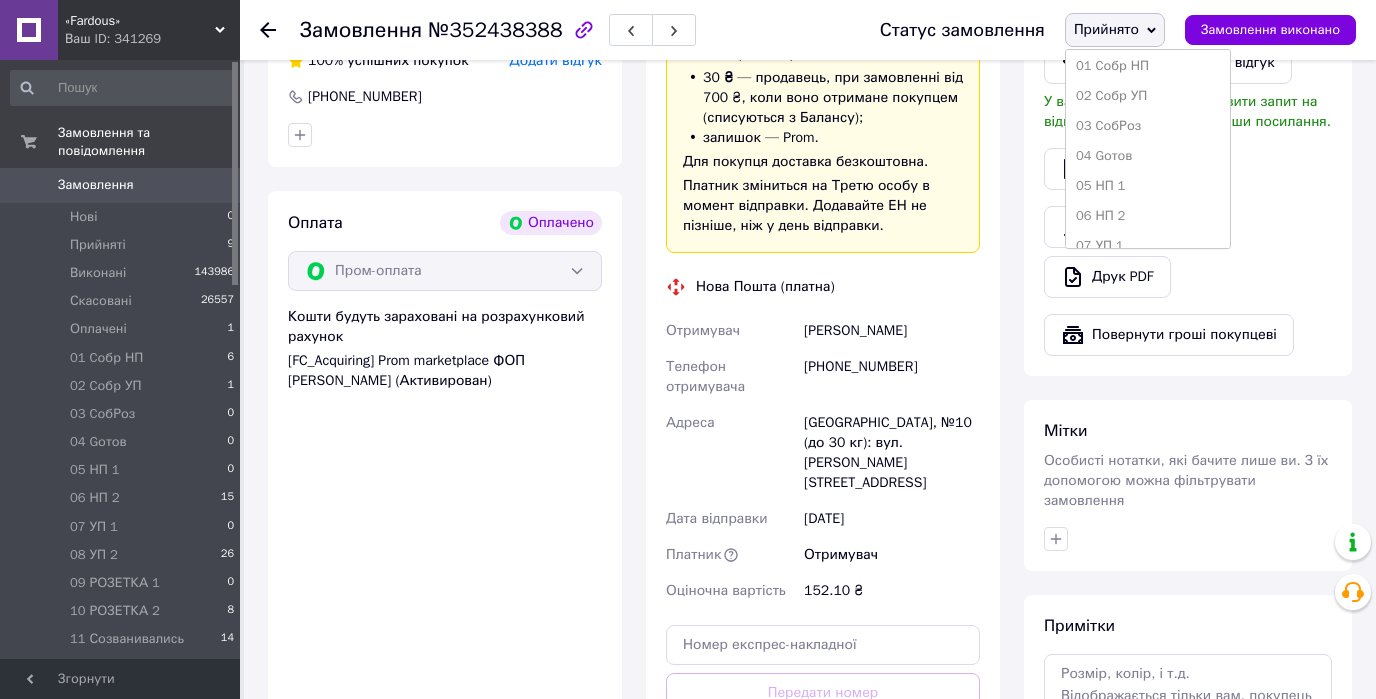 scroll, scrollTop: 320, scrollLeft: 0, axis: vertical 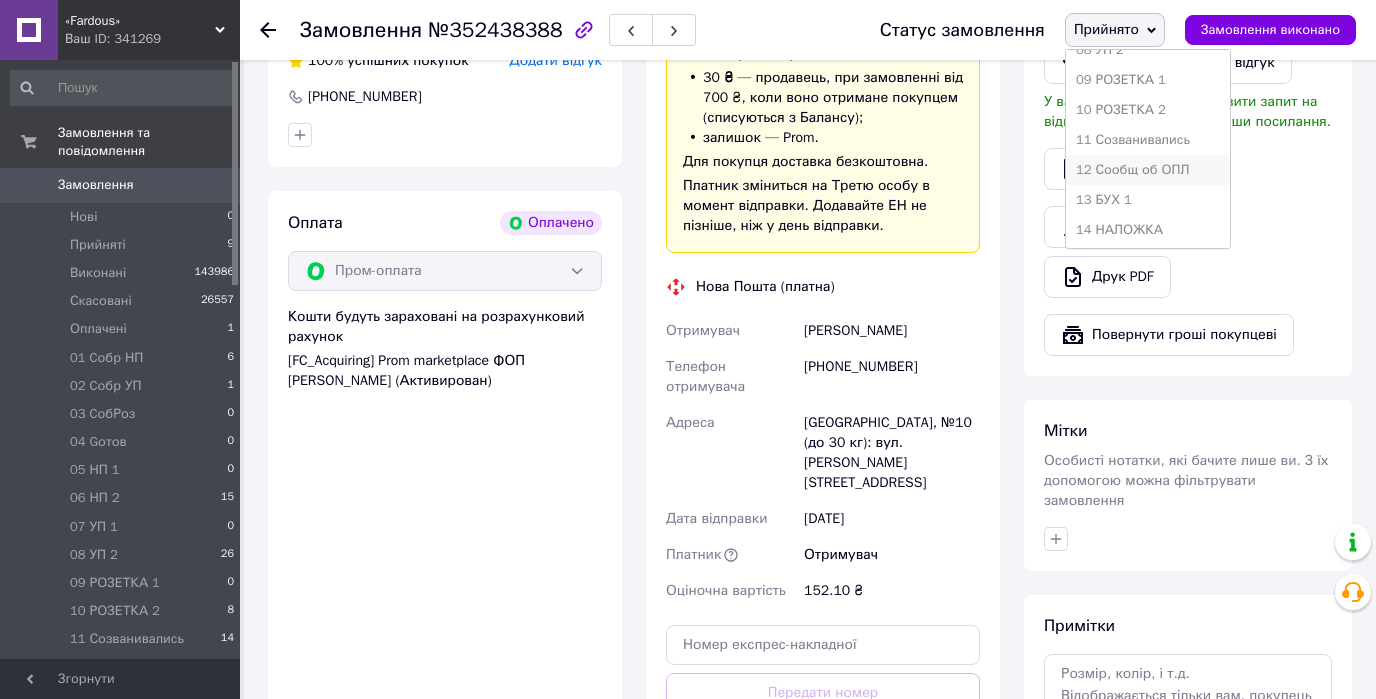 click on "12 Сообщ об ОПЛ" at bounding box center [1148, 170] 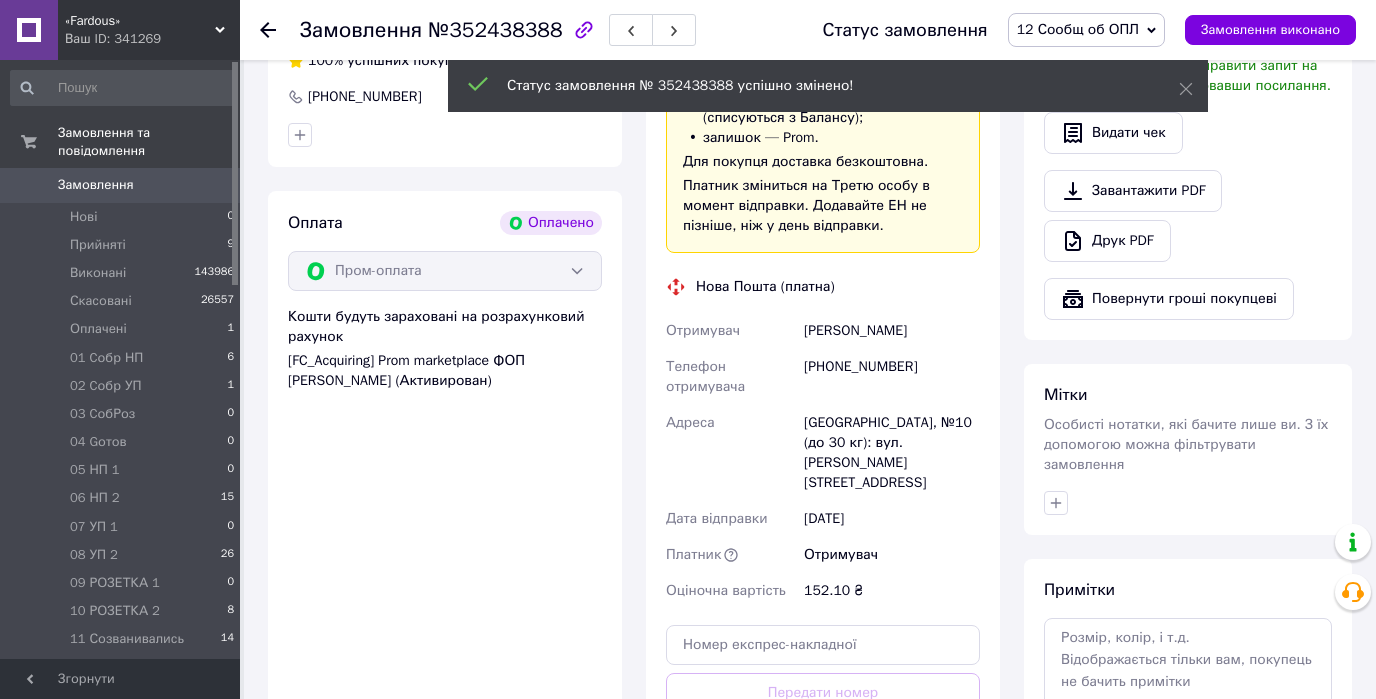 click 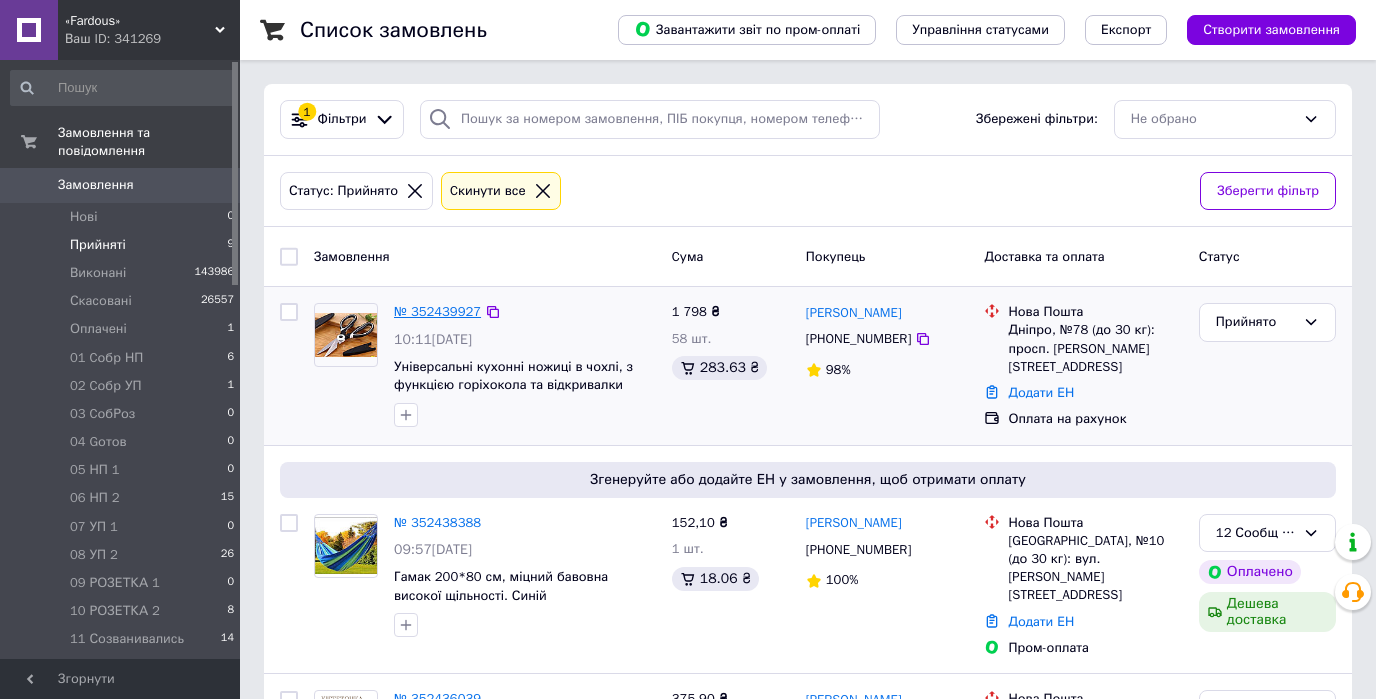 click on "№ 352439927" at bounding box center [437, 311] 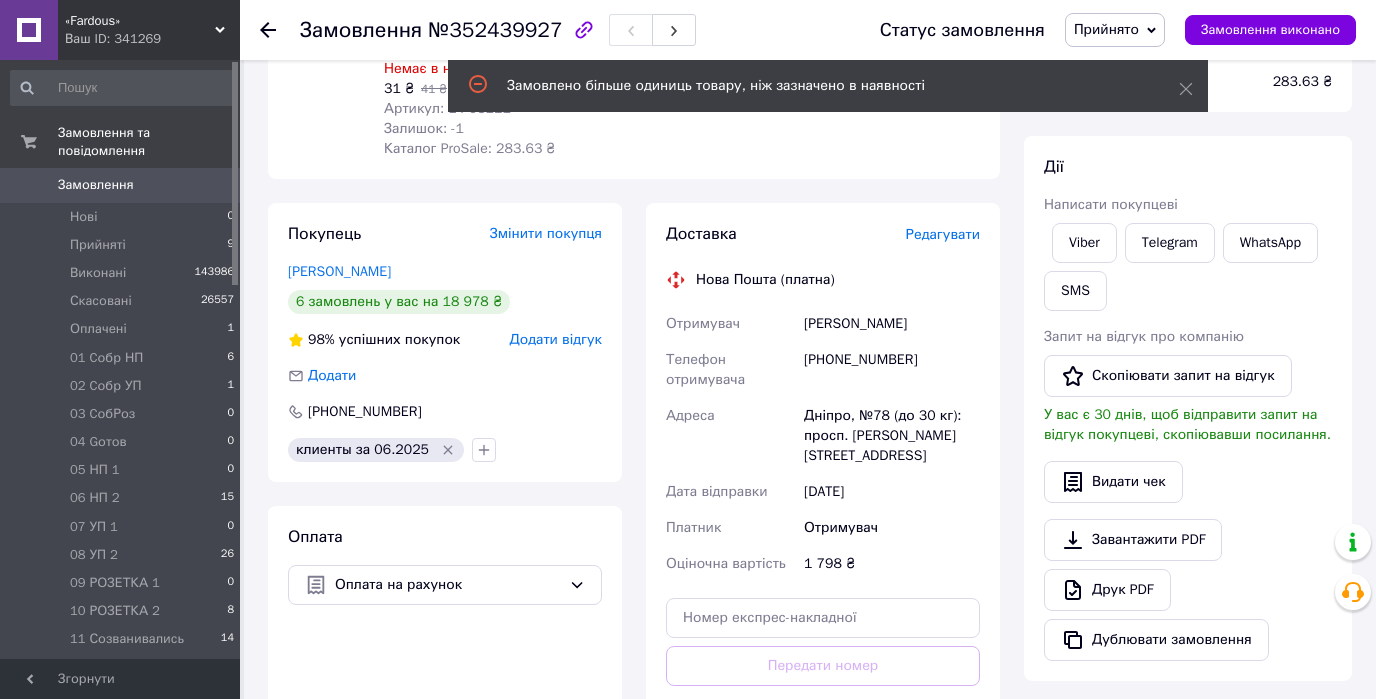 scroll, scrollTop: 400, scrollLeft: 0, axis: vertical 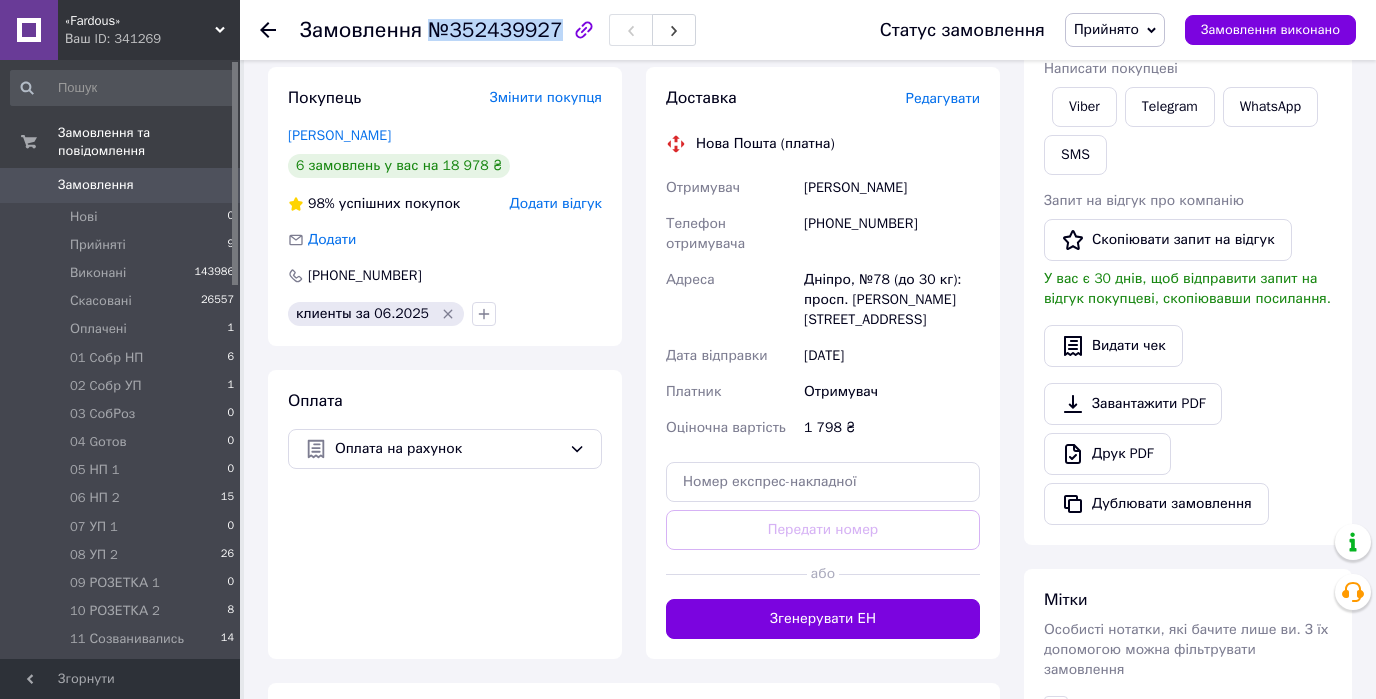 drag, startPoint x: 426, startPoint y: 31, endPoint x: 544, endPoint y: 32, distance: 118.004234 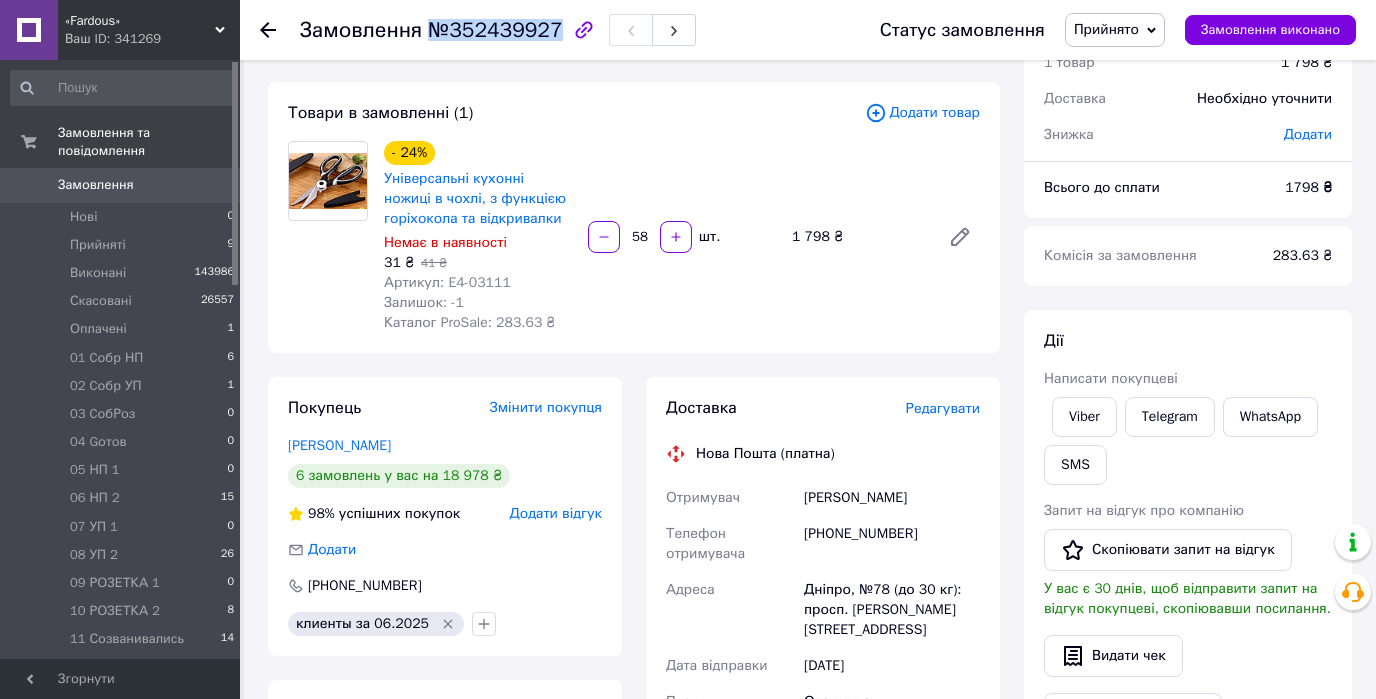scroll, scrollTop: 80, scrollLeft: 0, axis: vertical 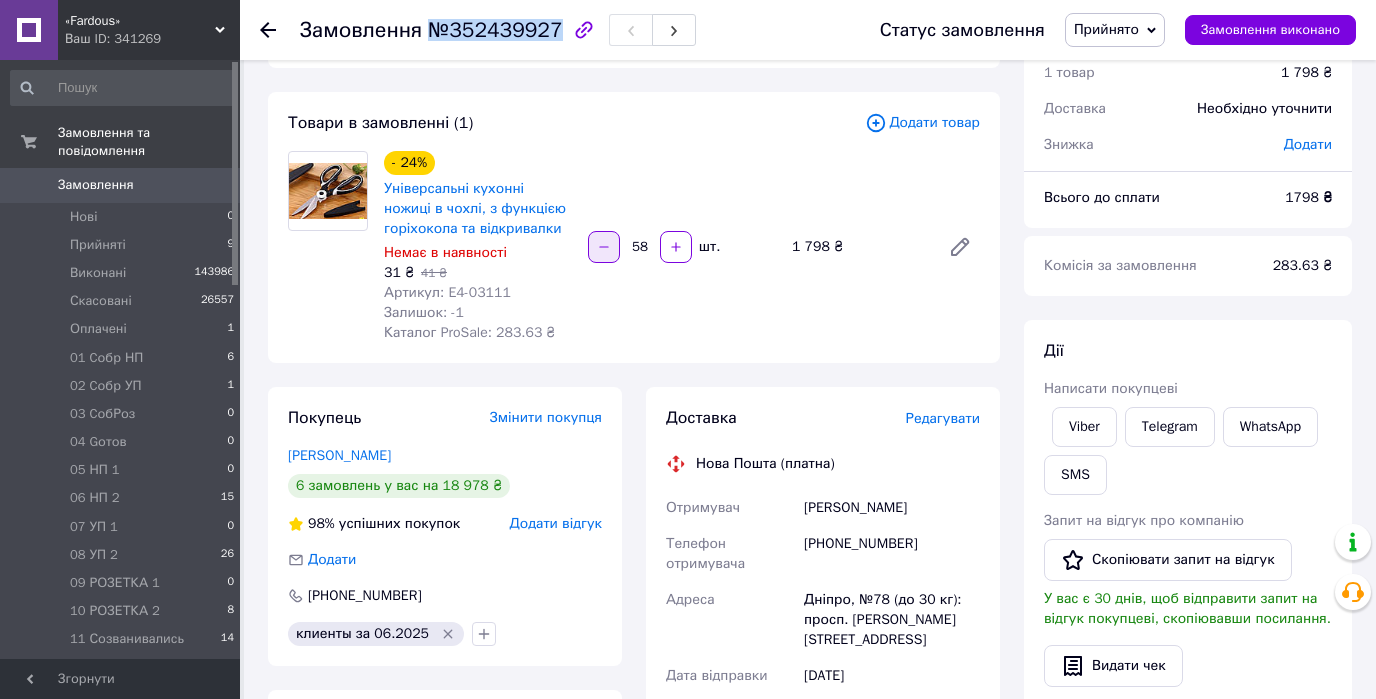 click 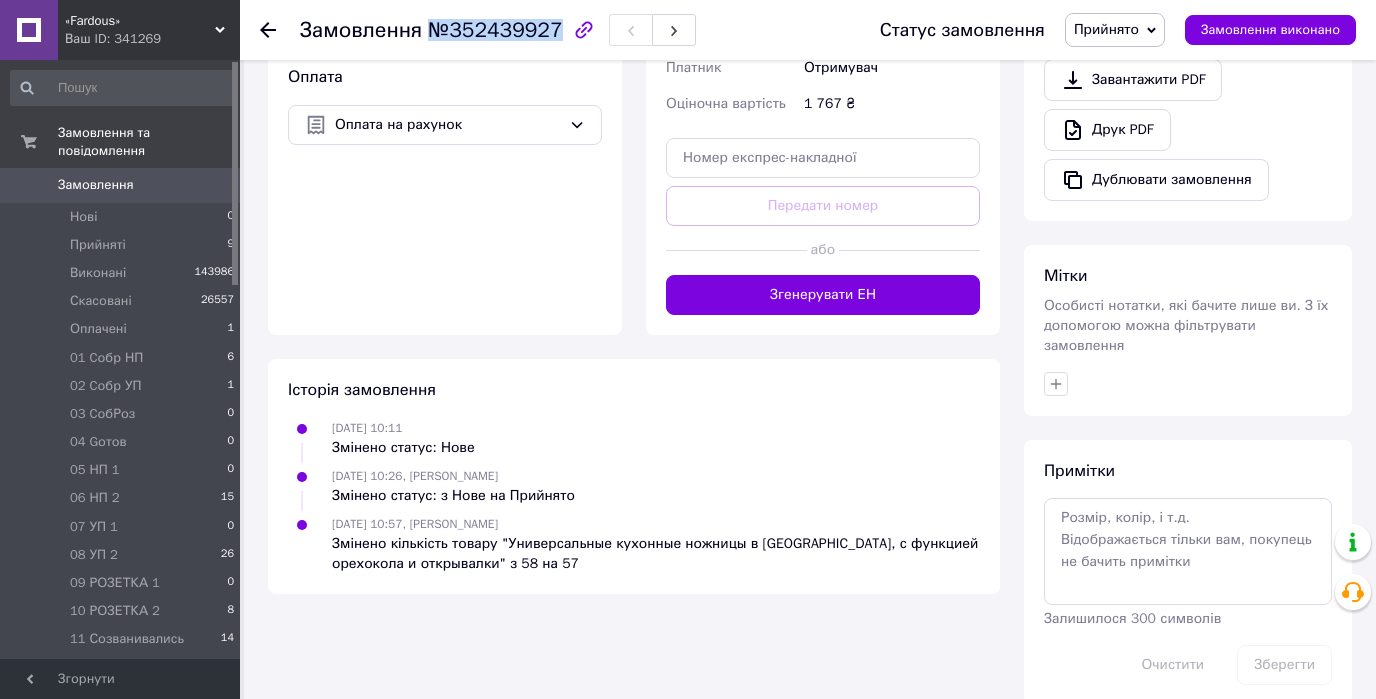 scroll, scrollTop: 731, scrollLeft: 0, axis: vertical 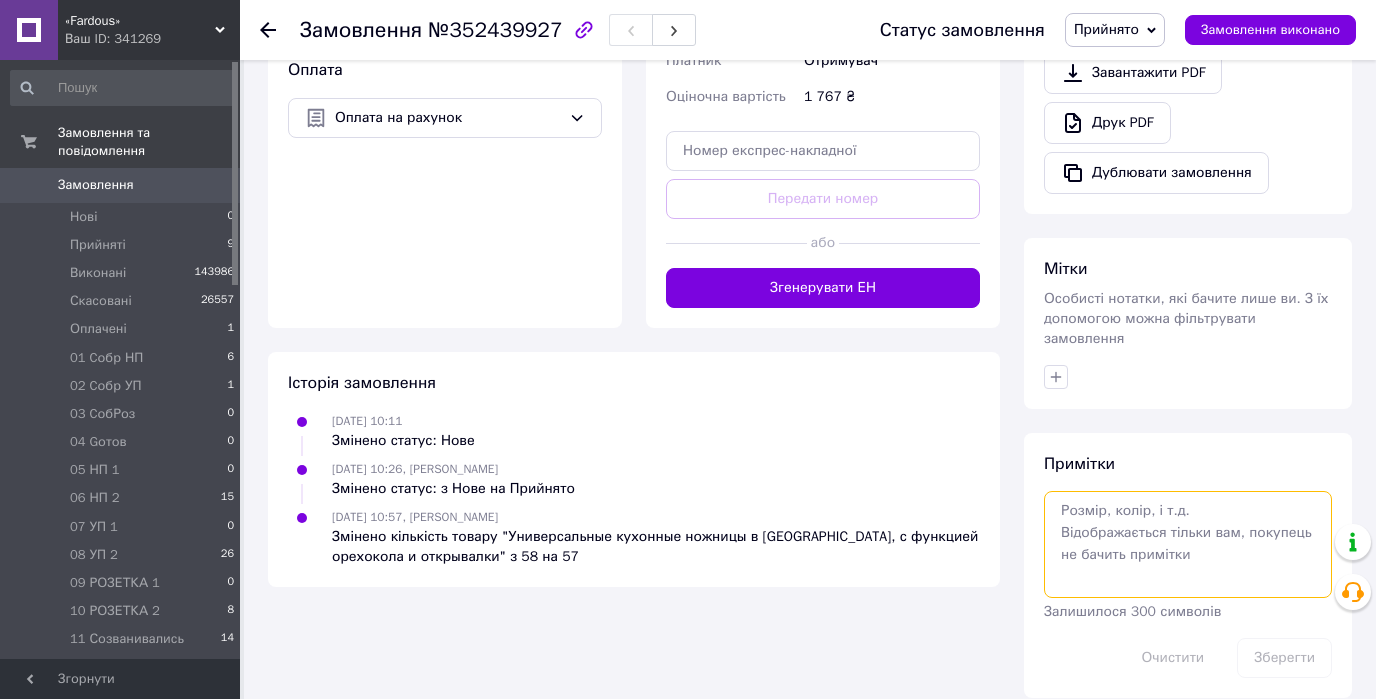 click at bounding box center [1188, 544] 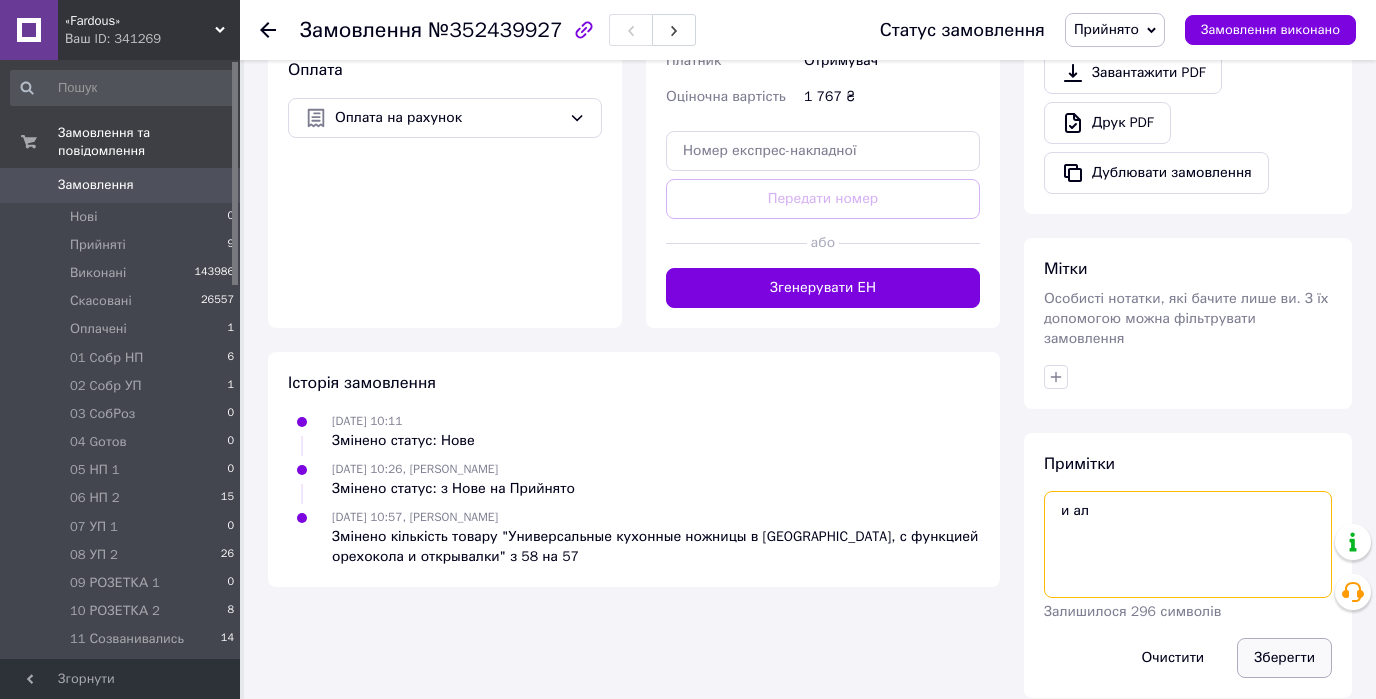 type on "и ал" 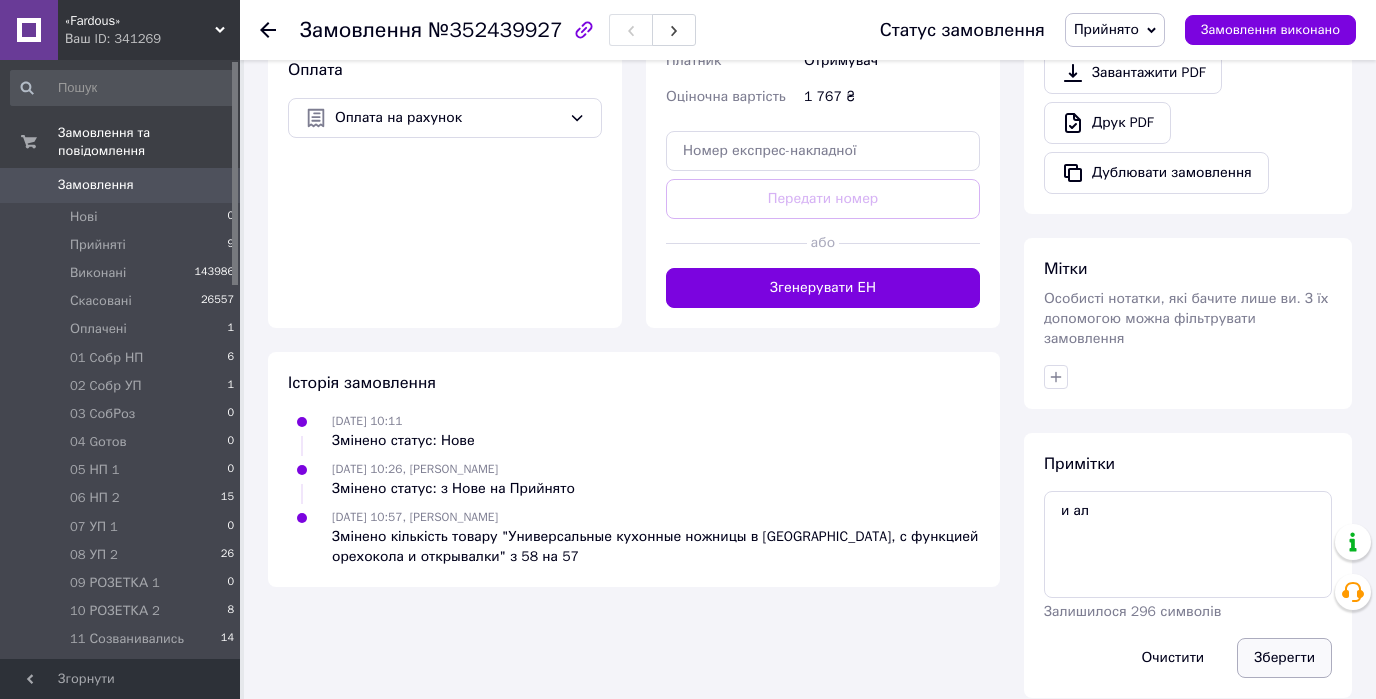 click on "Зберегти" at bounding box center (1284, 658) 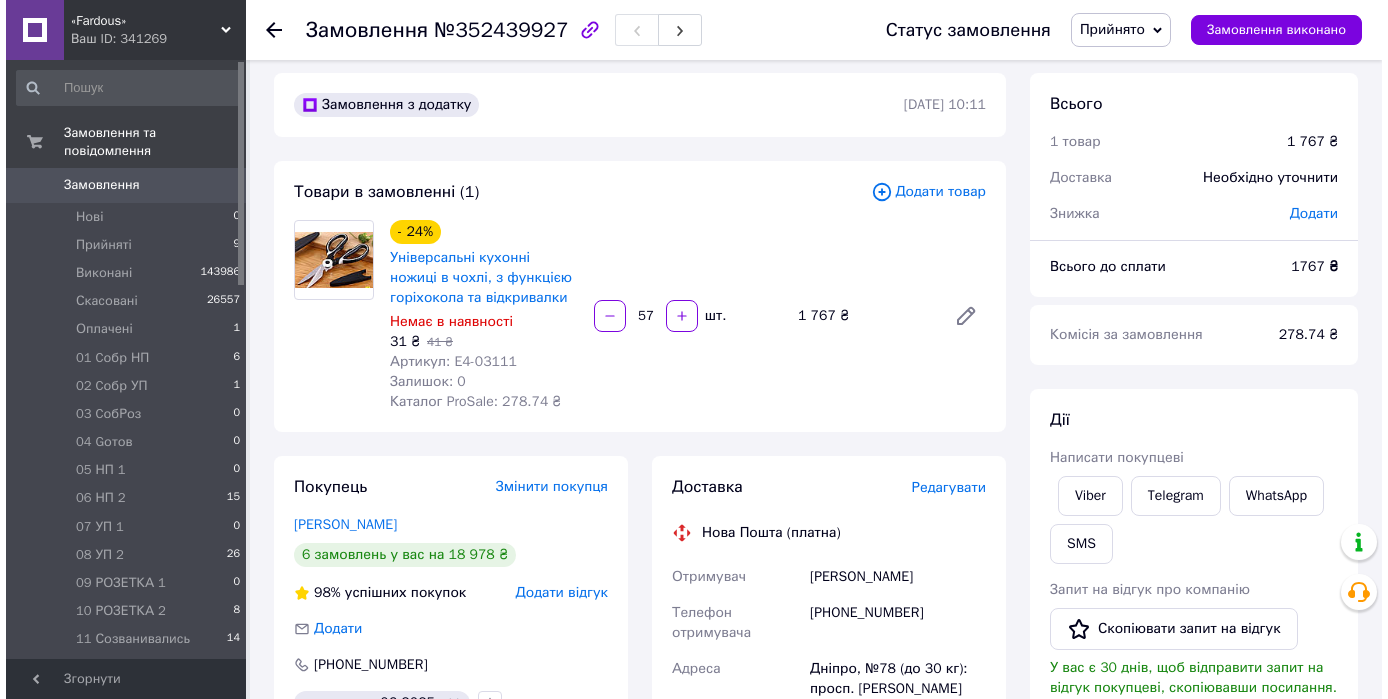 scroll, scrollTop: 91, scrollLeft: 0, axis: vertical 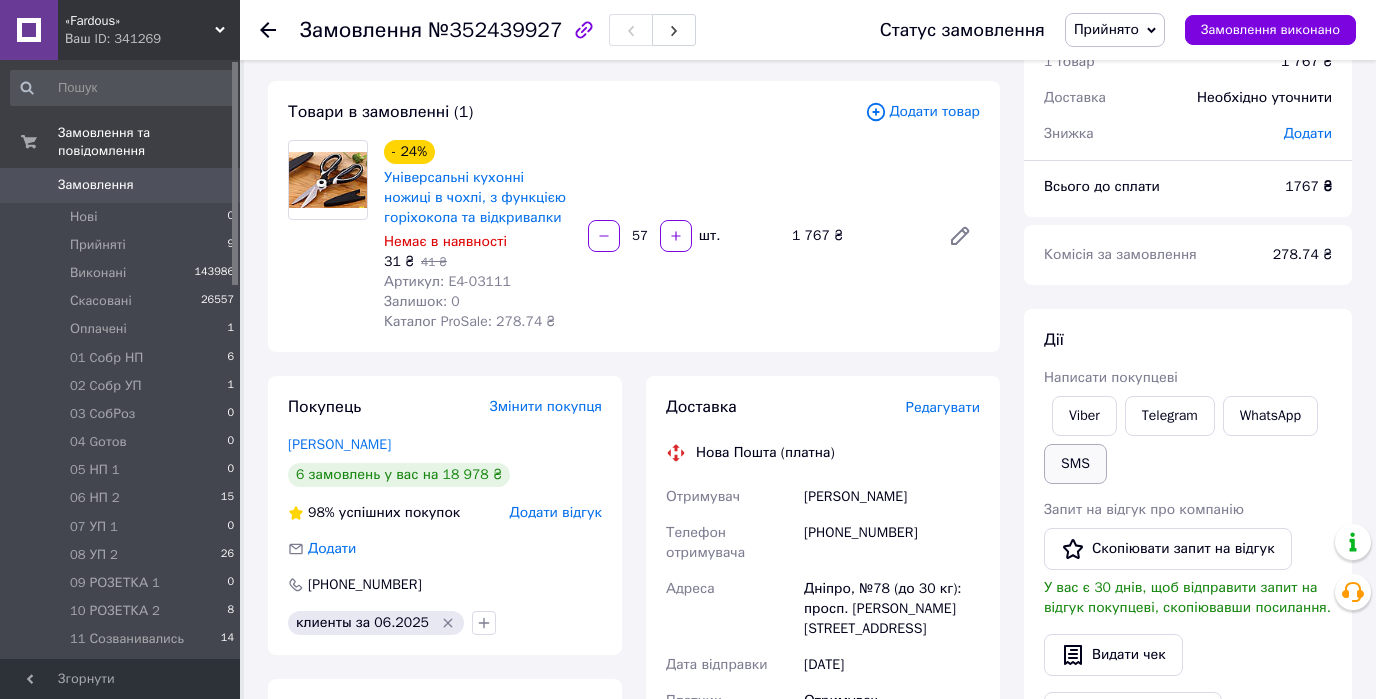 click on "SMS" at bounding box center [1075, 464] 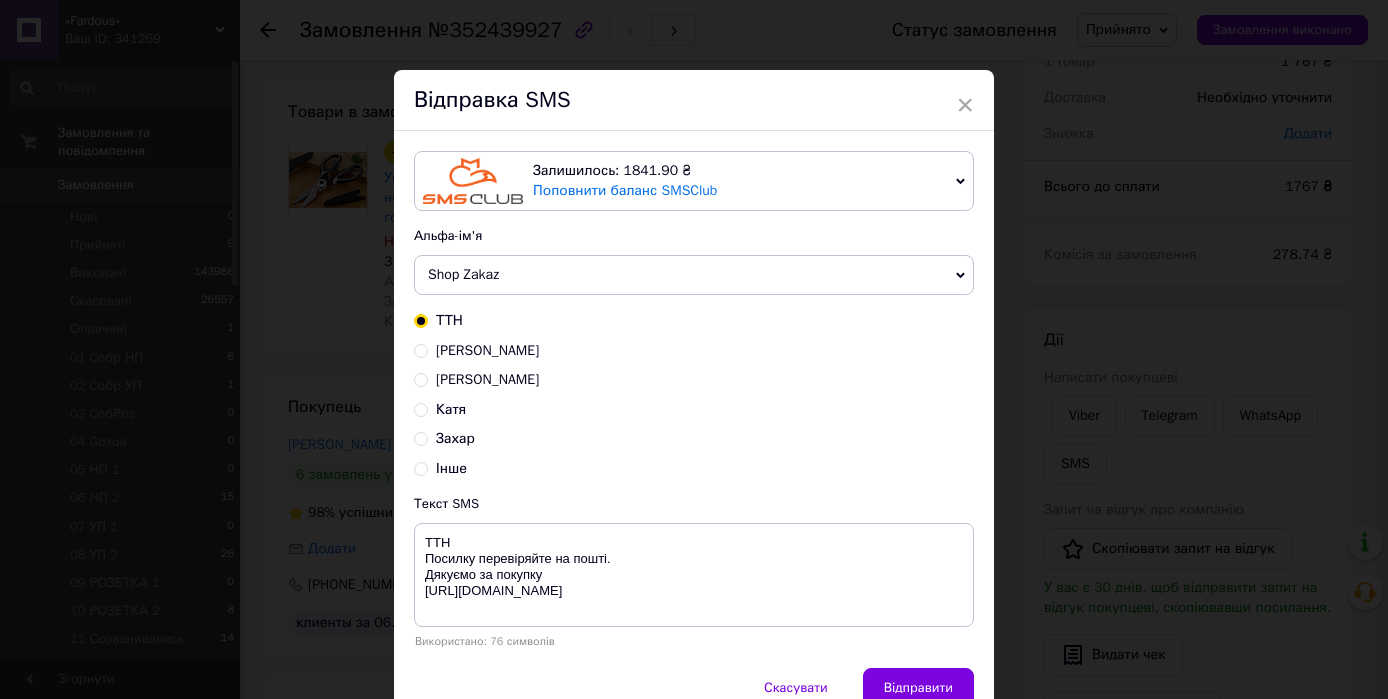 click on "Захар" at bounding box center (421, 437) 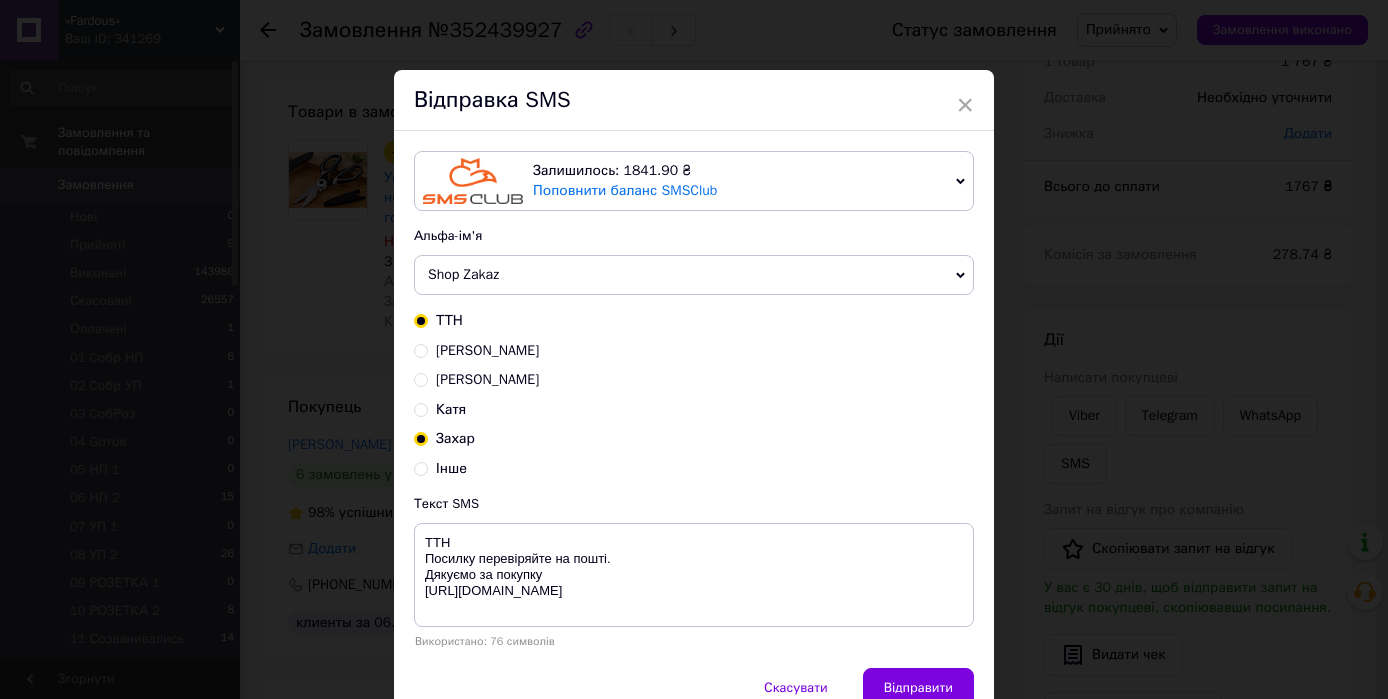 radio on "true" 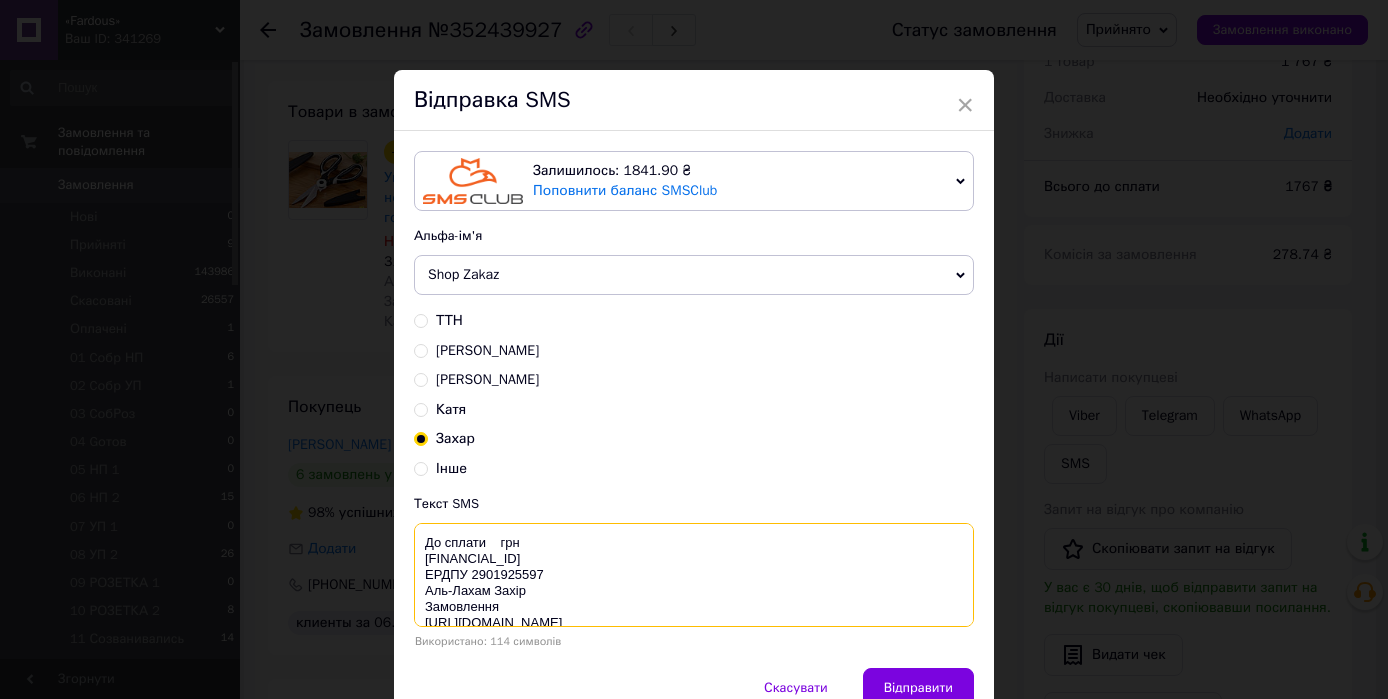 click on "До сплати    грн
[FINANCIAL_ID]
ЕРДПУ 2901925597
Аль-Лахам Захір
Замовлення
[URL][DOMAIN_NAME]" at bounding box center [694, 575] 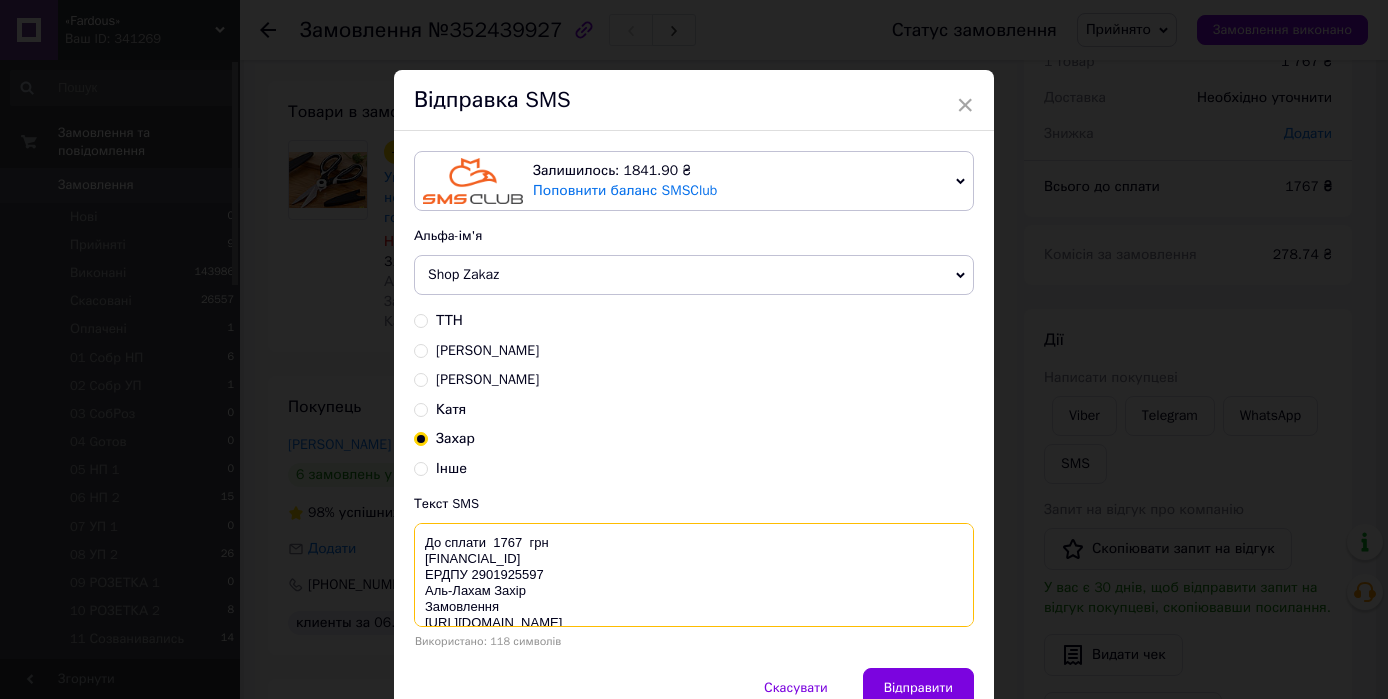 click on "До сплати  1767  грн
[FINANCIAL_ID]
ЕРДПУ 2901925597
Аль-Лахам Захір
Замовлення
[URL][DOMAIN_NAME]" at bounding box center [694, 575] 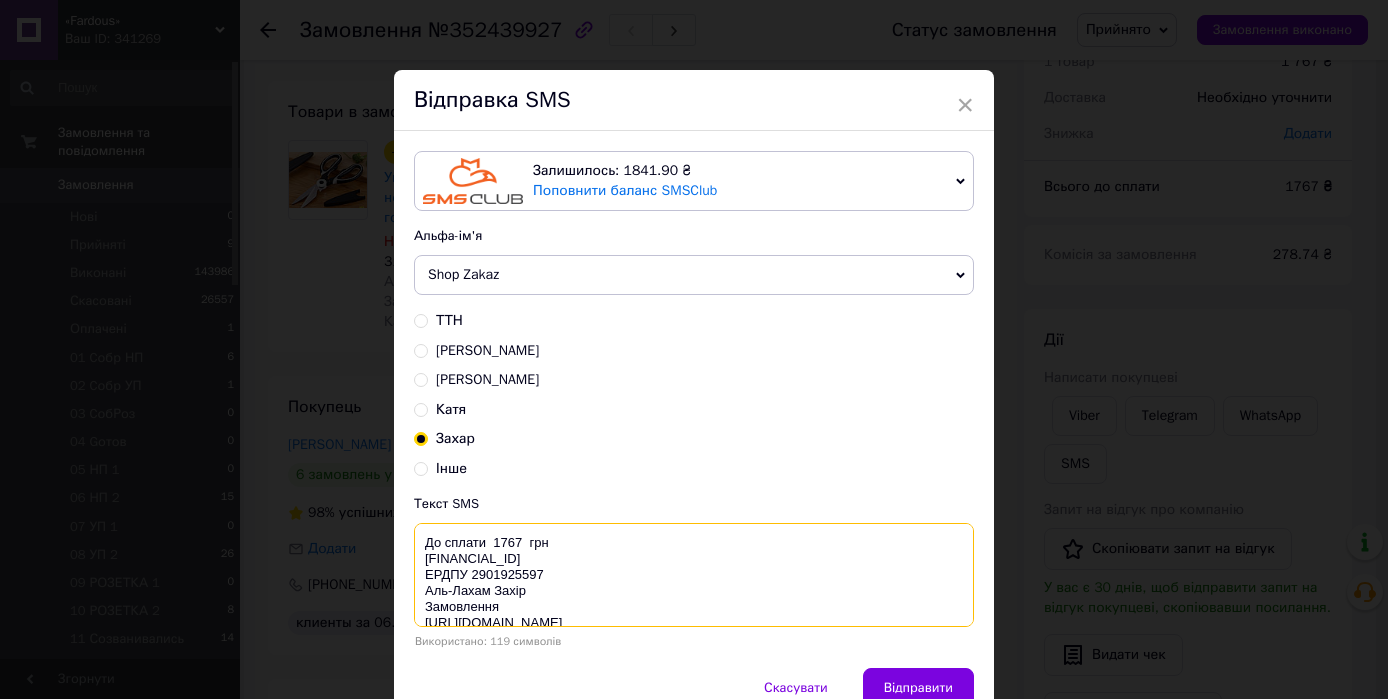 paste on "№352439927" 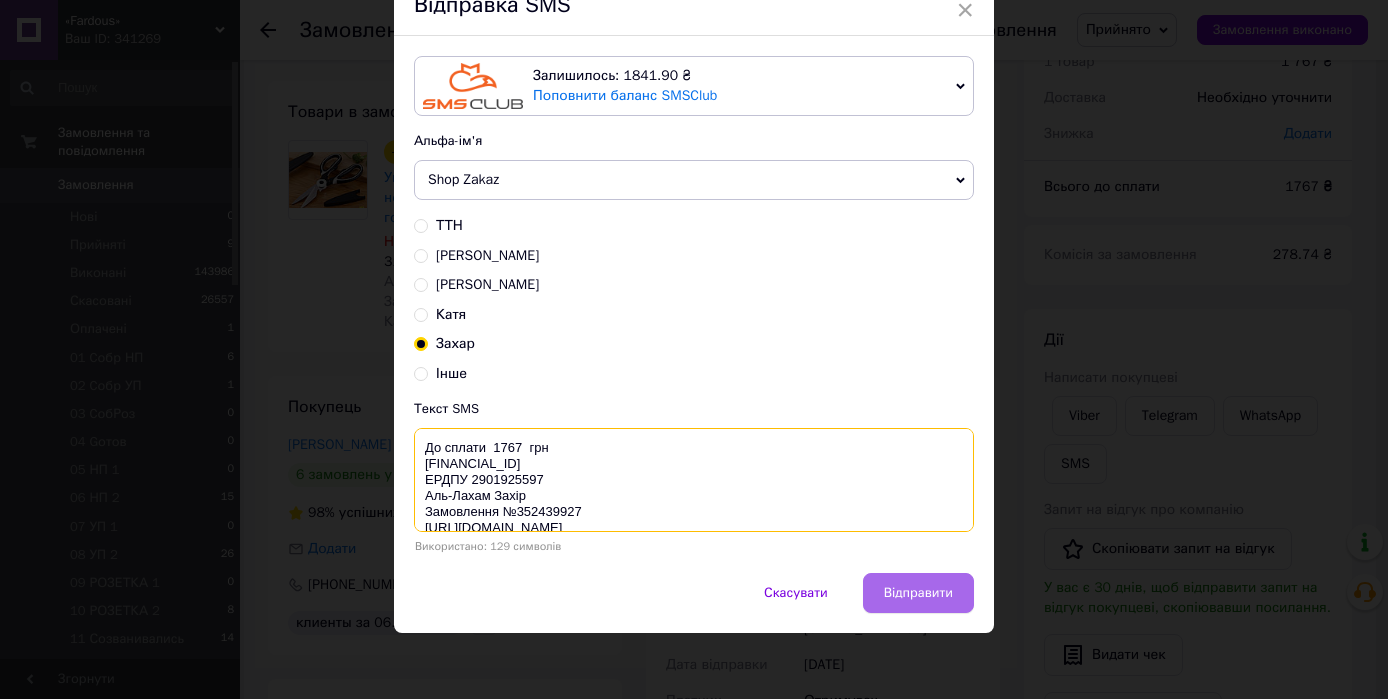 scroll, scrollTop: 96, scrollLeft: 0, axis: vertical 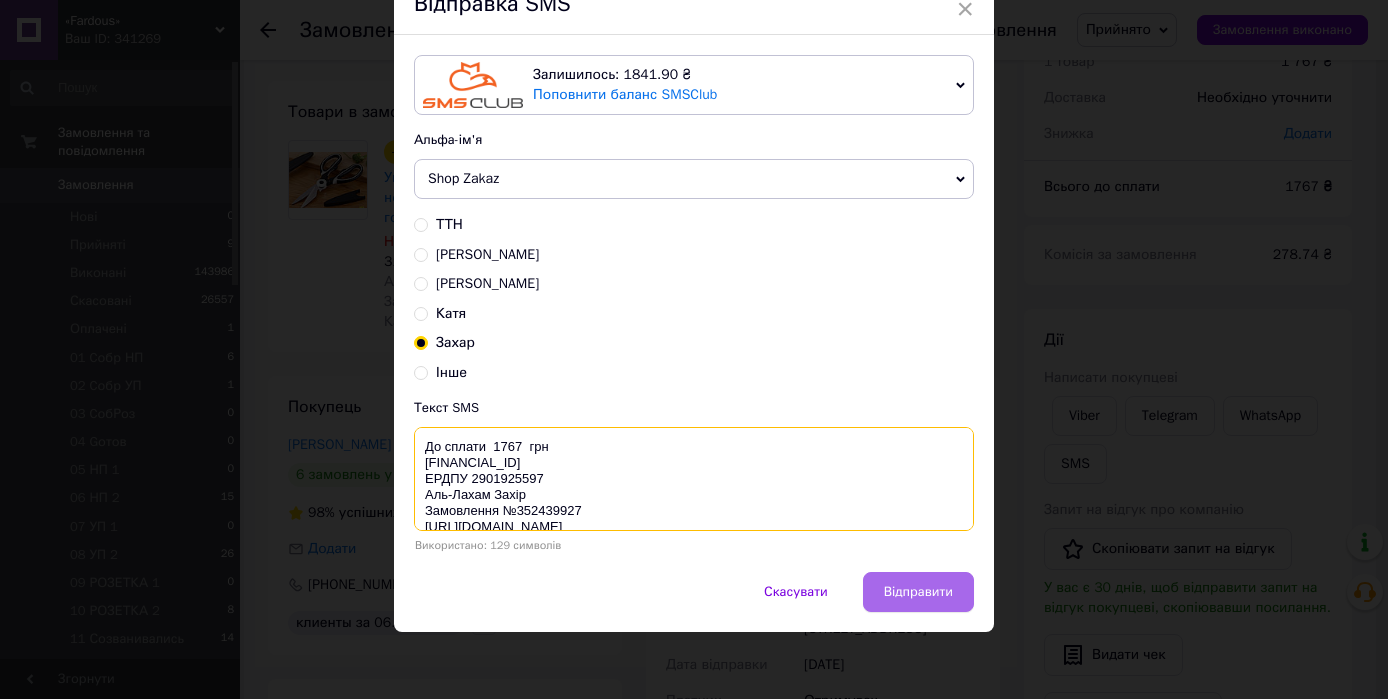 type on "До сплати  1767  грн
[FINANCIAL_ID]
ЕРДПУ 2901925597
Аль-Лахам Захір
Замовлення №352439927
[URL][DOMAIN_NAME]" 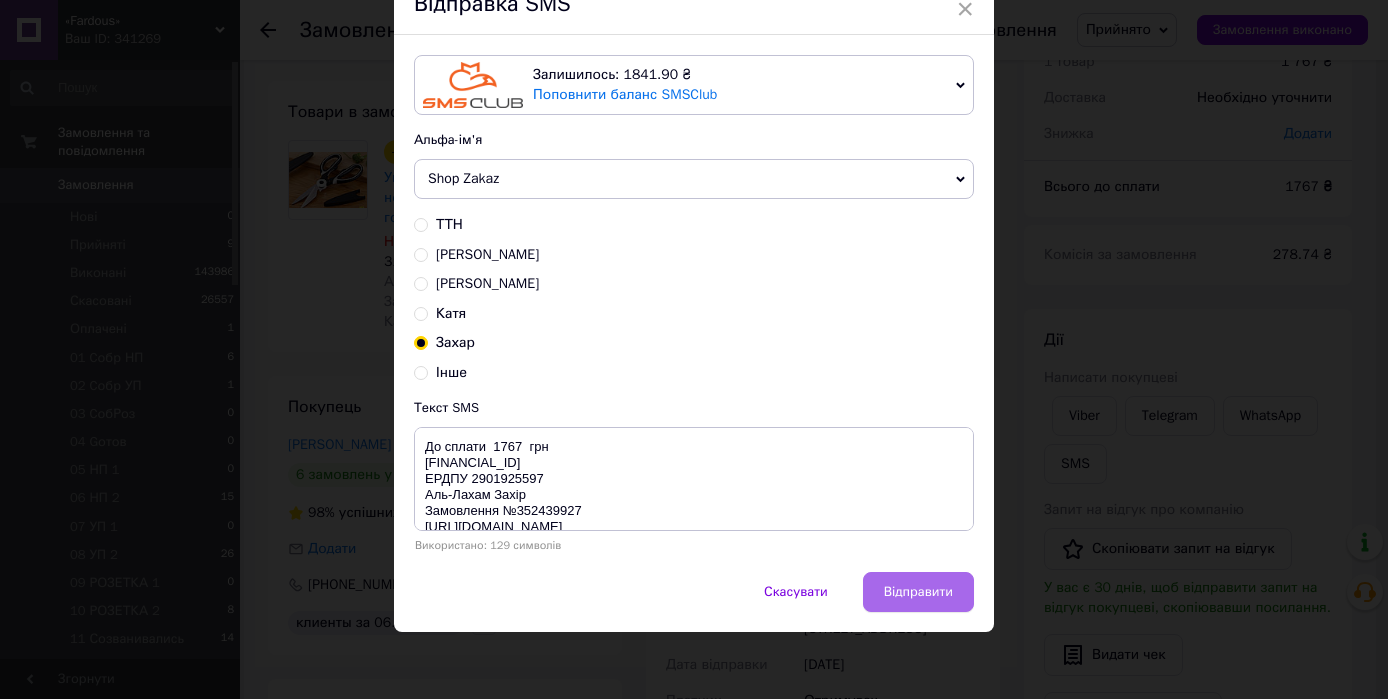 click on "Відправити" at bounding box center [918, 592] 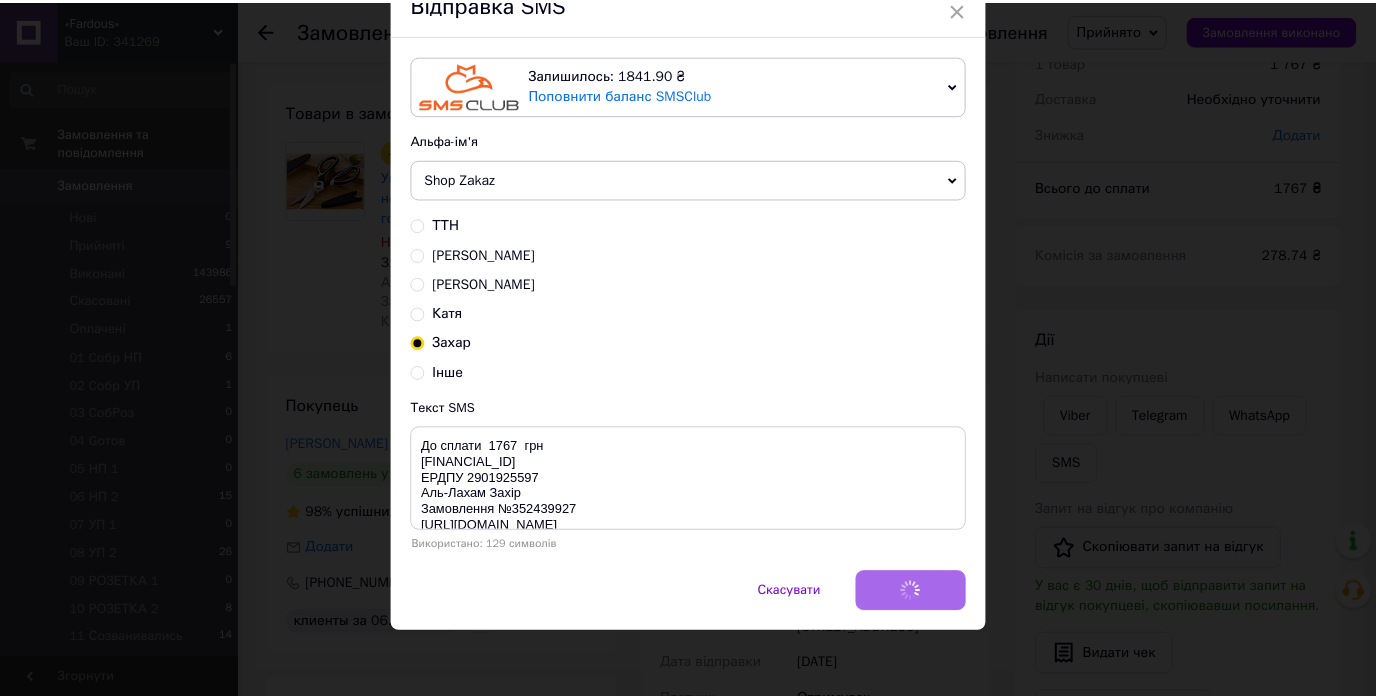 scroll, scrollTop: 0, scrollLeft: 0, axis: both 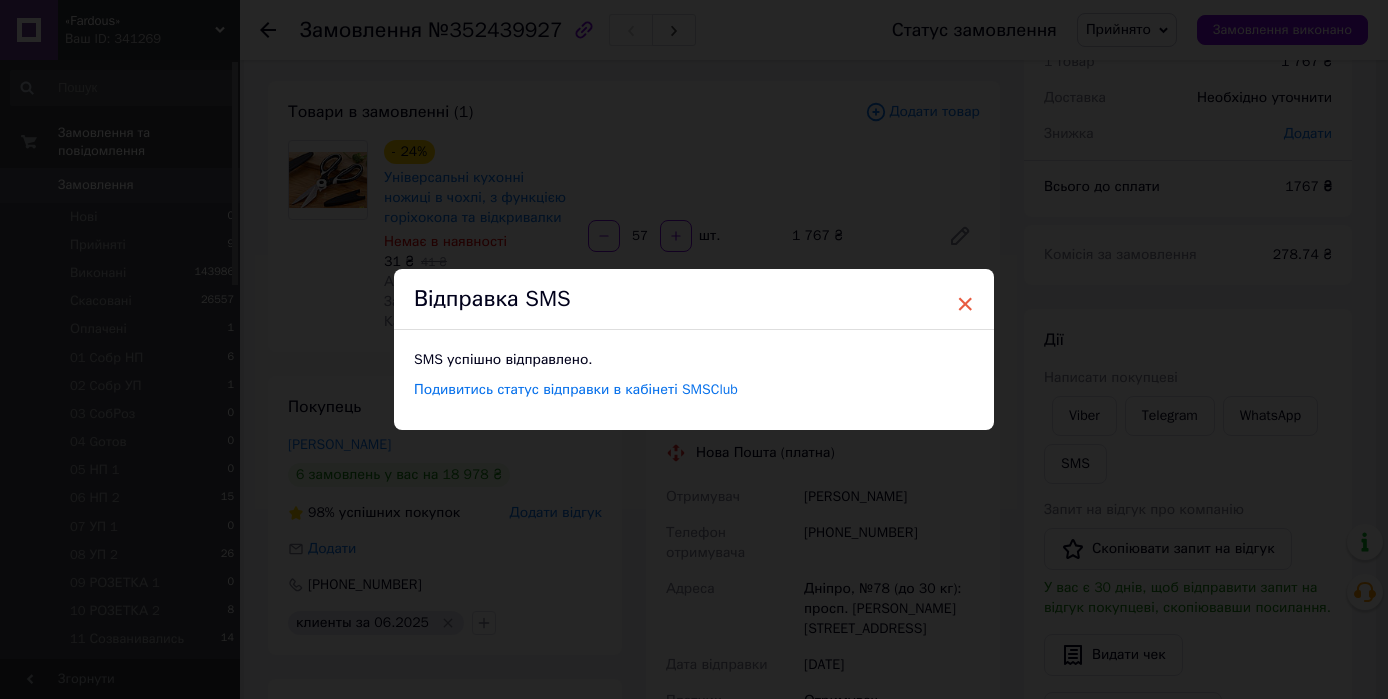 click on "×" at bounding box center [965, 304] 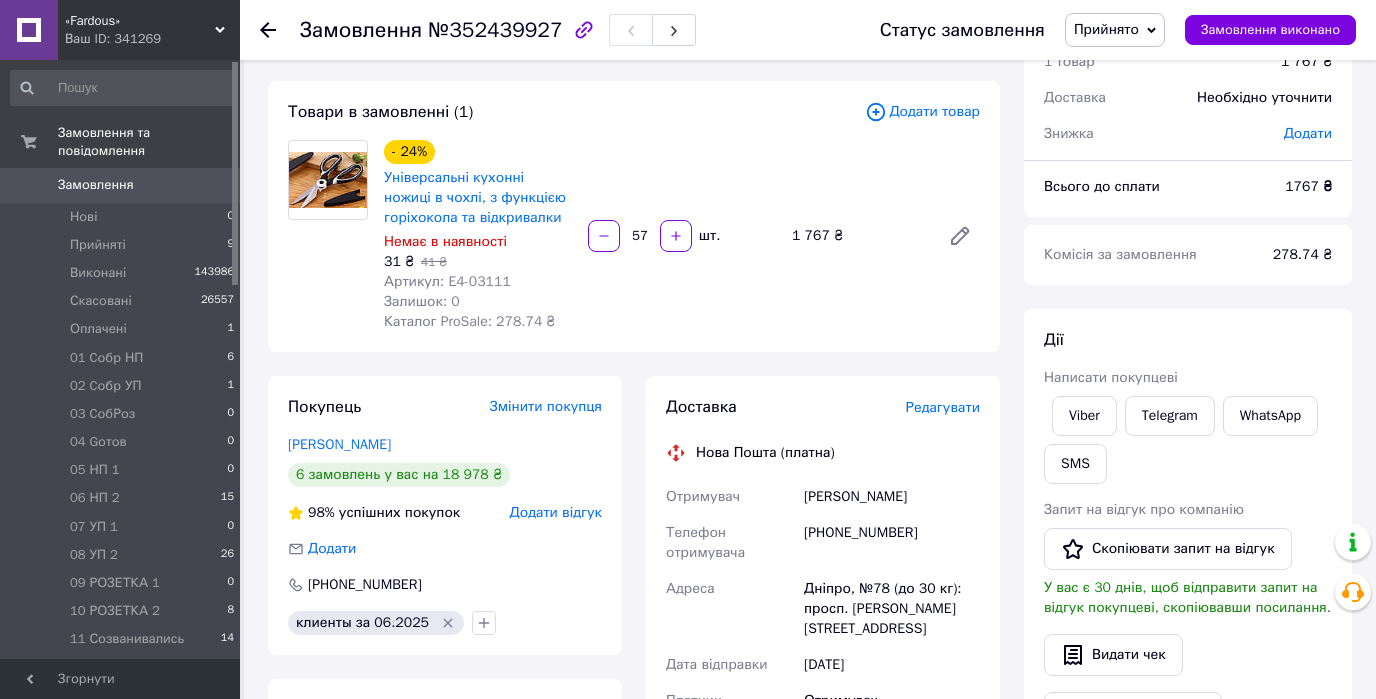 click 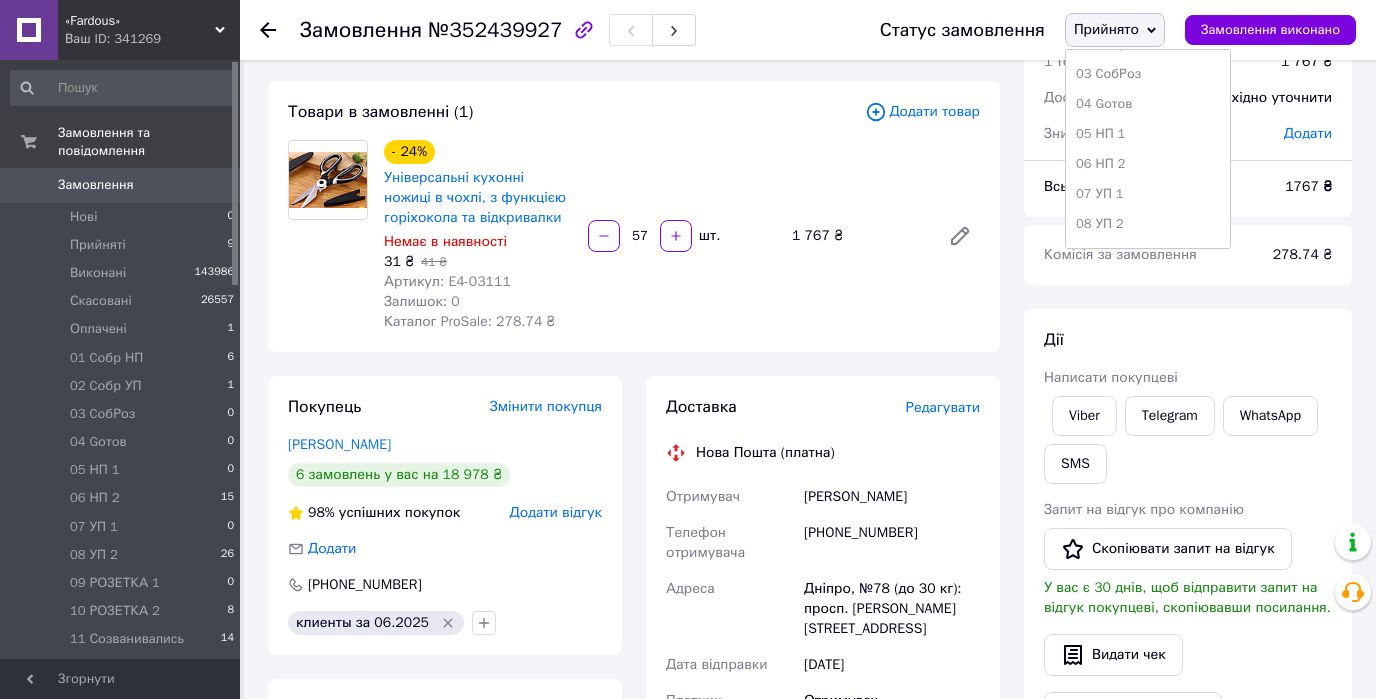 scroll, scrollTop: 320, scrollLeft: 0, axis: vertical 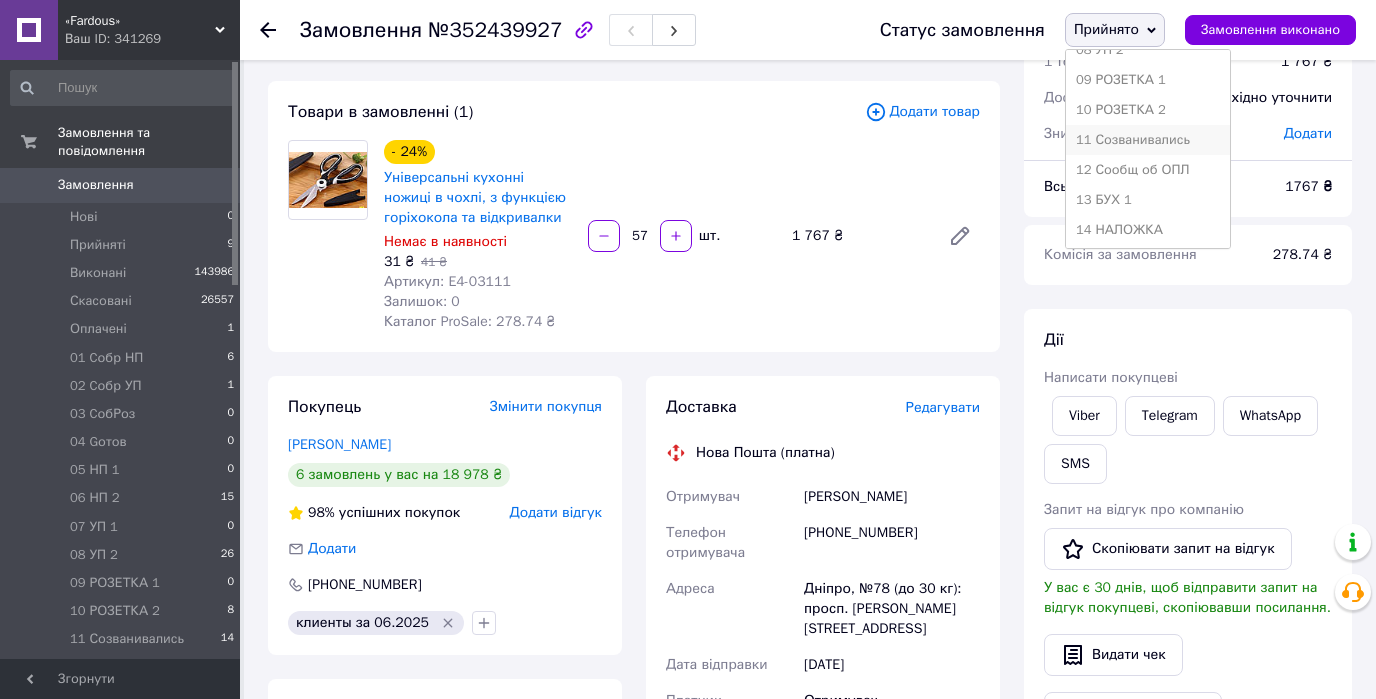 click on "11 Созванивались" at bounding box center (1148, 140) 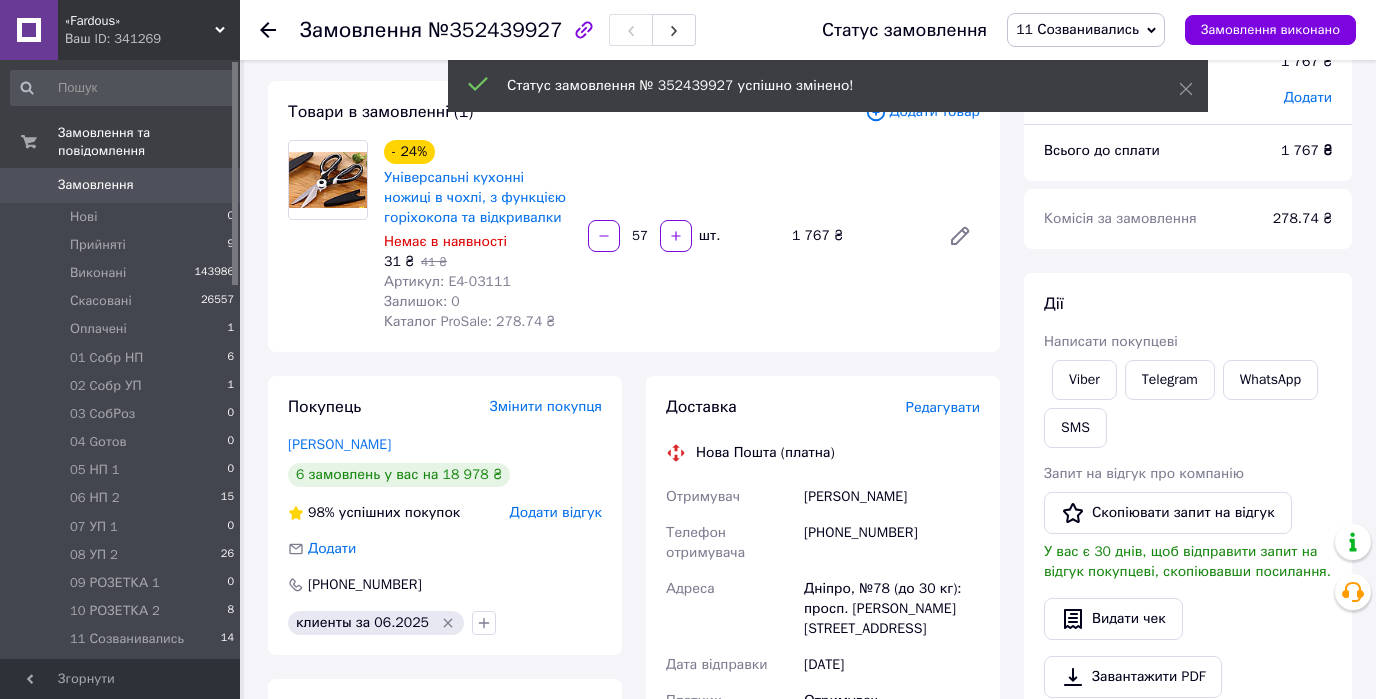 click 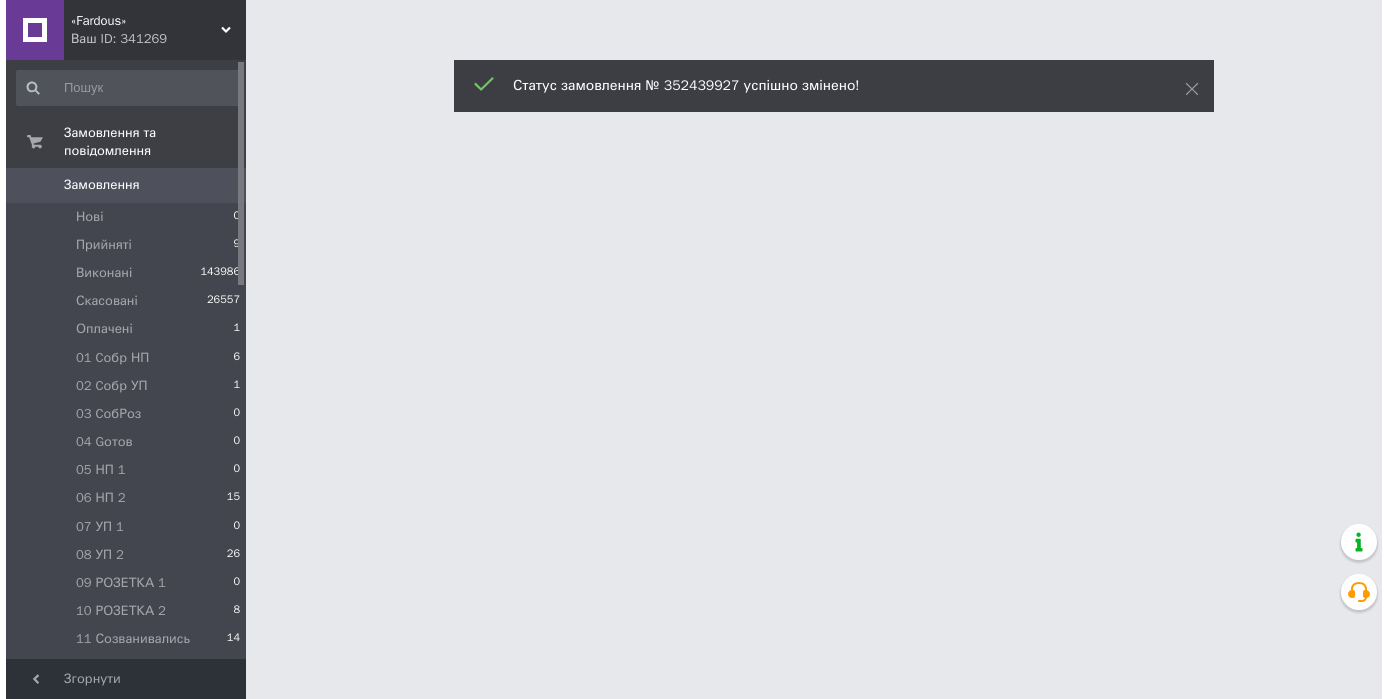 scroll, scrollTop: 0, scrollLeft: 0, axis: both 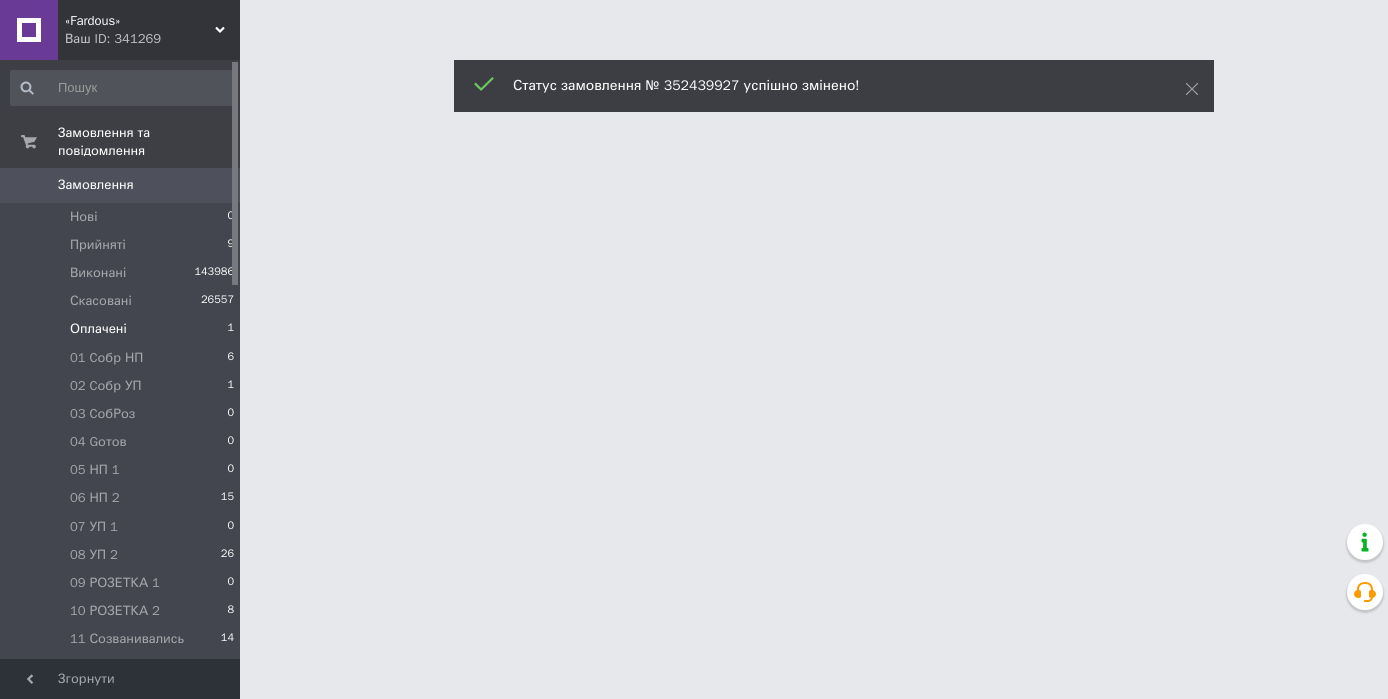 click on "Оплачені" at bounding box center [98, 329] 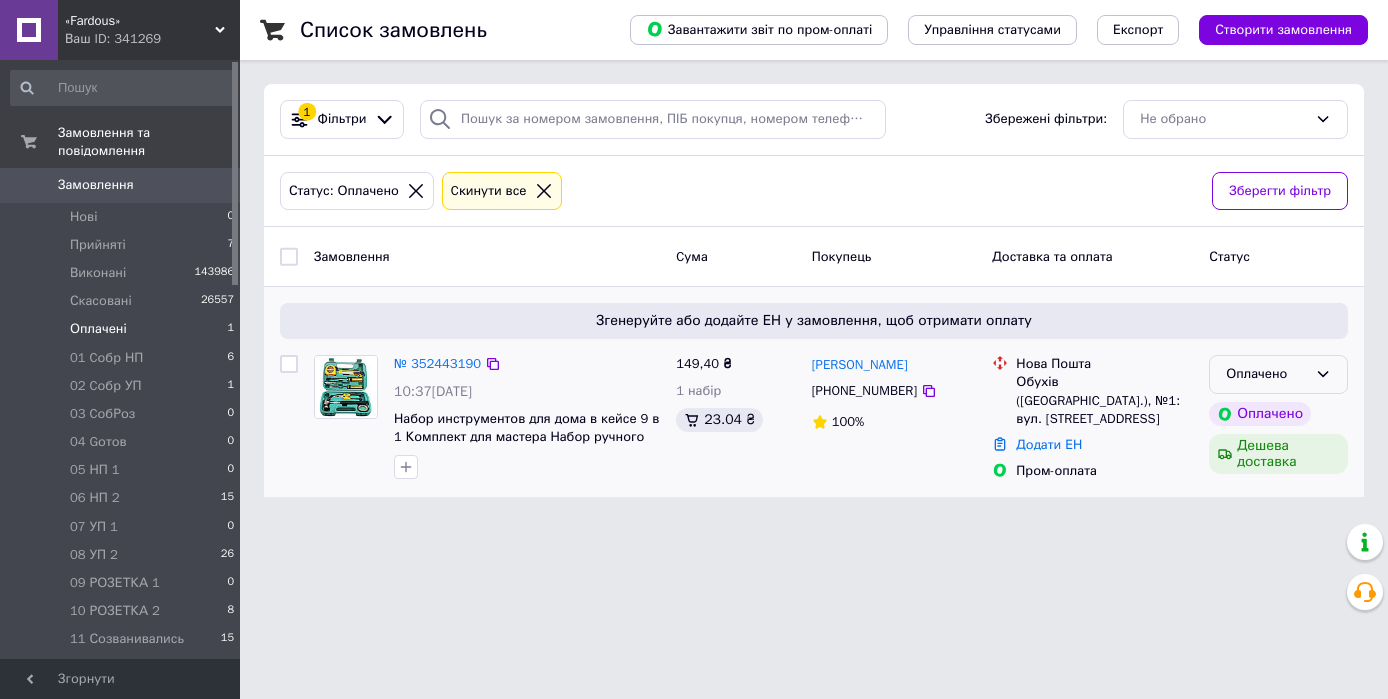 click 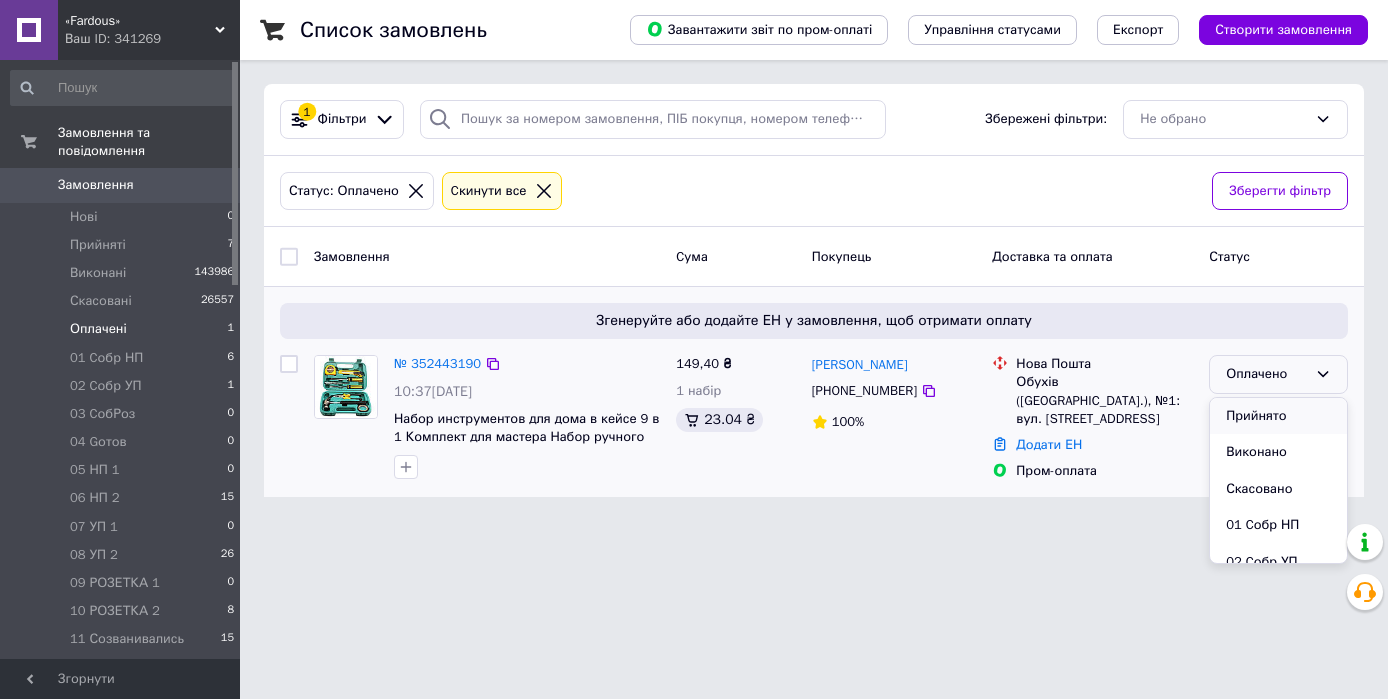 click on "Прийнято" at bounding box center [1278, 416] 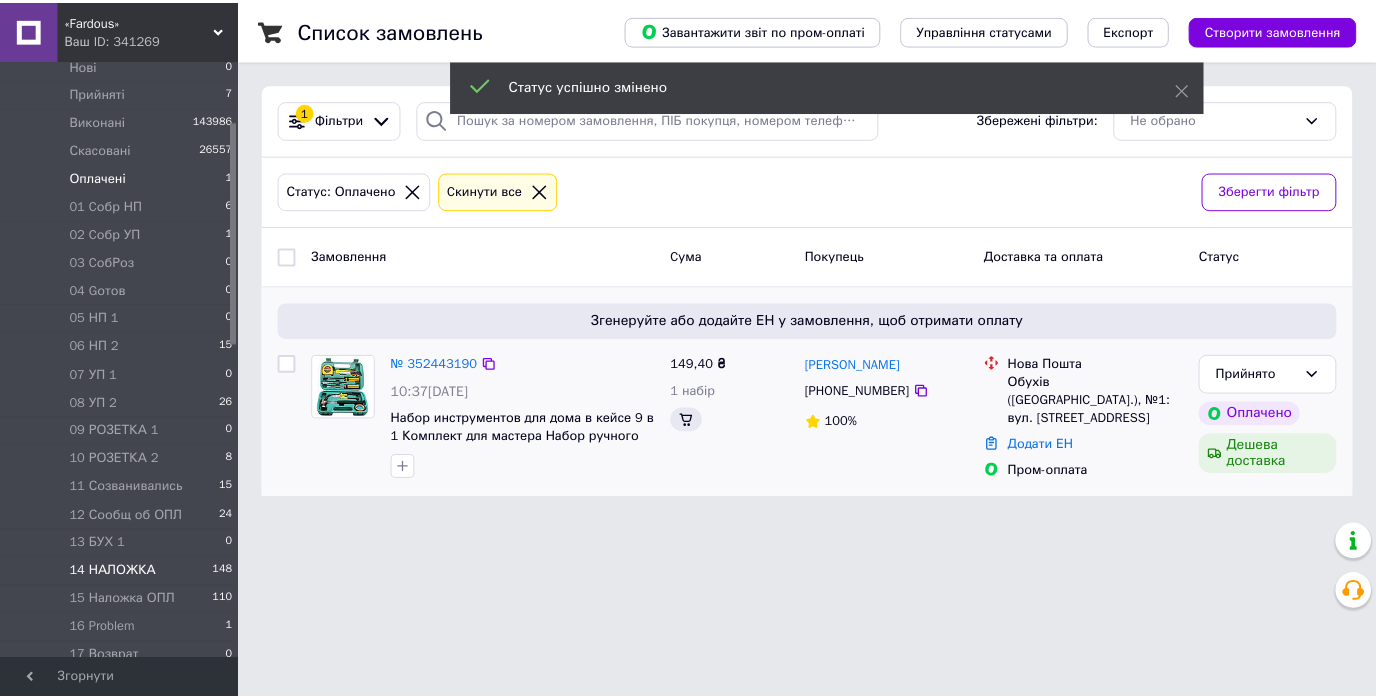 scroll, scrollTop: 160, scrollLeft: 0, axis: vertical 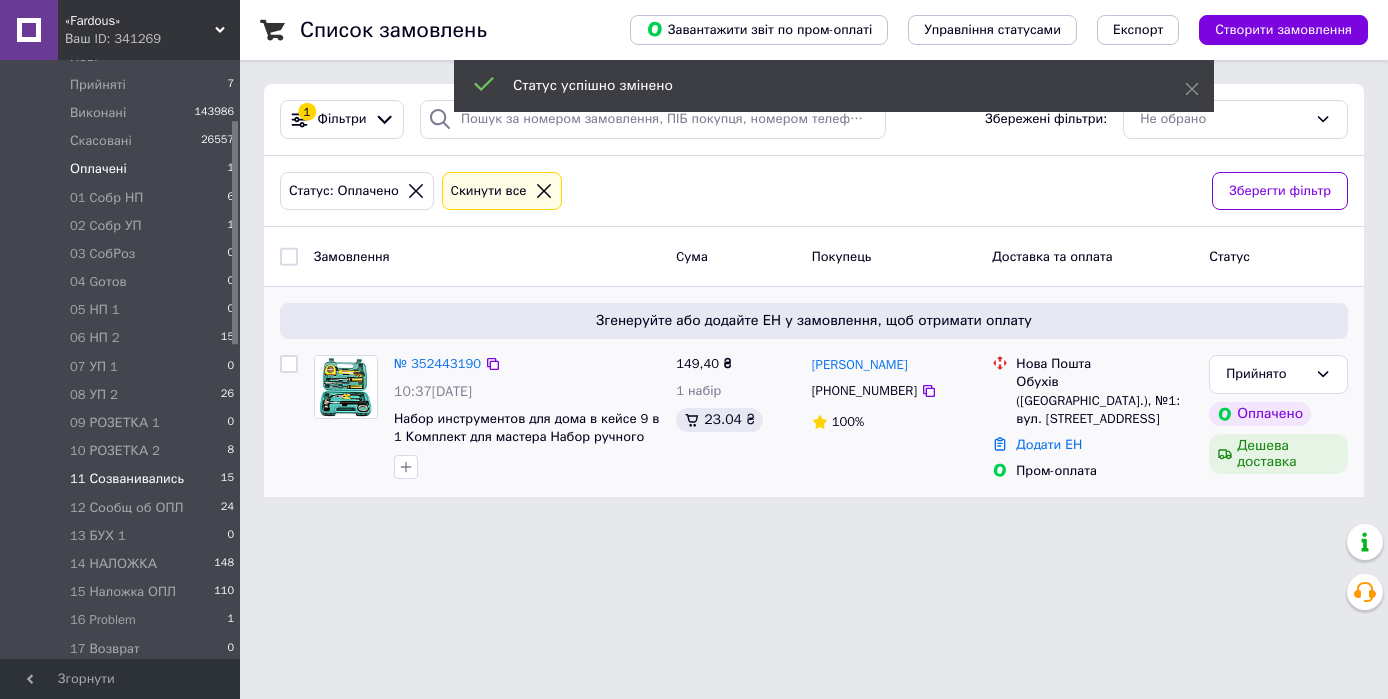 click on "11 Созванивались" at bounding box center [127, 479] 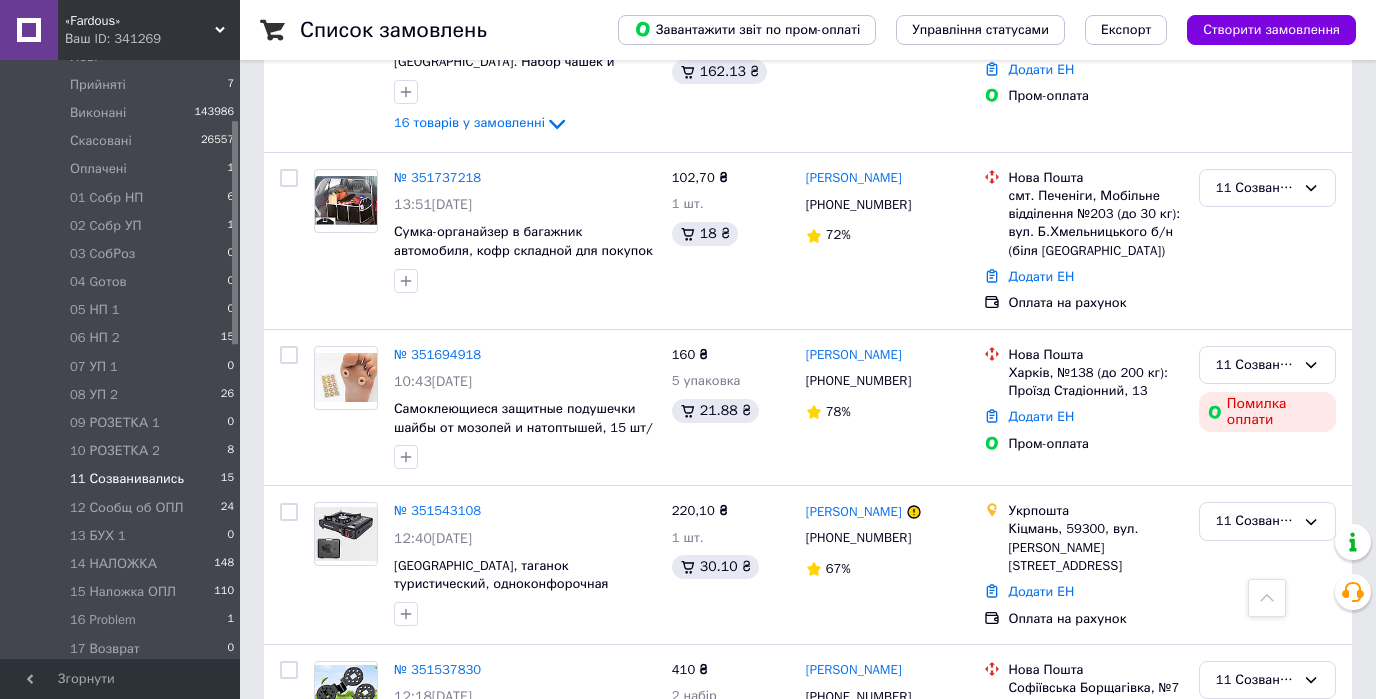 scroll, scrollTop: 2287, scrollLeft: 0, axis: vertical 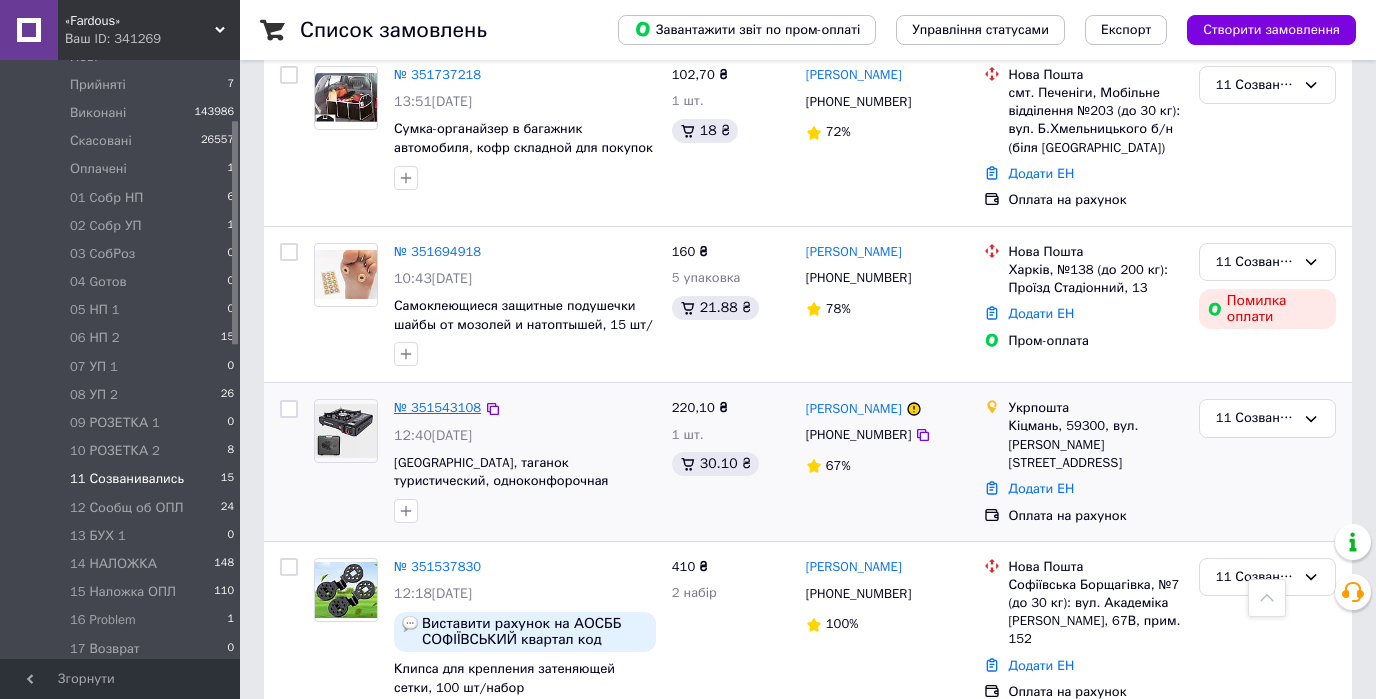 click on "№ 351543108" at bounding box center [437, 407] 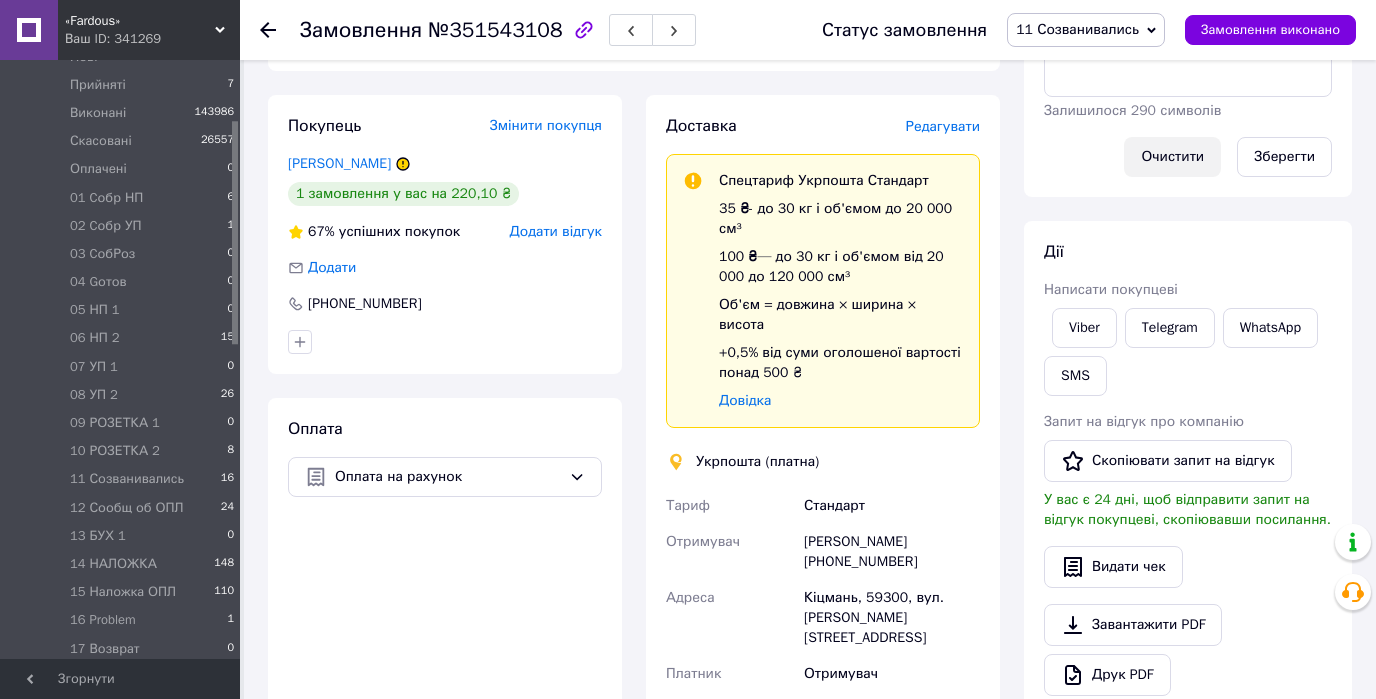 scroll, scrollTop: 178, scrollLeft: 0, axis: vertical 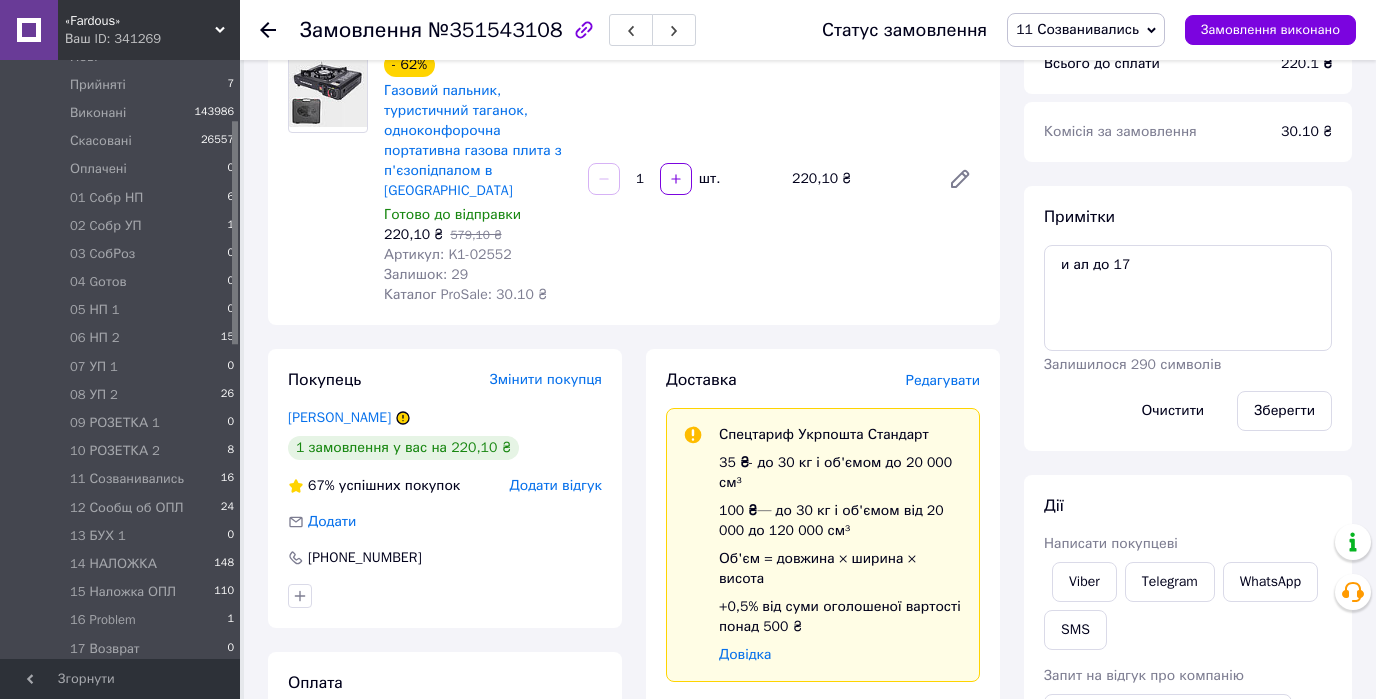 click 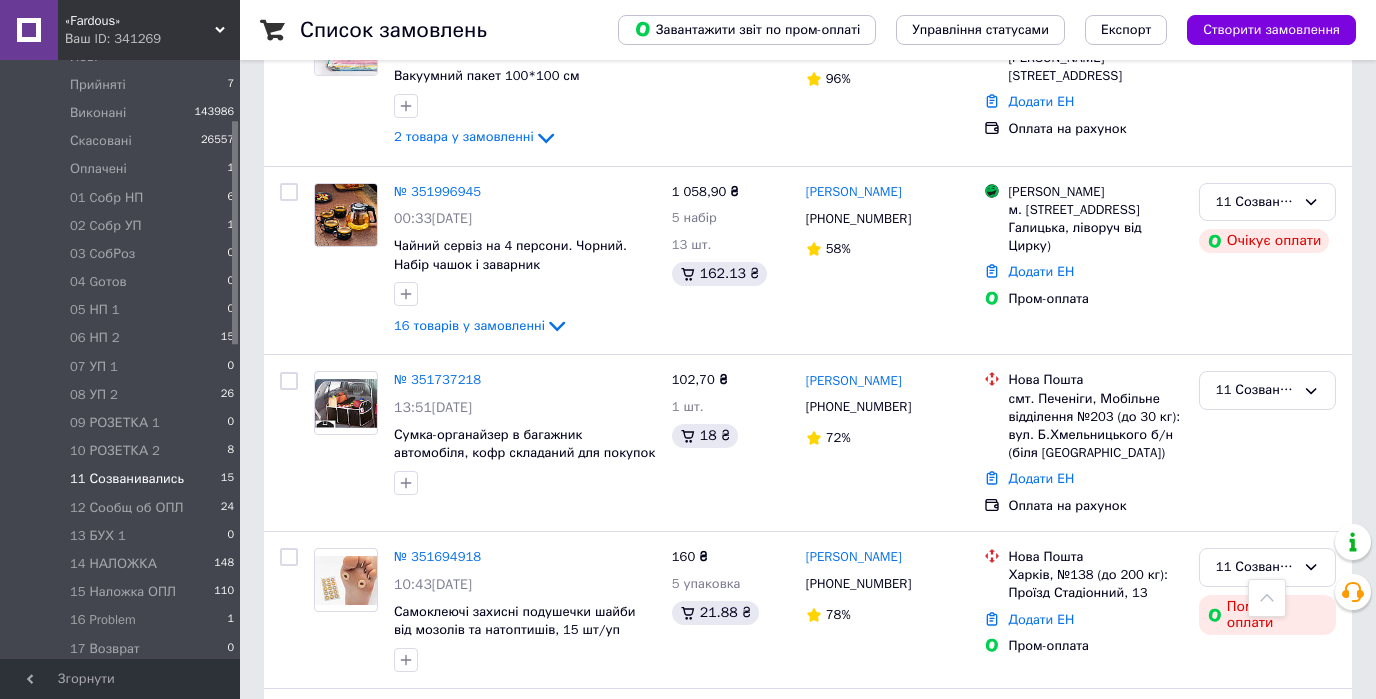 scroll, scrollTop: 2125, scrollLeft: 0, axis: vertical 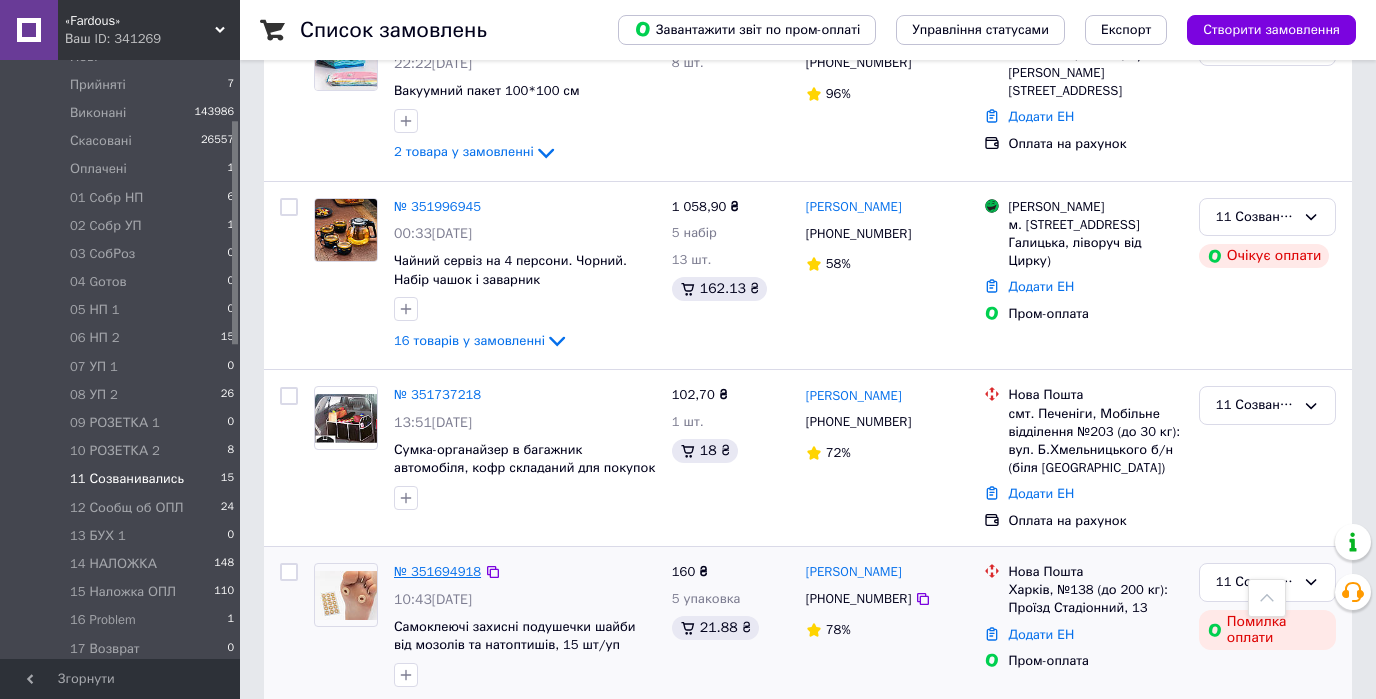 click on "№ 351694918" at bounding box center (437, 571) 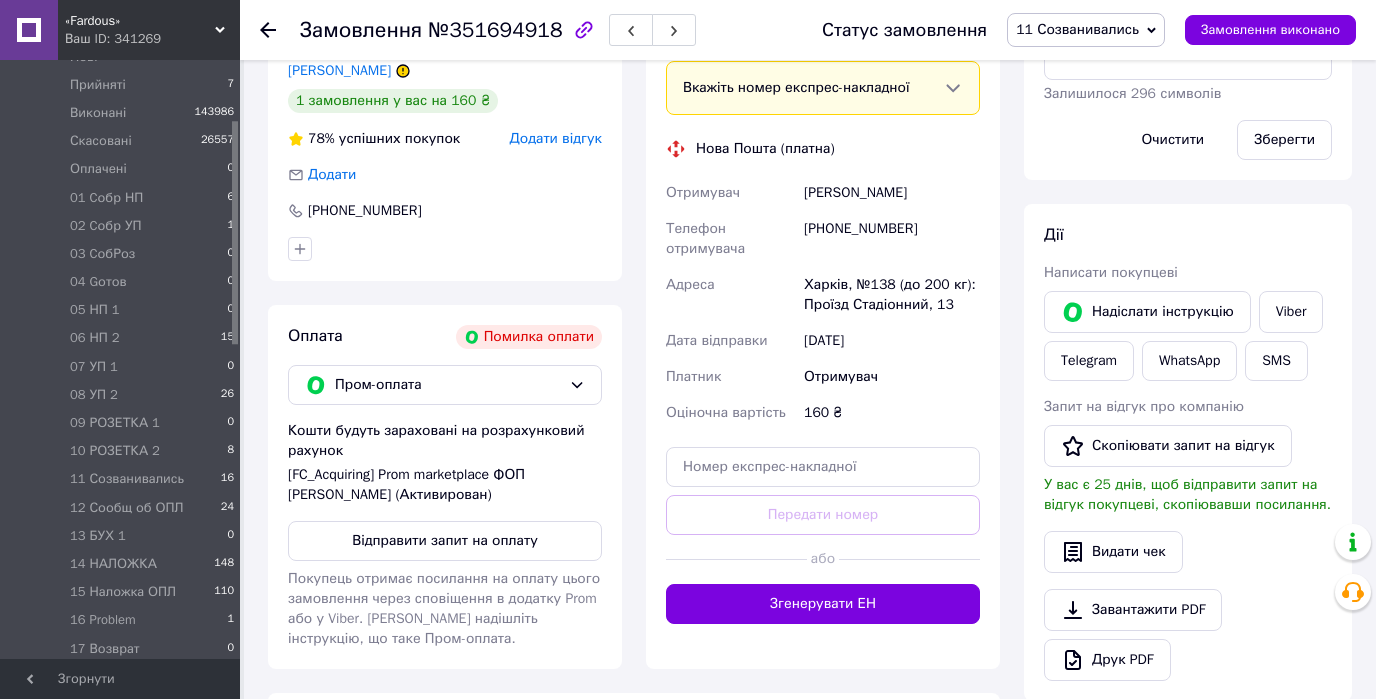 scroll, scrollTop: 85, scrollLeft: 0, axis: vertical 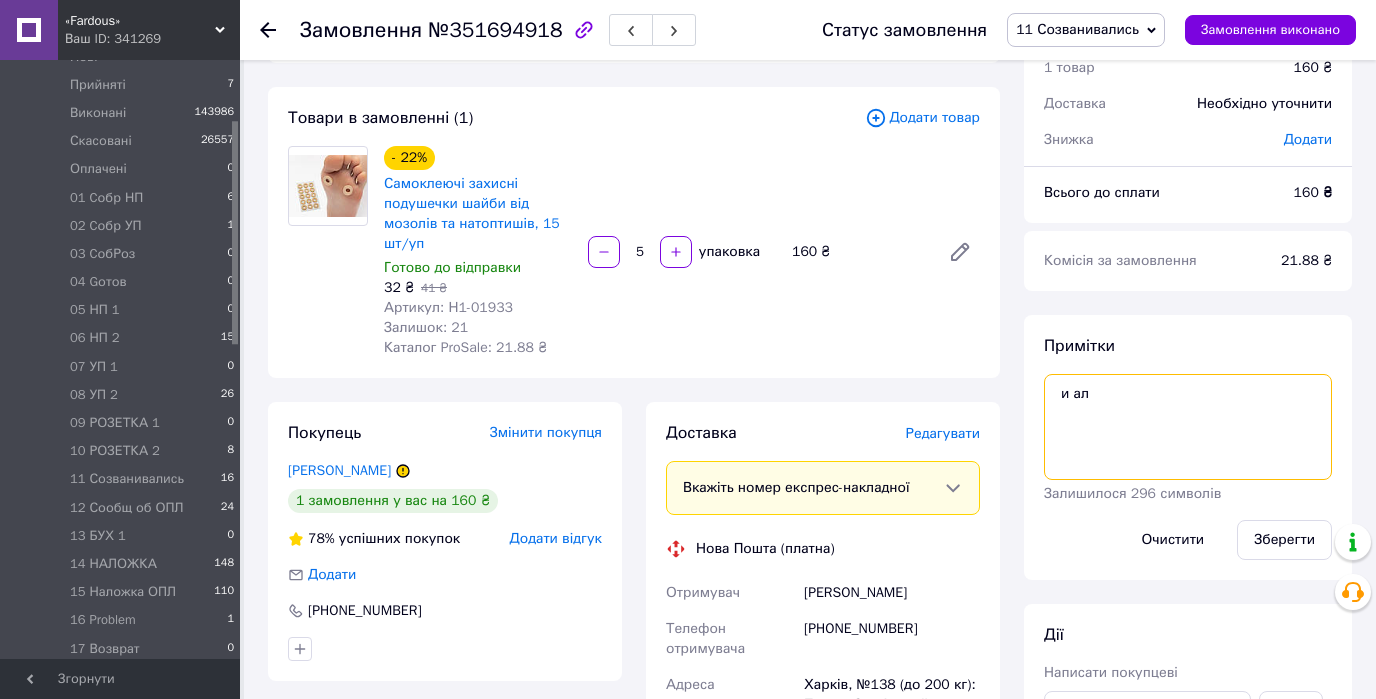 click on "и ал" at bounding box center [1188, 427] 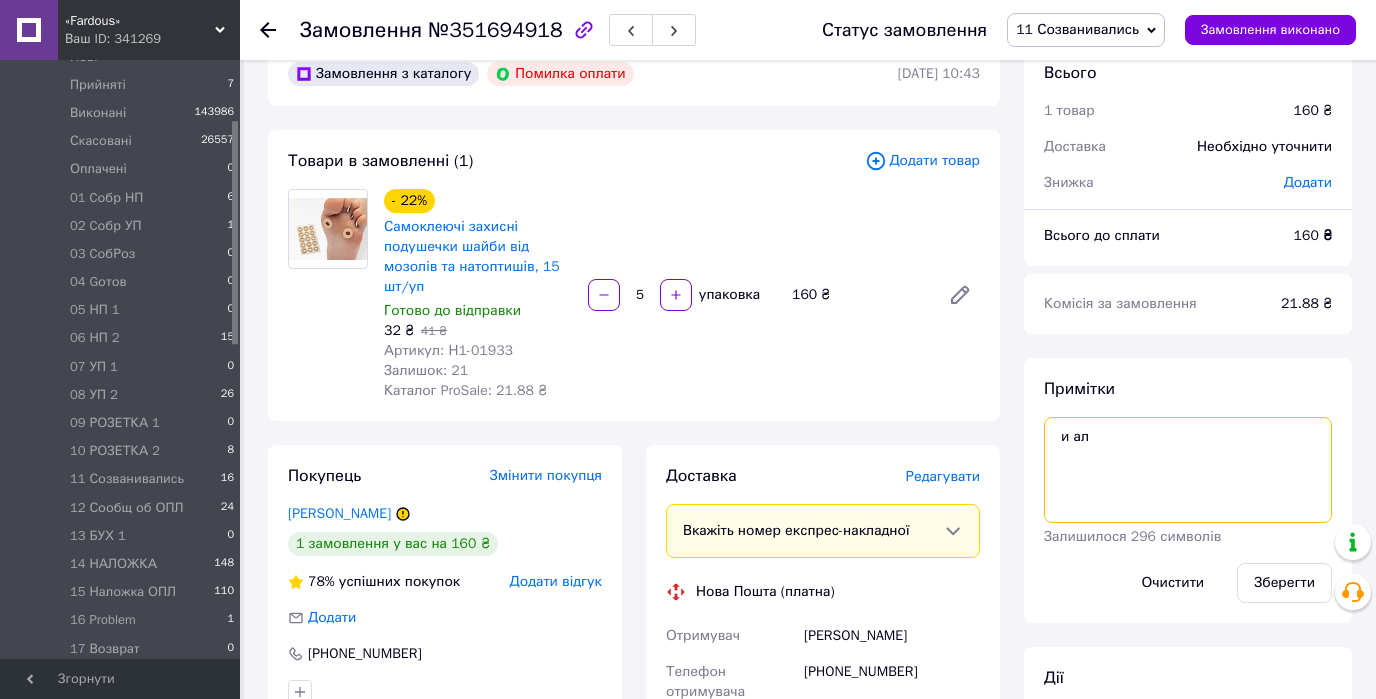 scroll, scrollTop: 5, scrollLeft: 0, axis: vertical 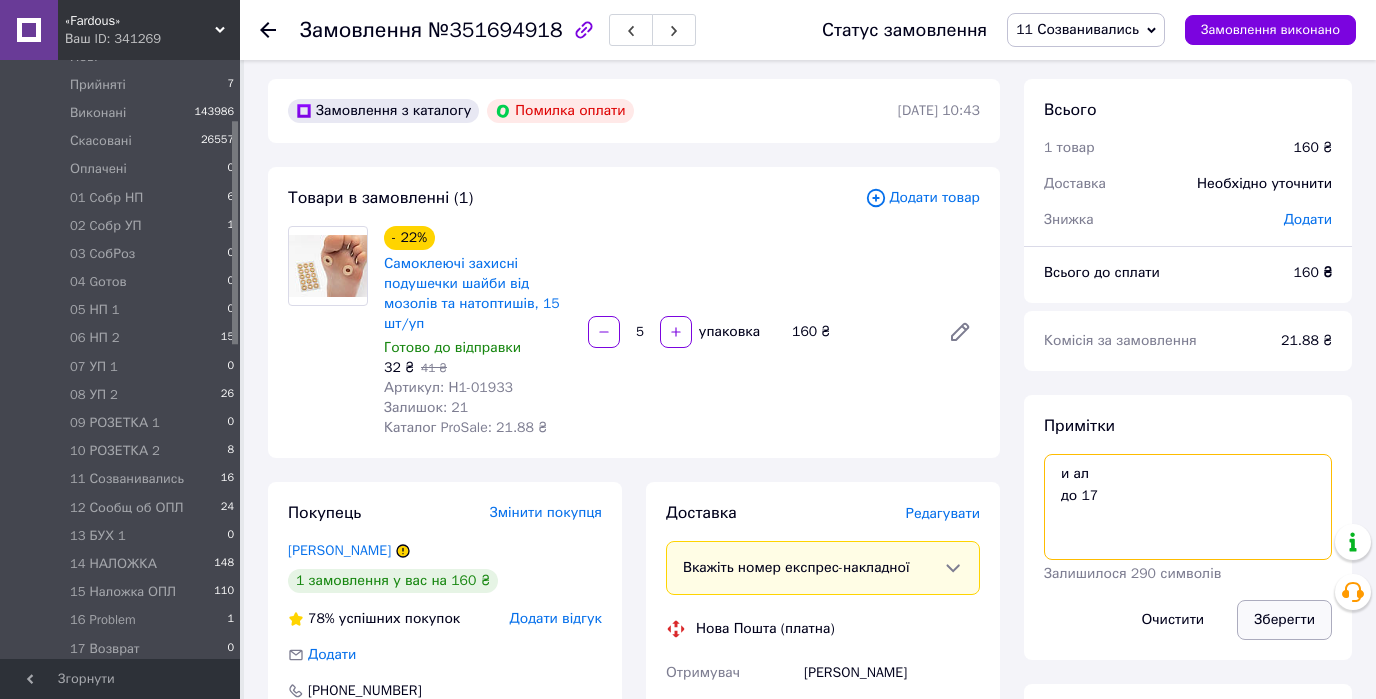 type on "и ал
до 17" 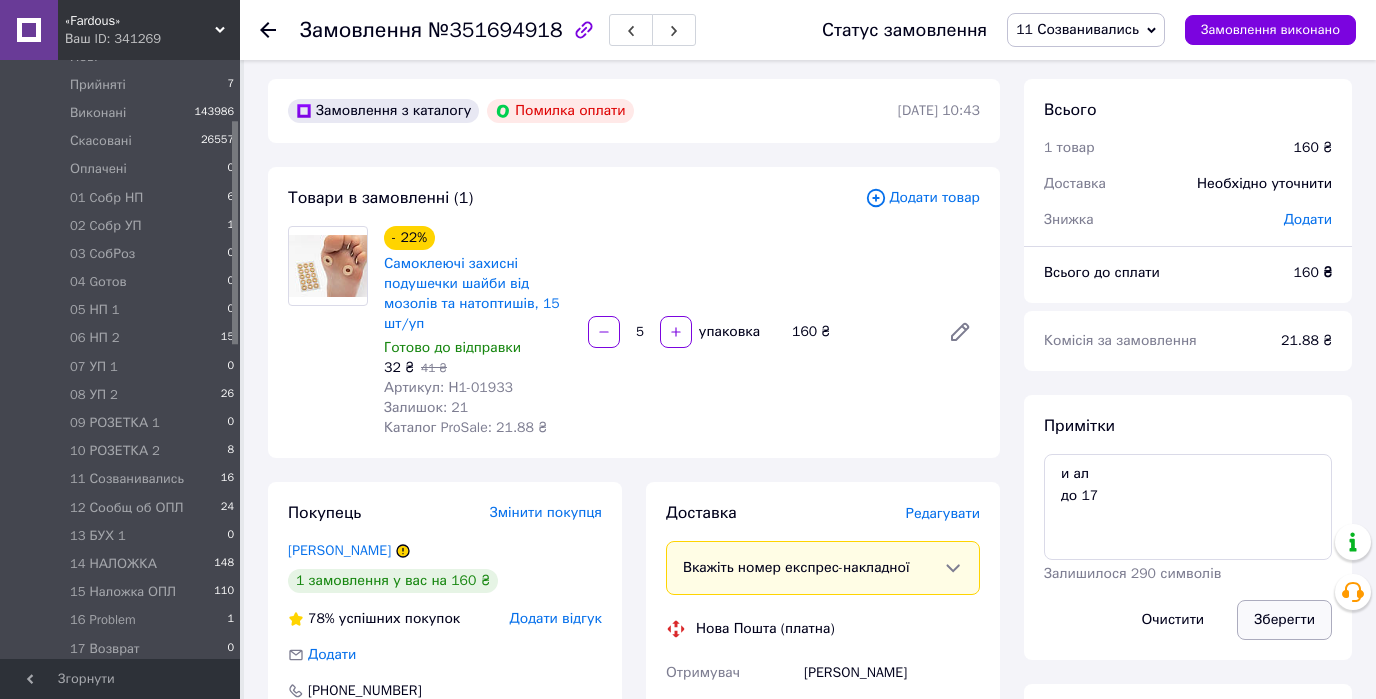 click on "Зберегти" at bounding box center (1284, 620) 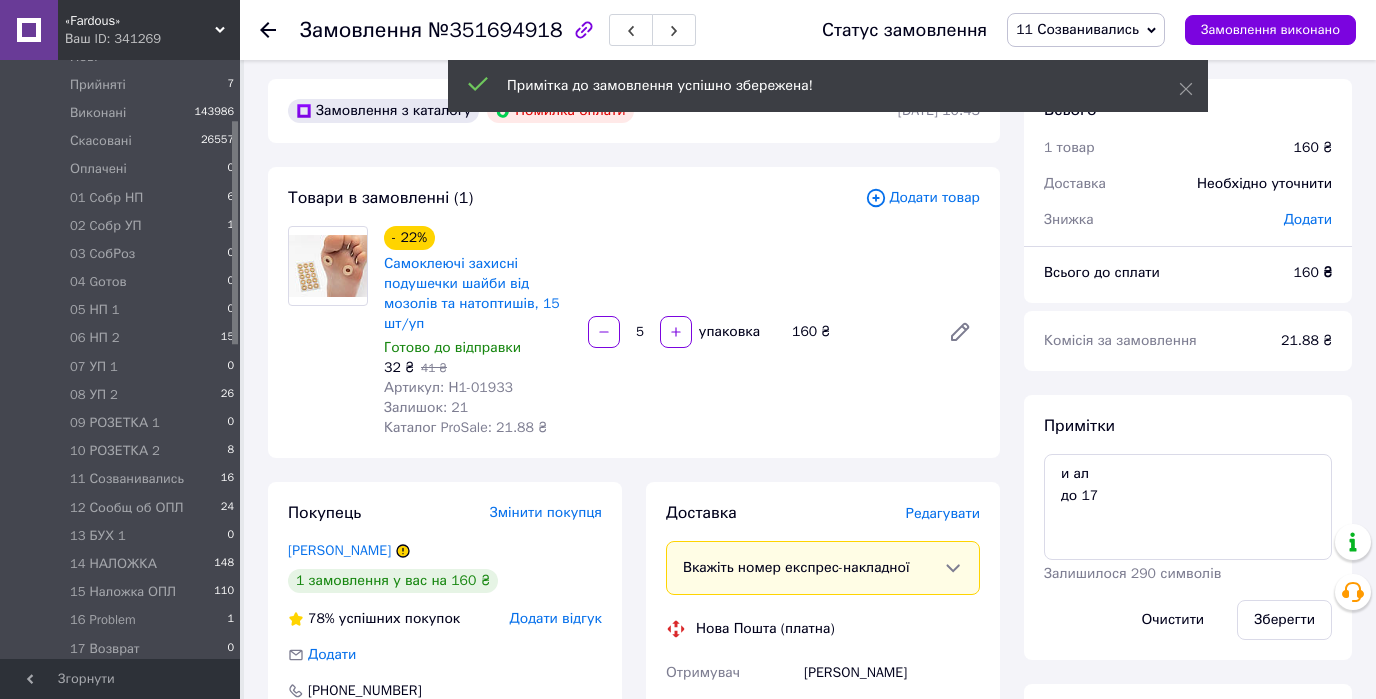 click 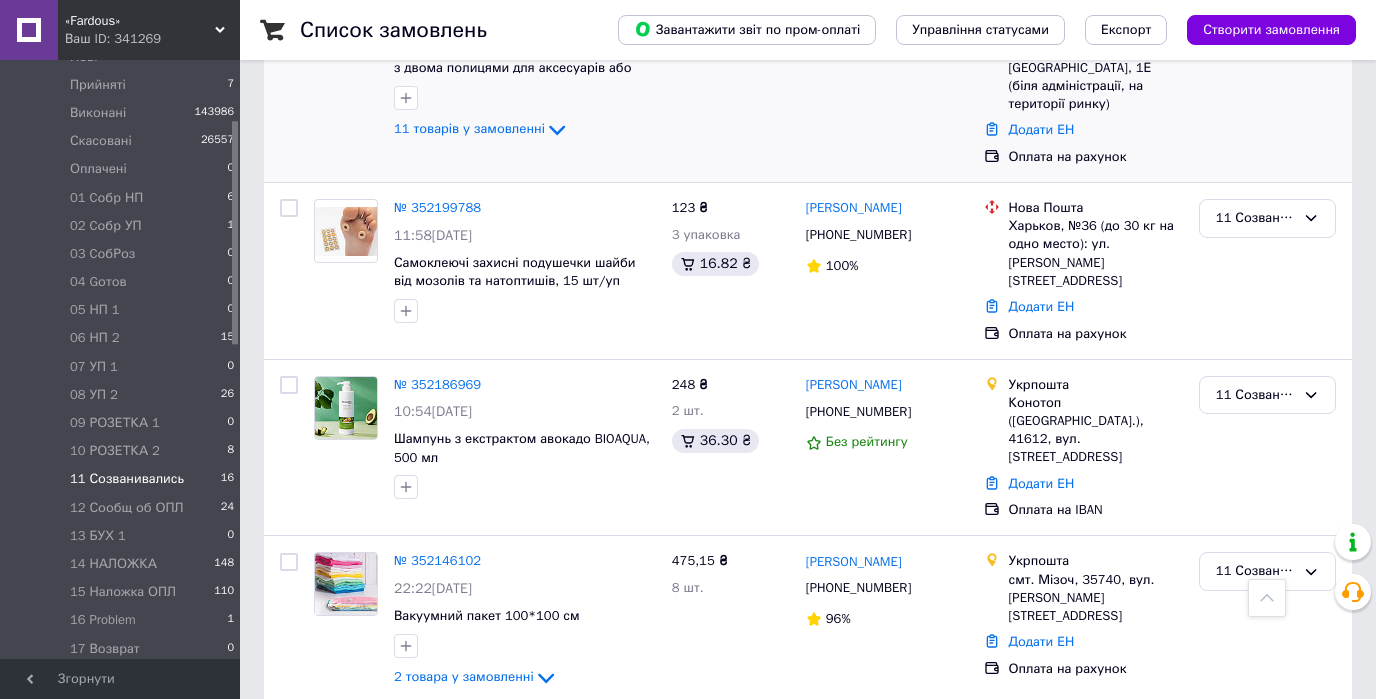 scroll, scrollTop: 2080, scrollLeft: 0, axis: vertical 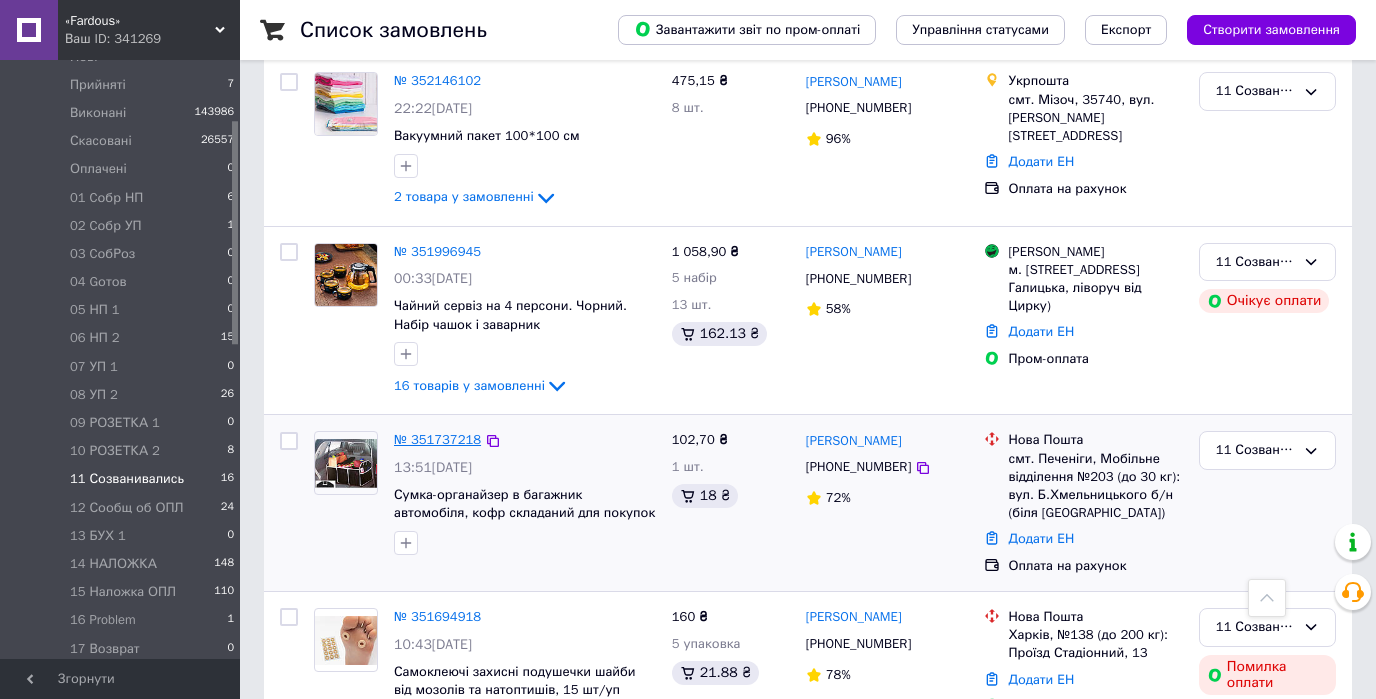 click on "№ 351737218" at bounding box center [437, 439] 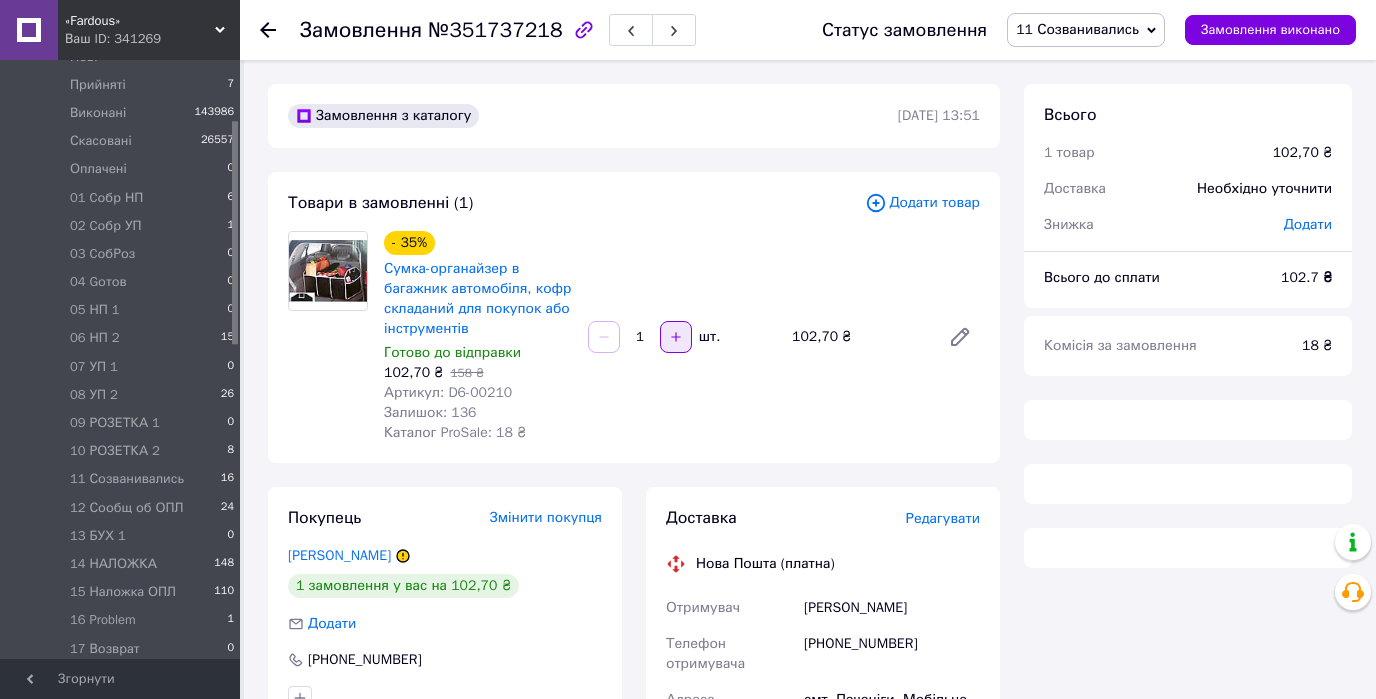 scroll, scrollTop: 320, scrollLeft: 0, axis: vertical 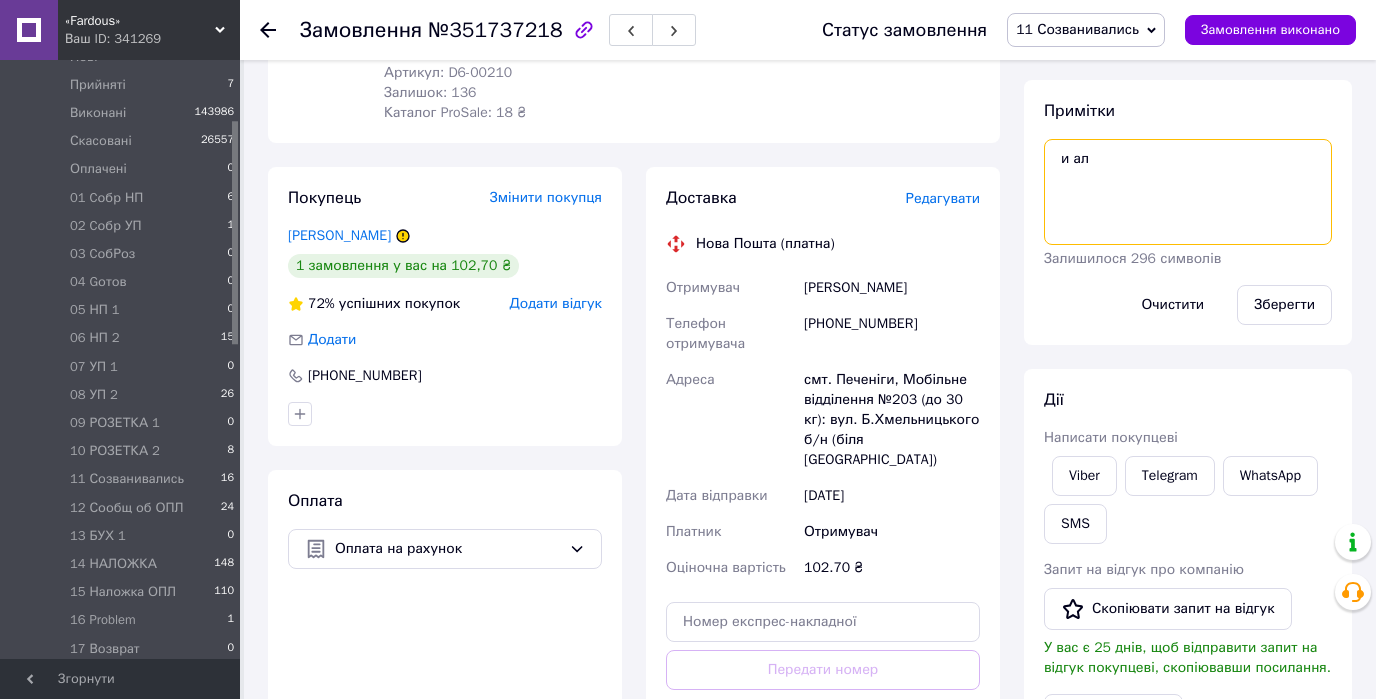 click on "и ал" at bounding box center (1188, 192) 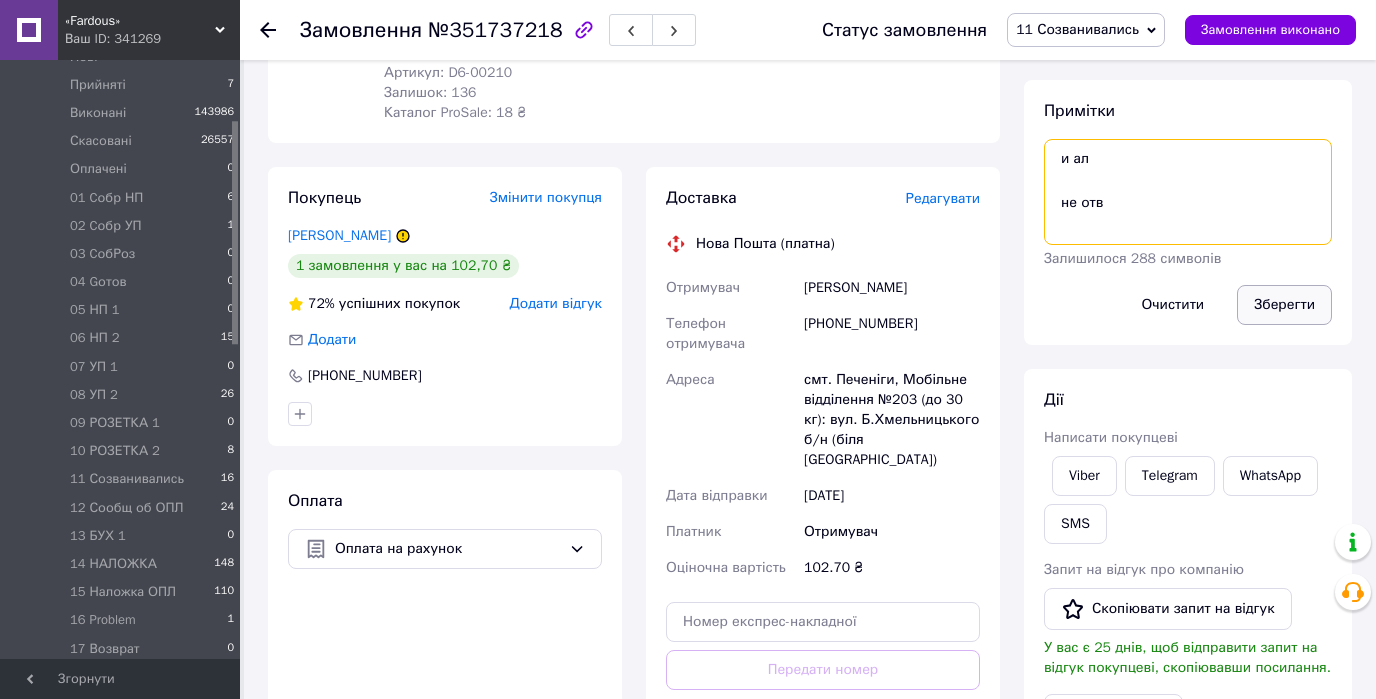 type on "и ал
не отв" 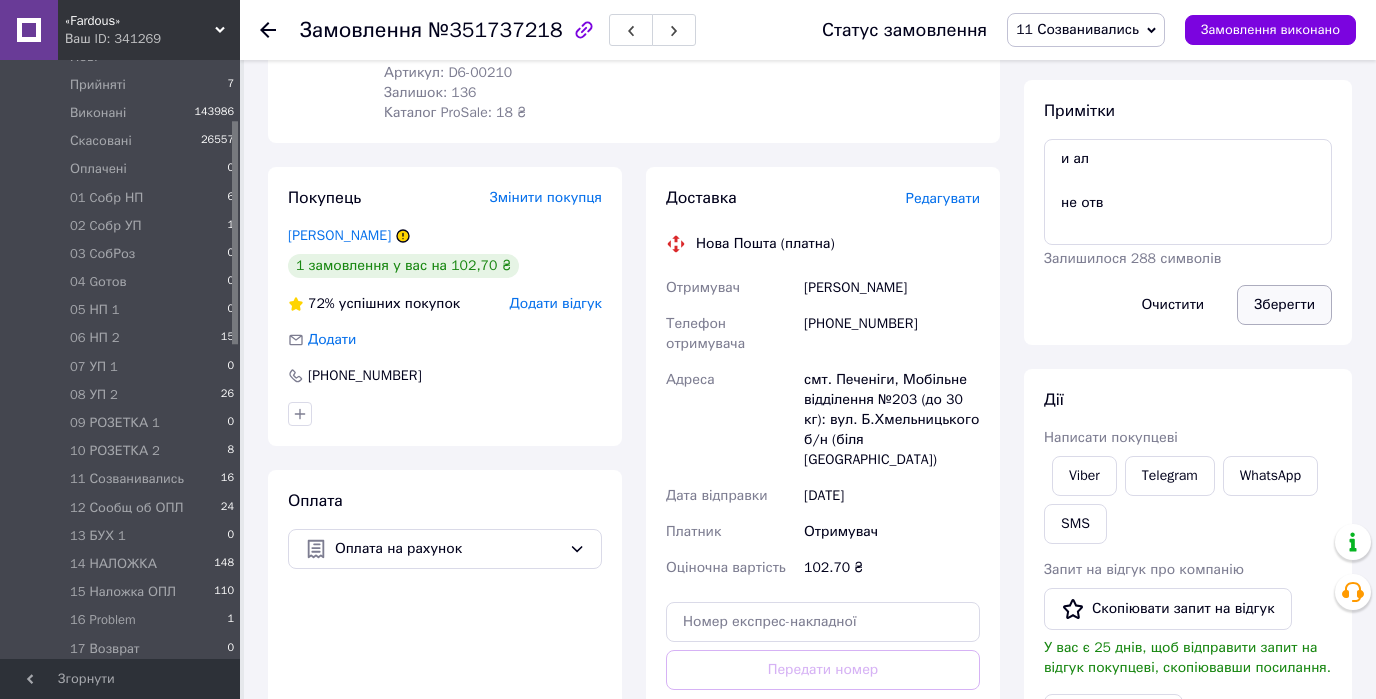 click on "Зберегти" at bounding box center (1284, 305) 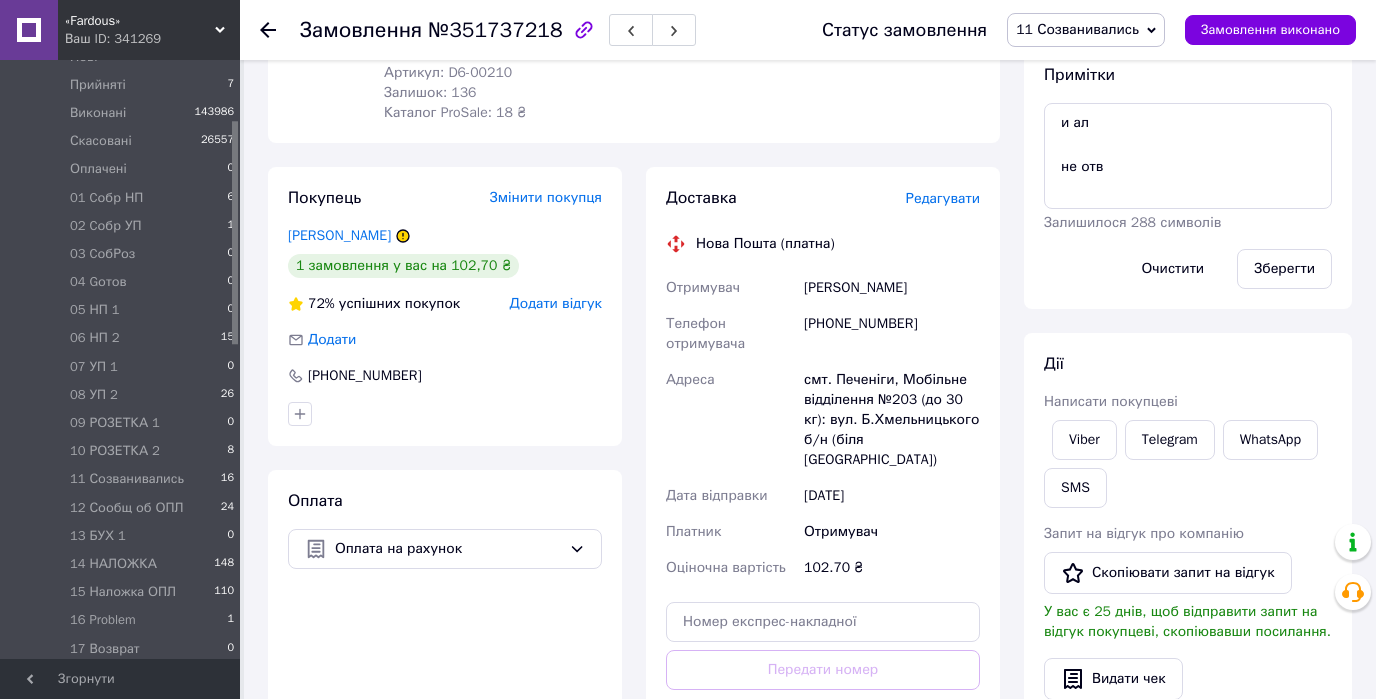 click 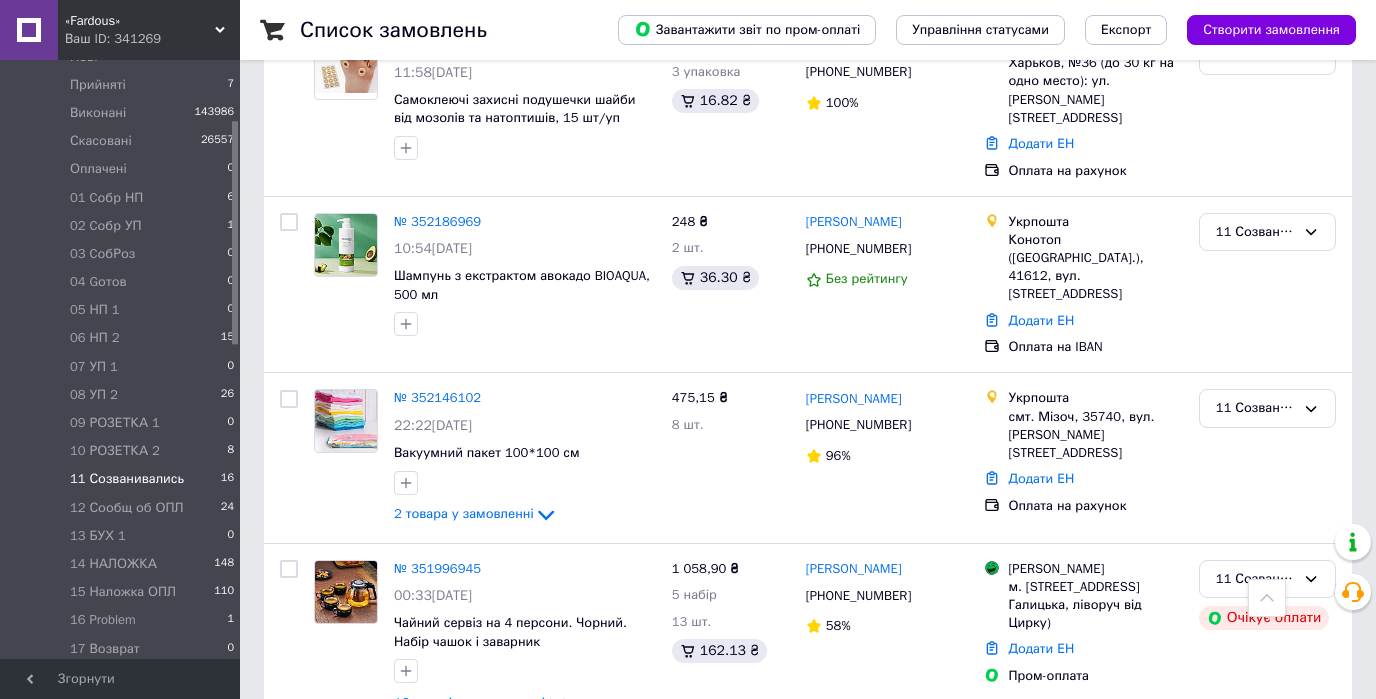 scroll, scrollTop: 2240, scrollLeft: 0, axis: vertical 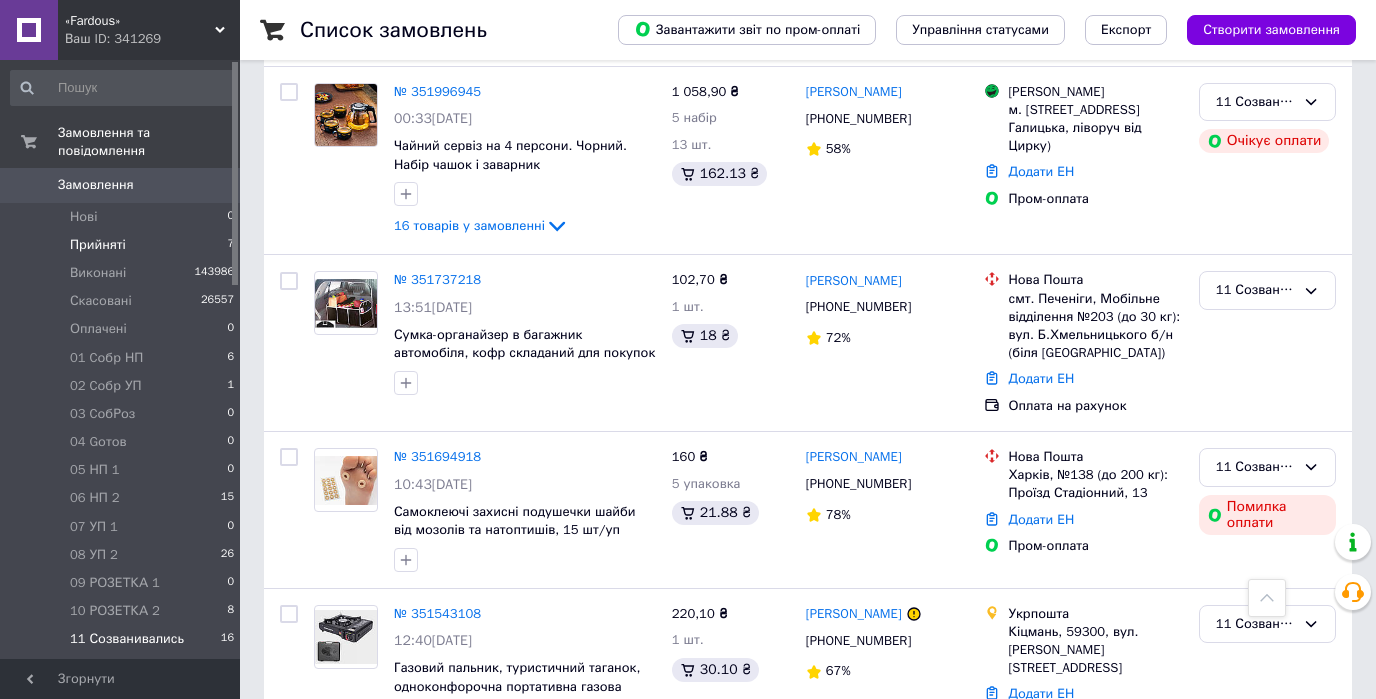 click on "Прийняті" at bounding box center (98, 245) 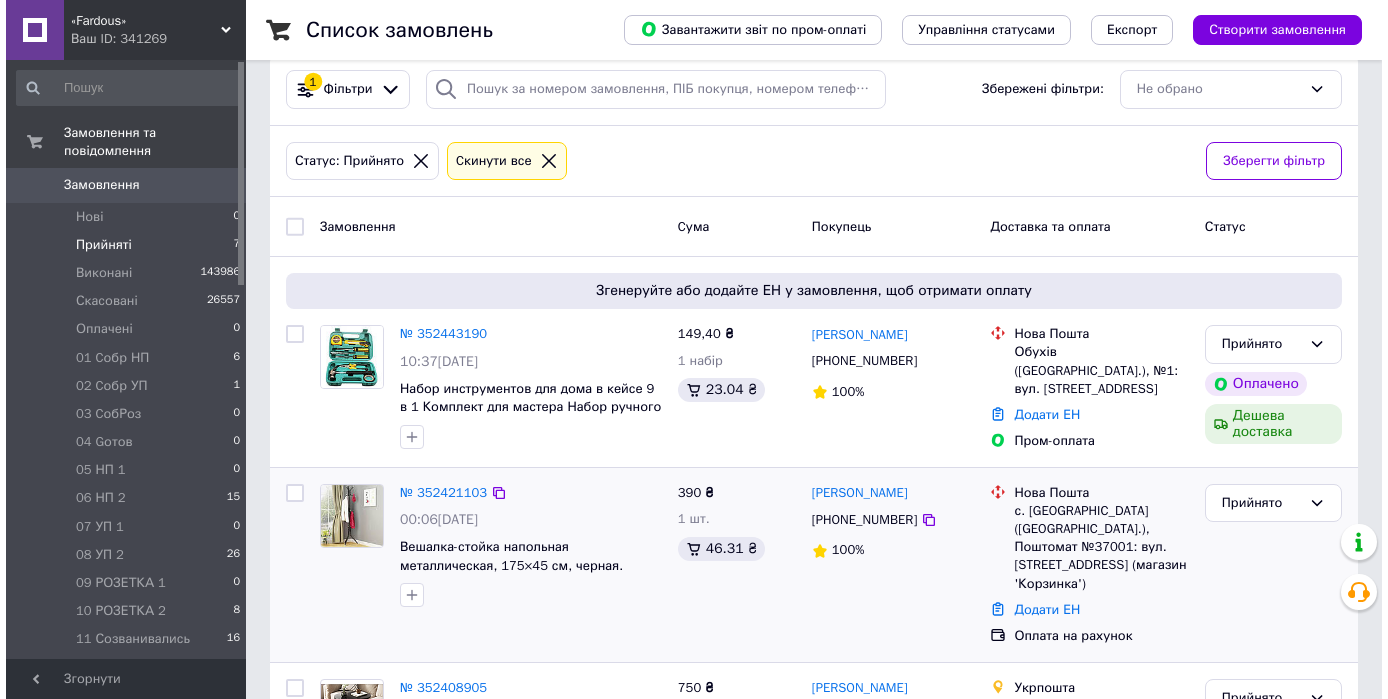 scroll, scrollTop: 0, scrollLeft: 0, axis: both 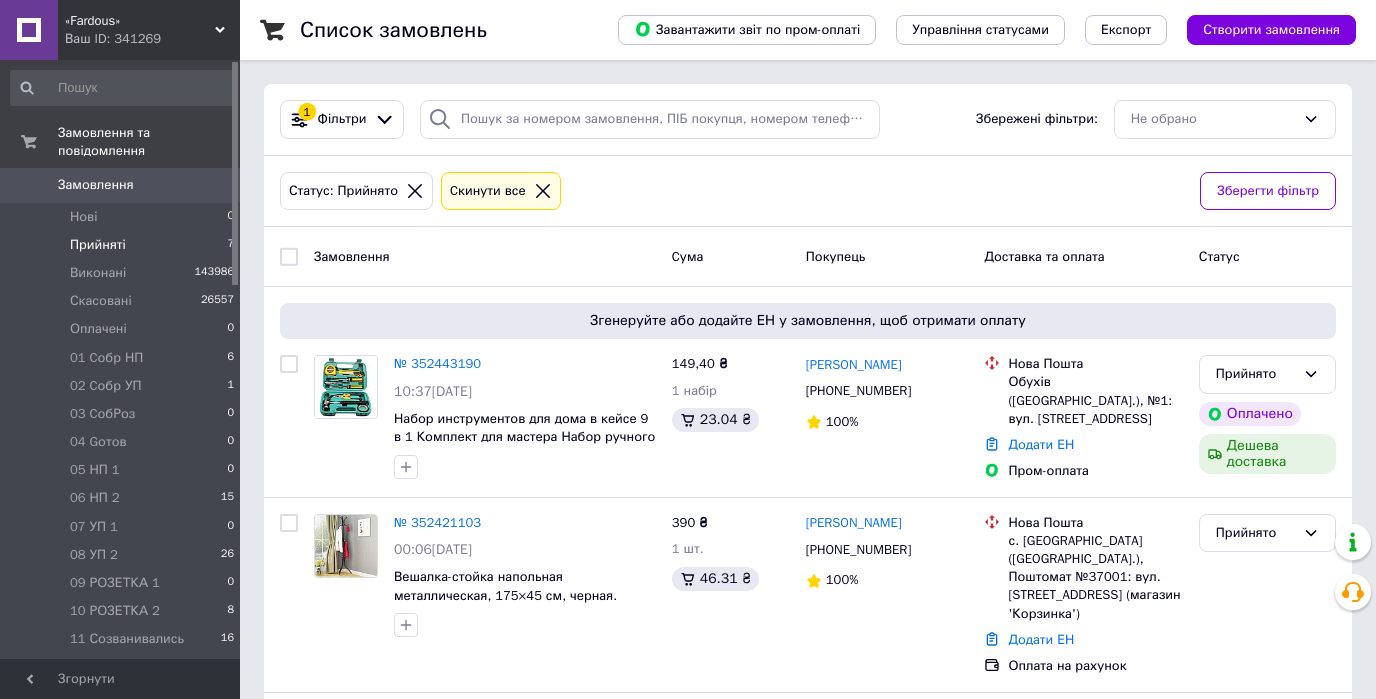 click 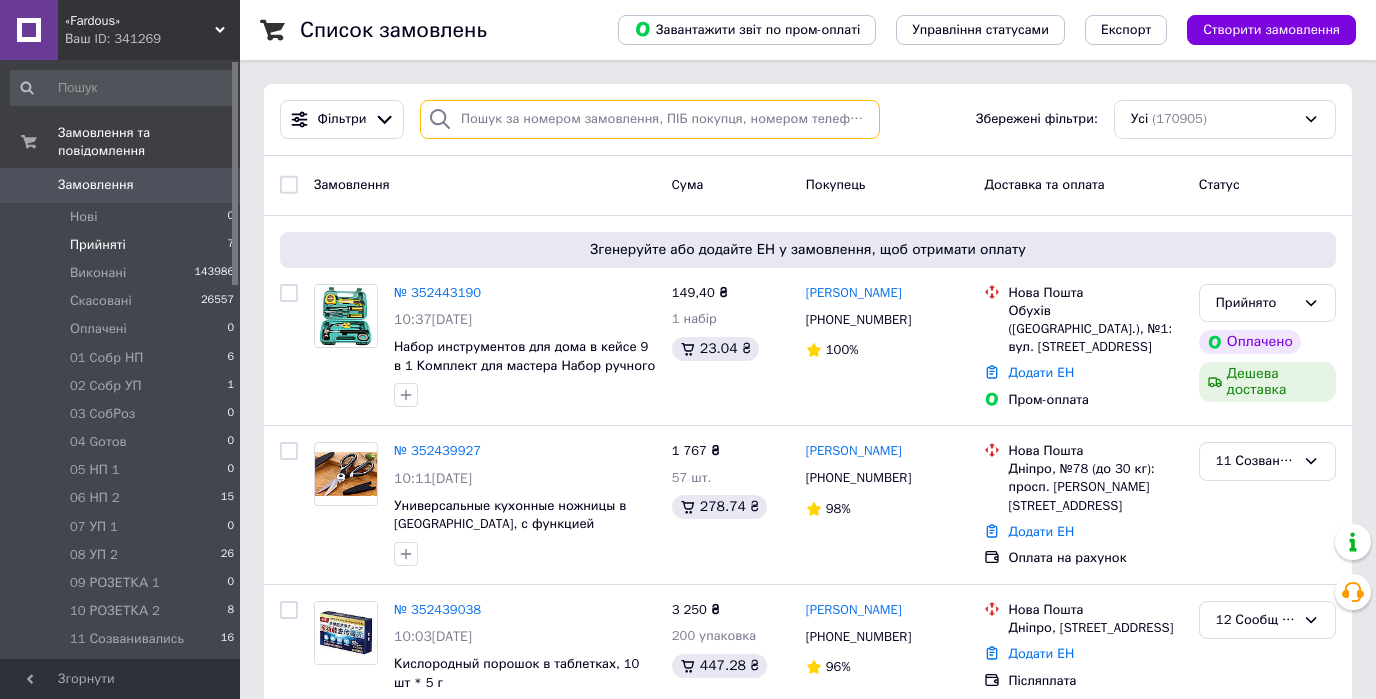 paste on "352439927" 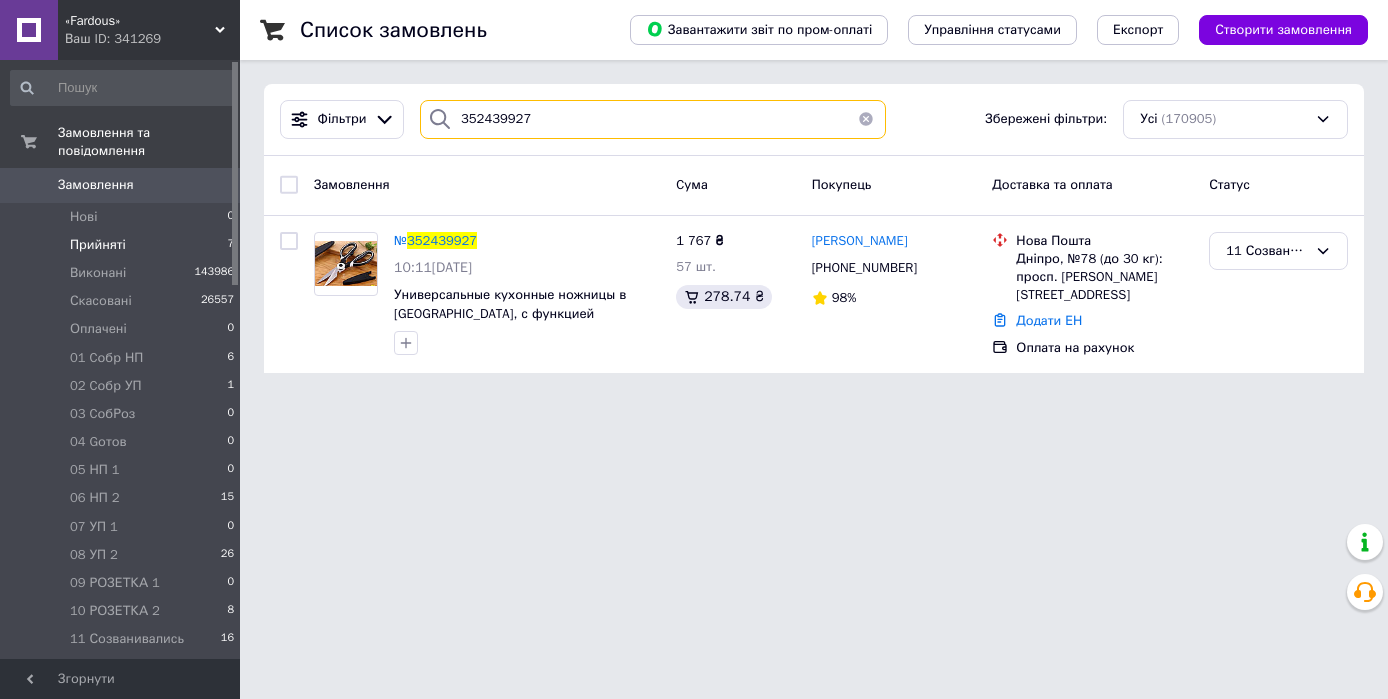 type on "352439927" 